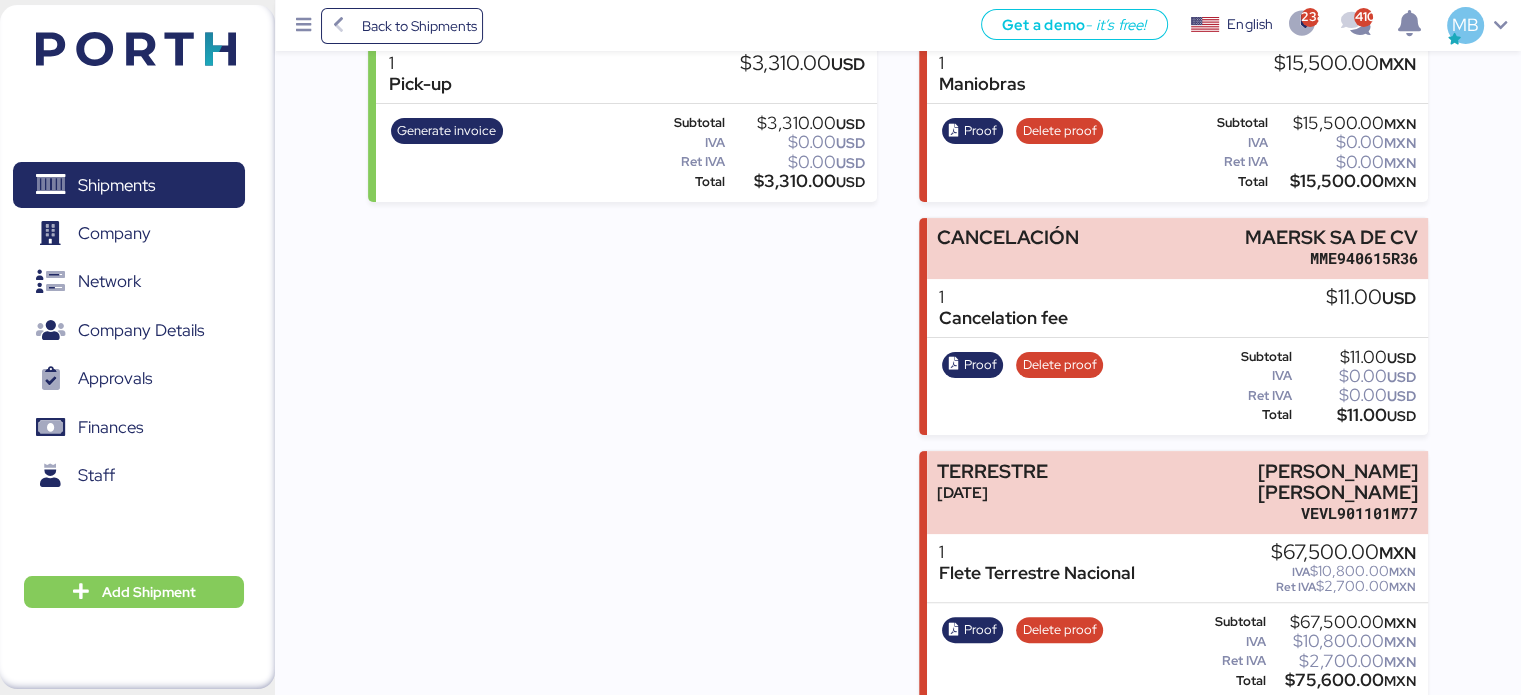 scroll, scrollTop: 400, scrollLeft: 0, axis: vertical 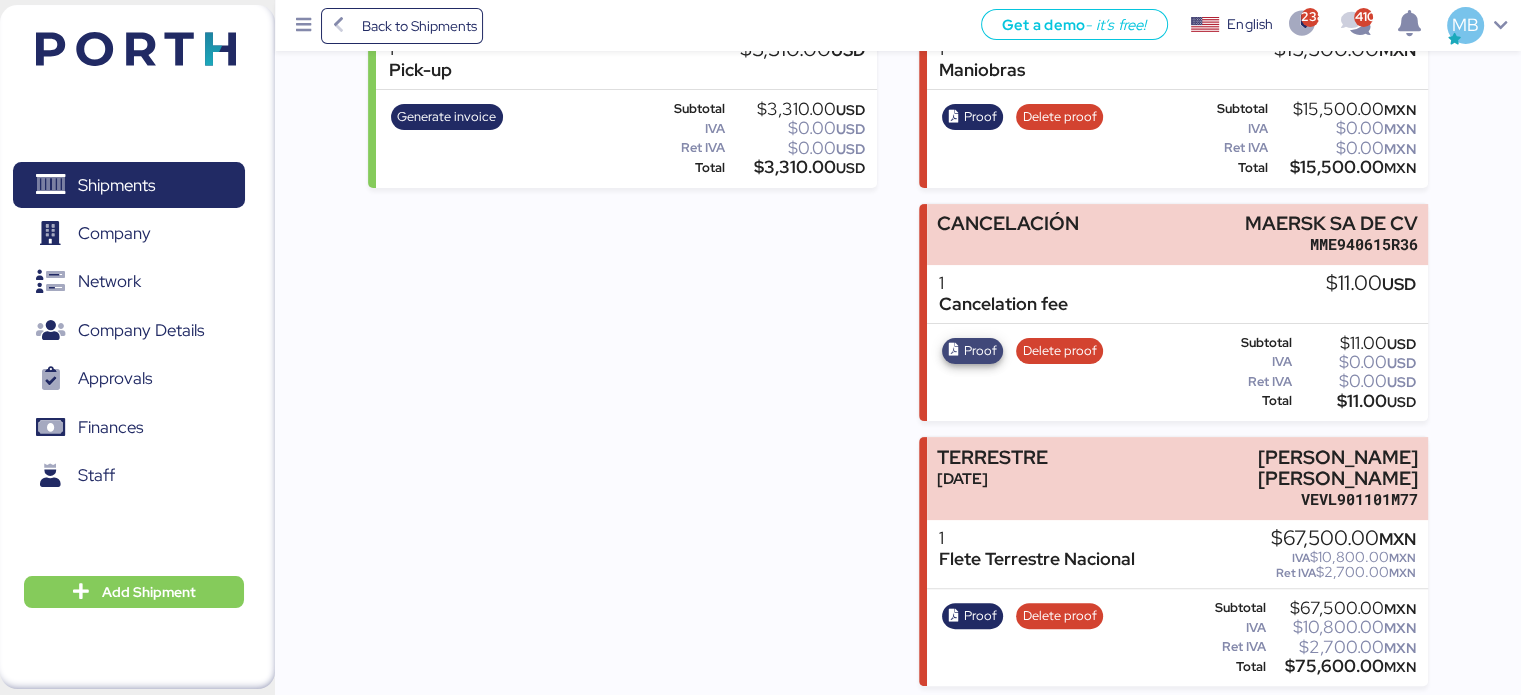 click on "Proof" at bounding box center [980, 351] 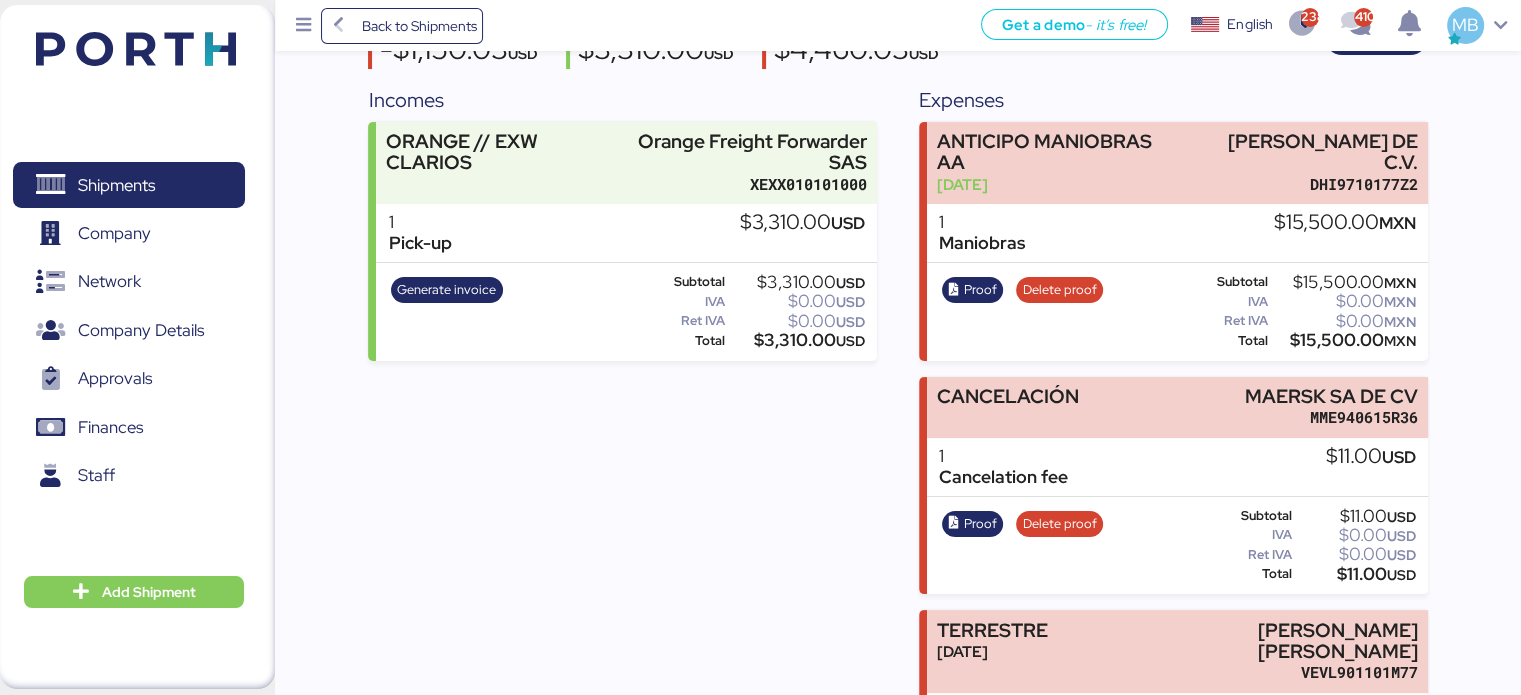 scroll, scrollTop: 200, scrollLeft: 0, axis: vertical 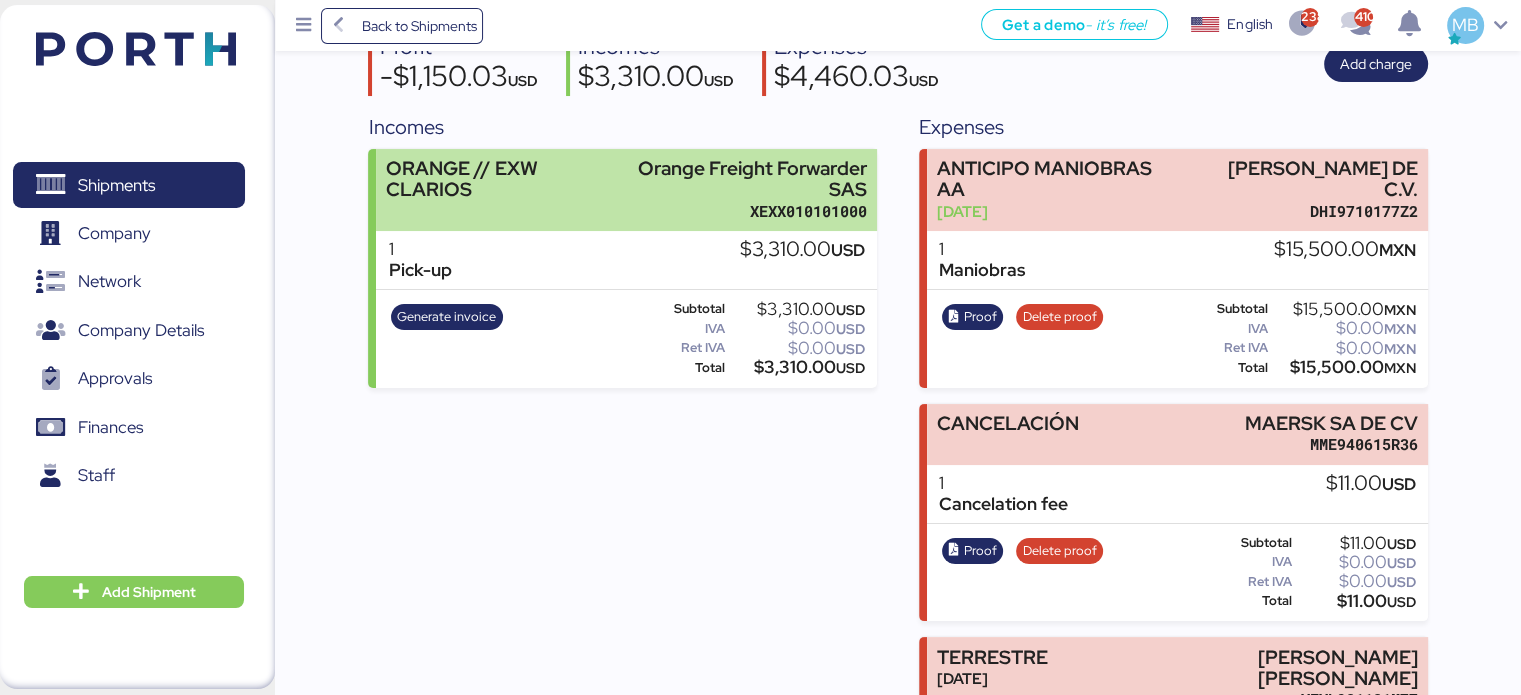 click on "ORANGE // EXW CLARIOS  Orange Freight Forwarder SAS XEXX010101000" at bounding box center (626, 190) 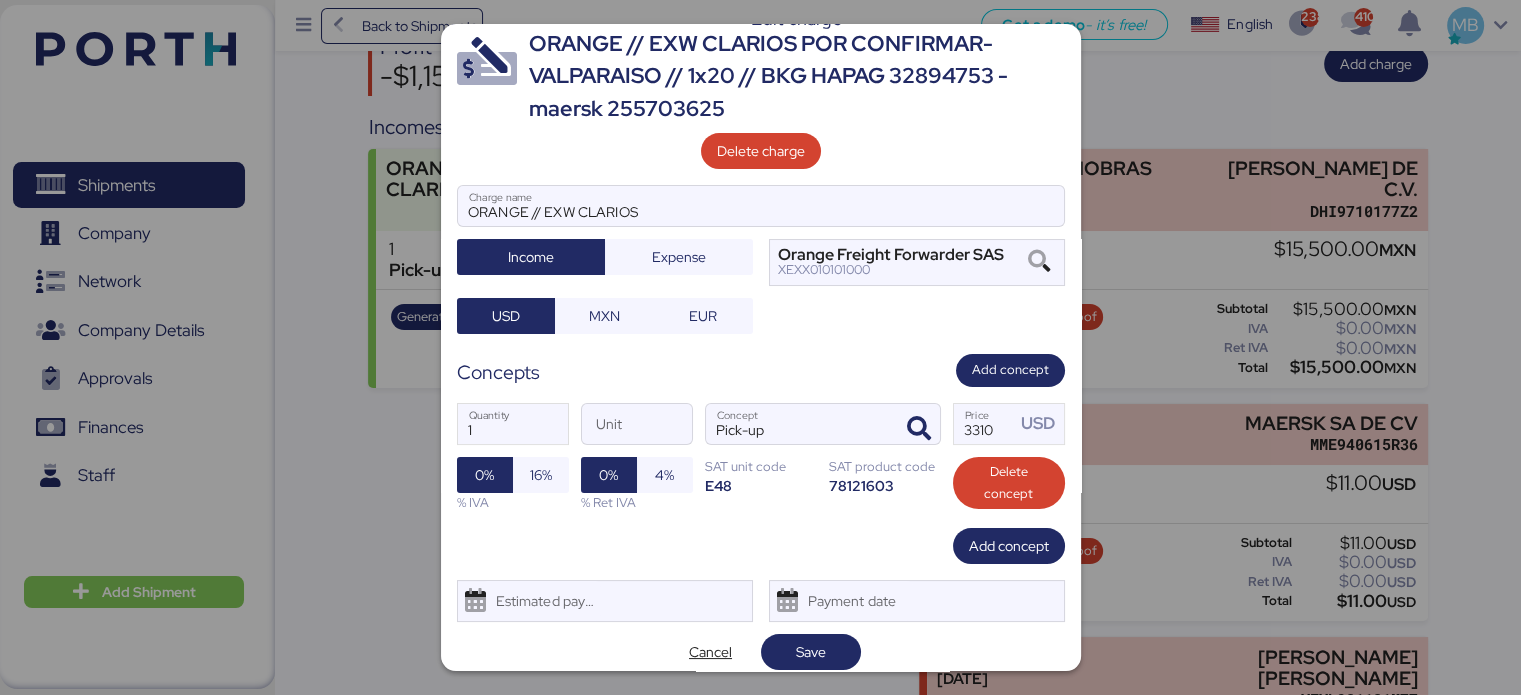 scroll, scrollTop: 53, scrollLeft: 0, axis: vertical 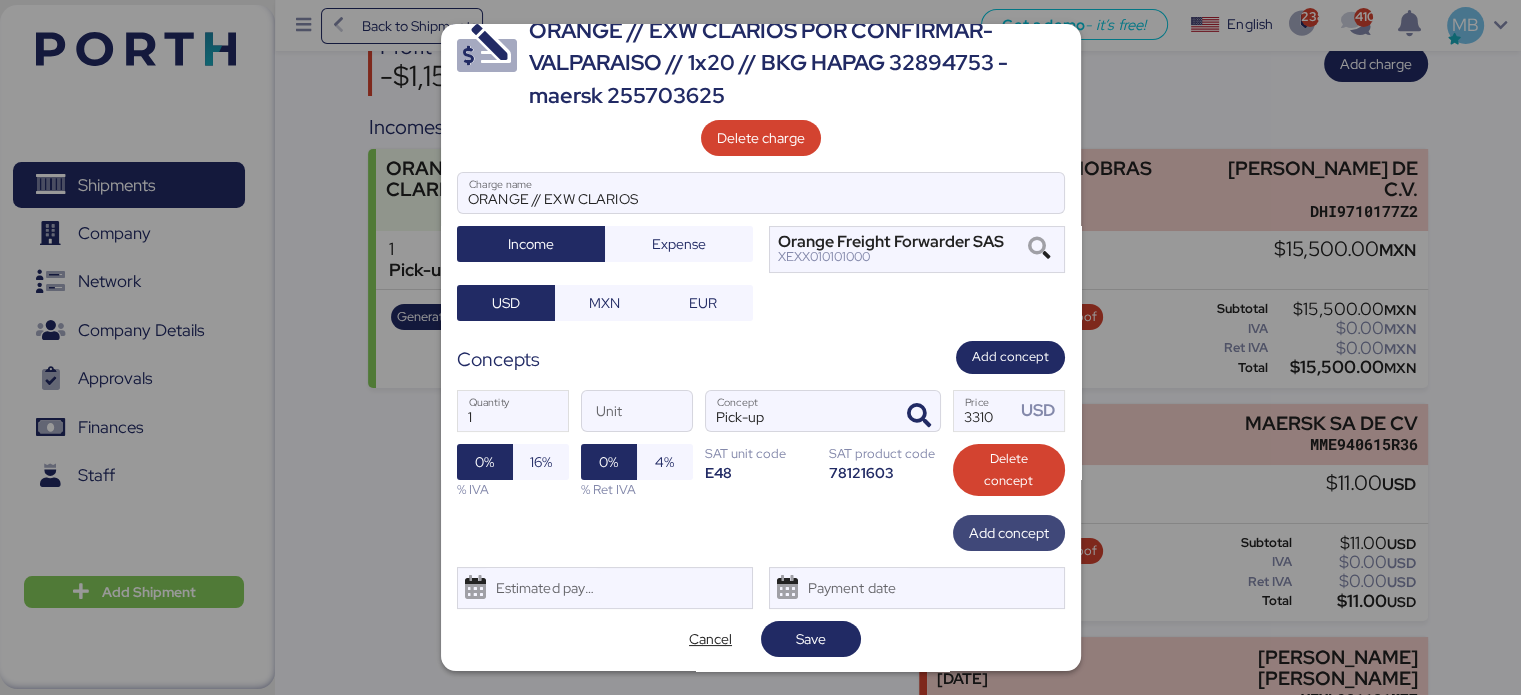 click on "Add concept" at bounding box center (1009, 533) 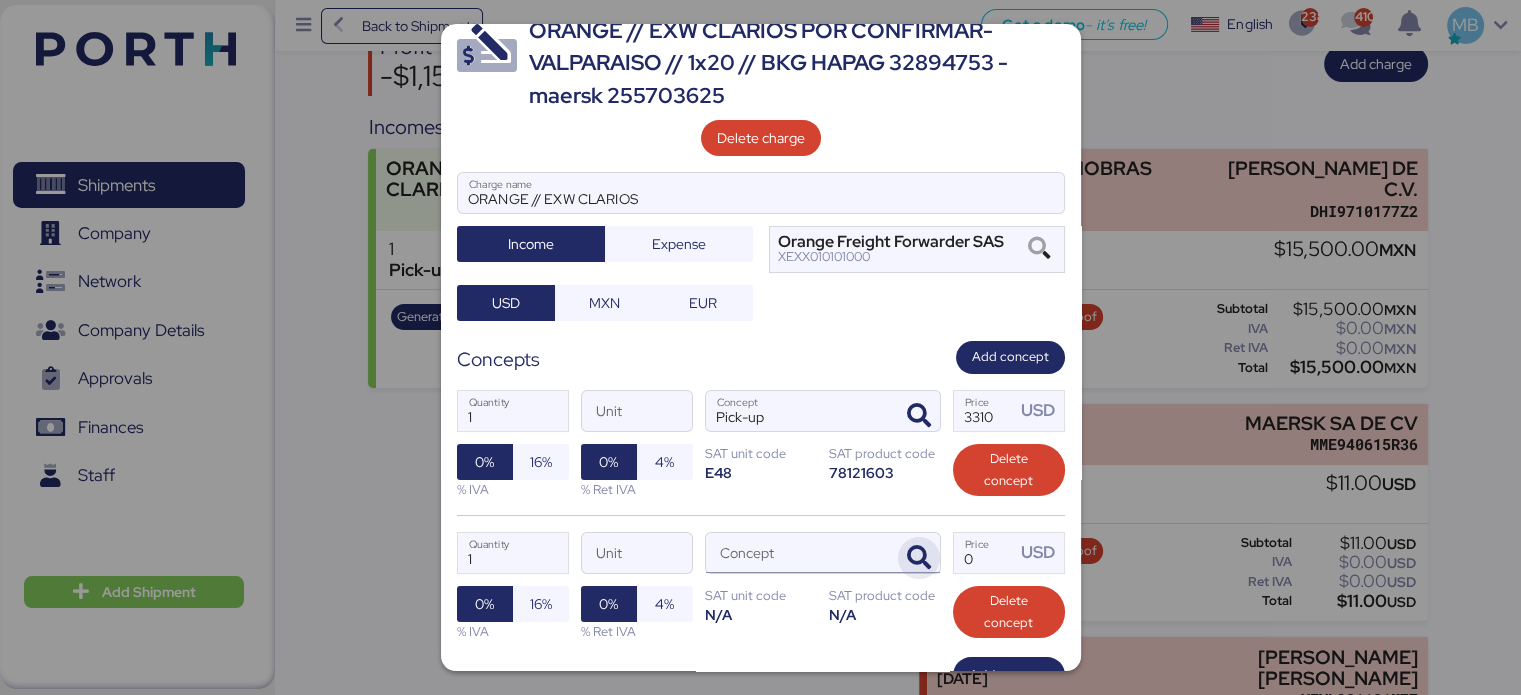 click at bounding box center [919, 558] 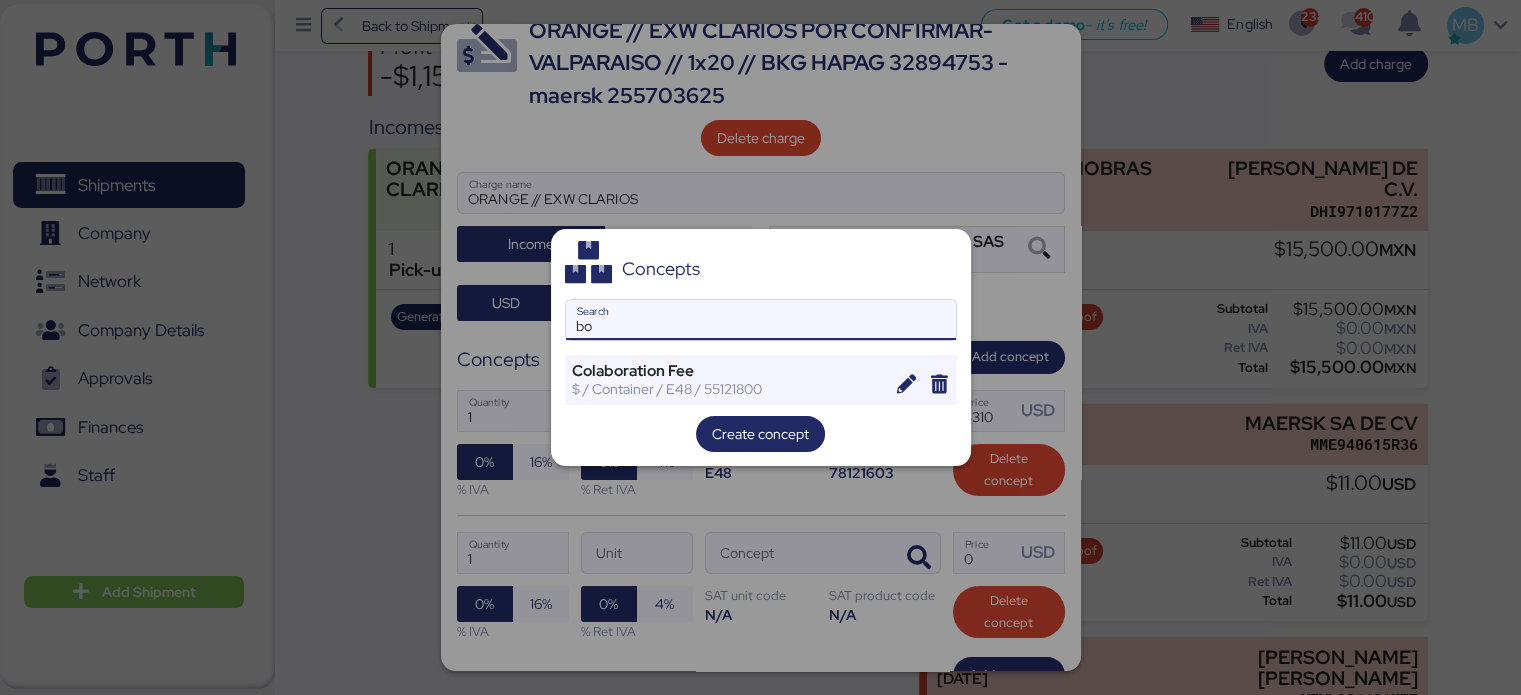 type on "b" 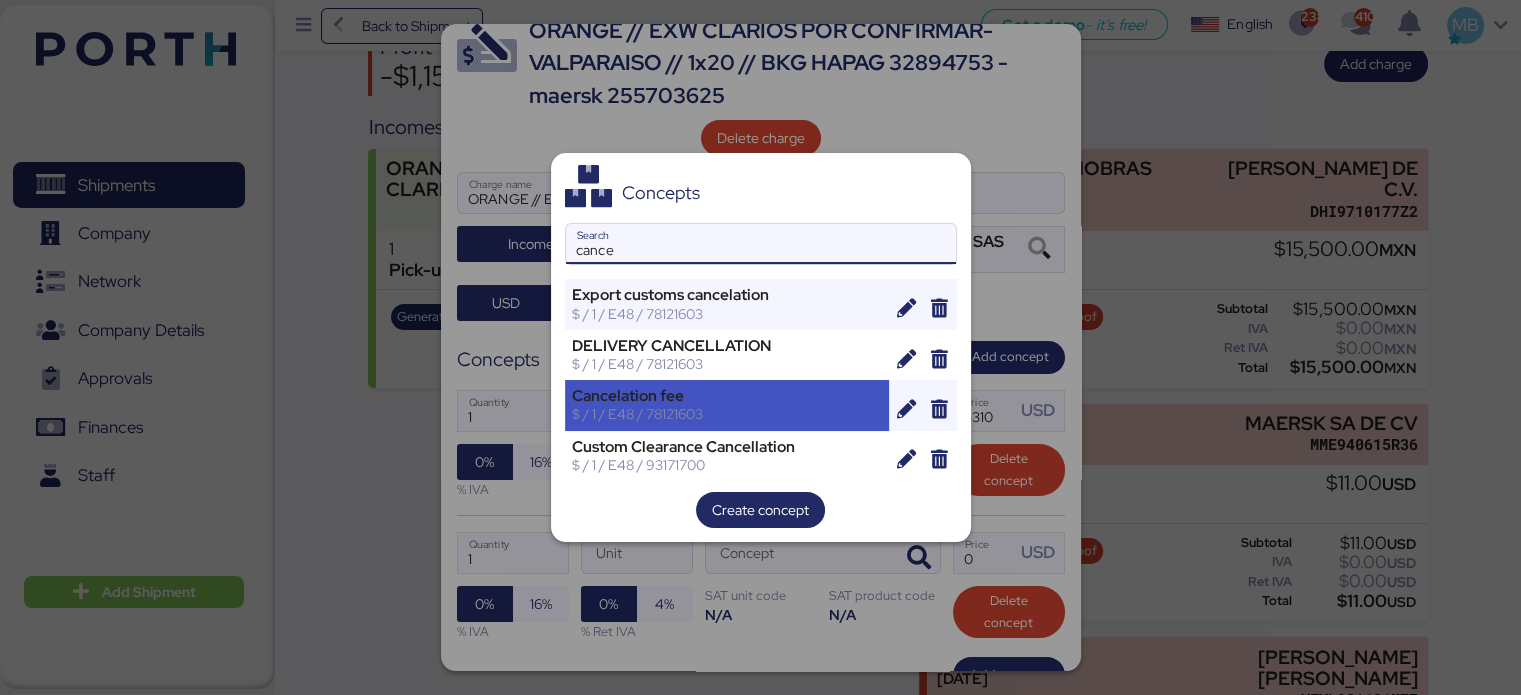 type on "cance" 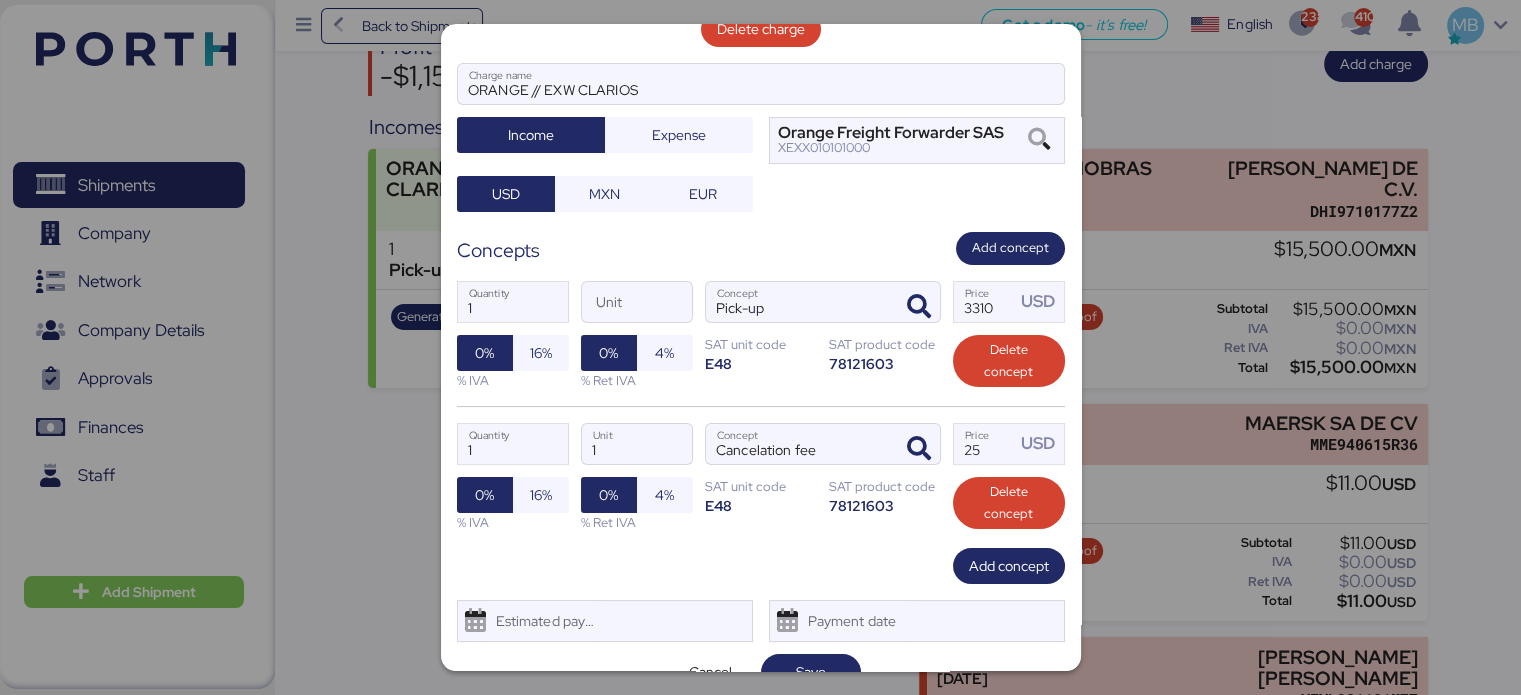 scroll, scrollTop: 195, scrollLeft: 0, axis: vertical 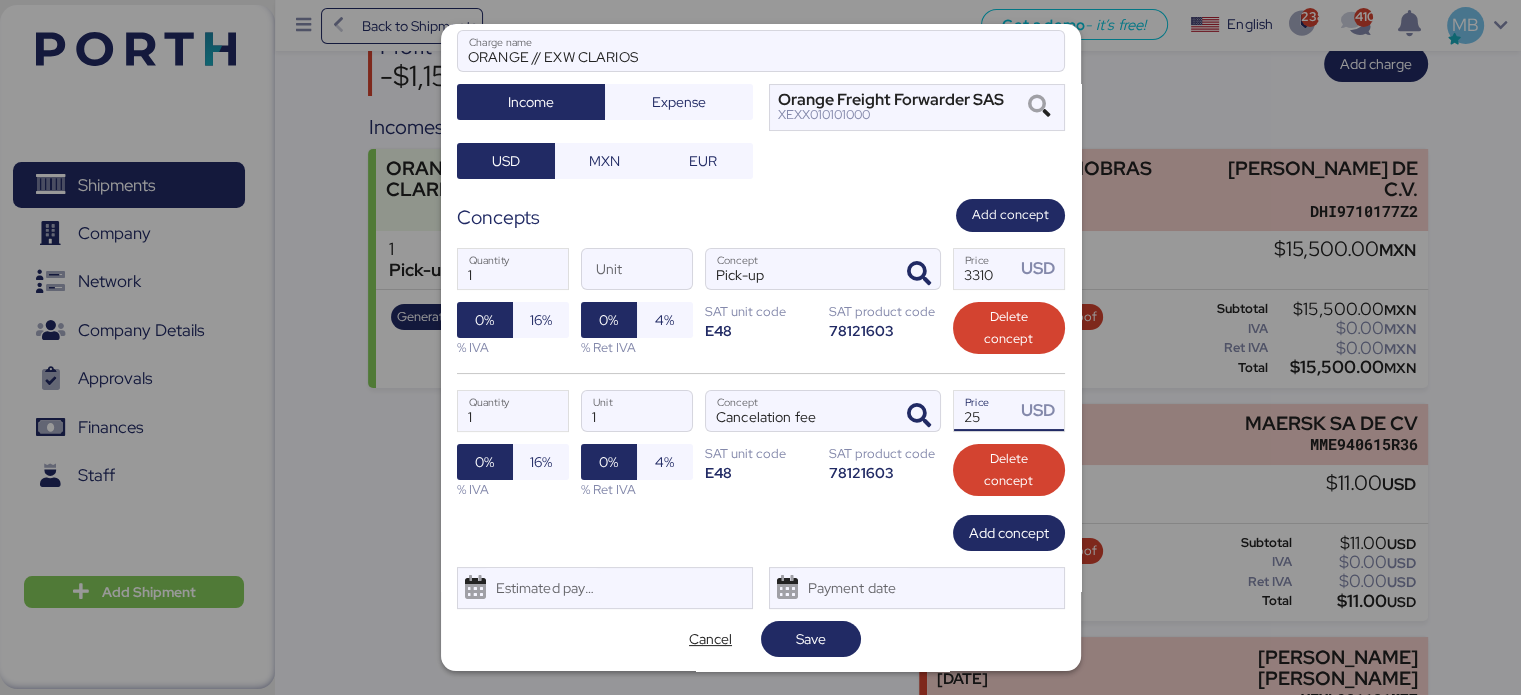 drag, startPoint x: 977, startPoint y: 416, endPoint x: 940, endPoint y: 416, distance: 37 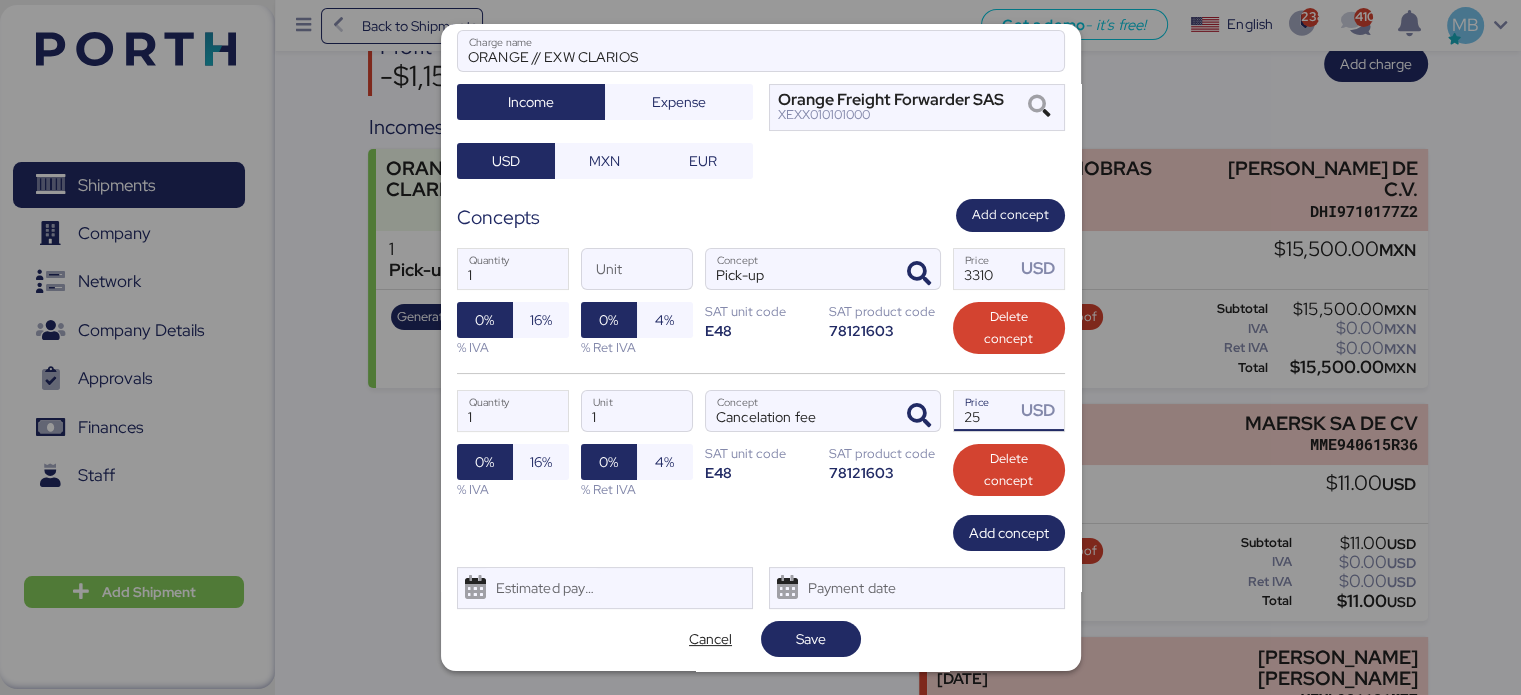 click on "25 Price USD" at bounding box center (1009, 411) 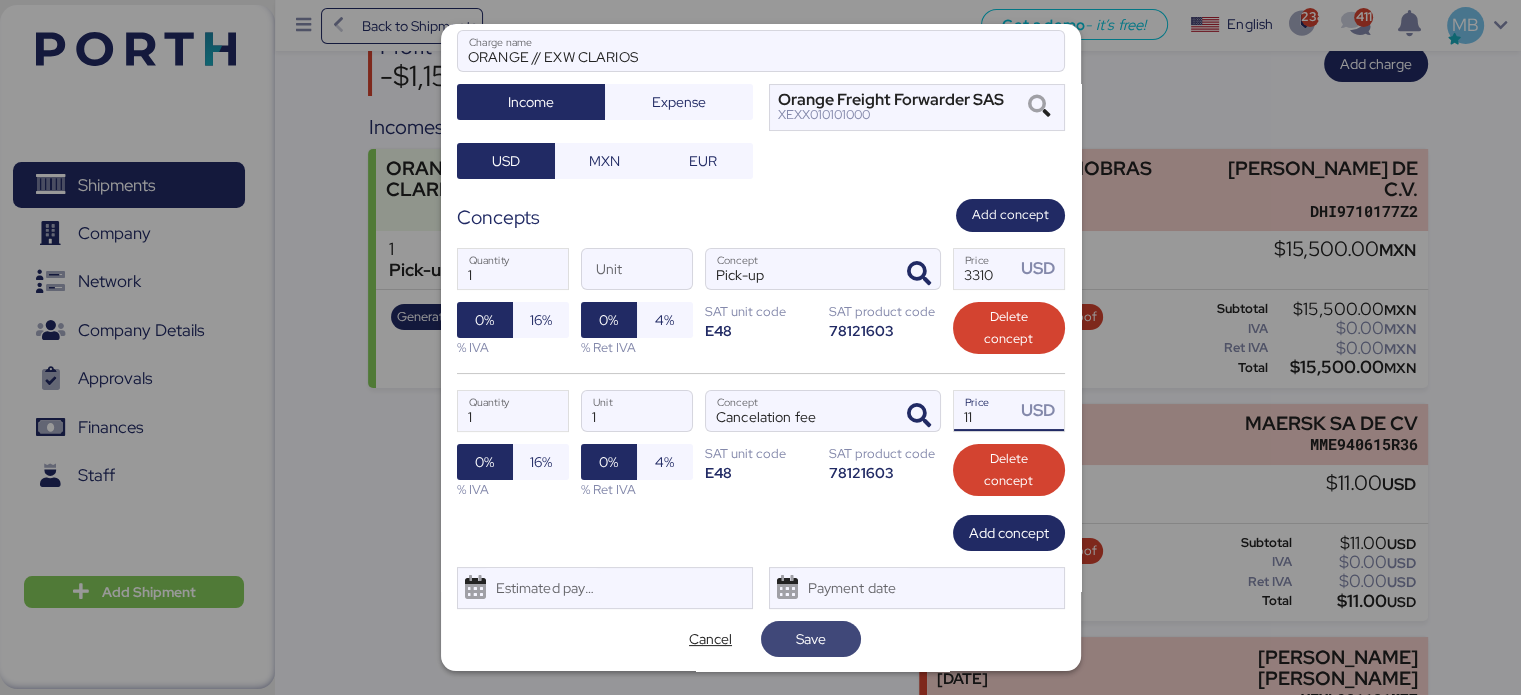 type on "11" 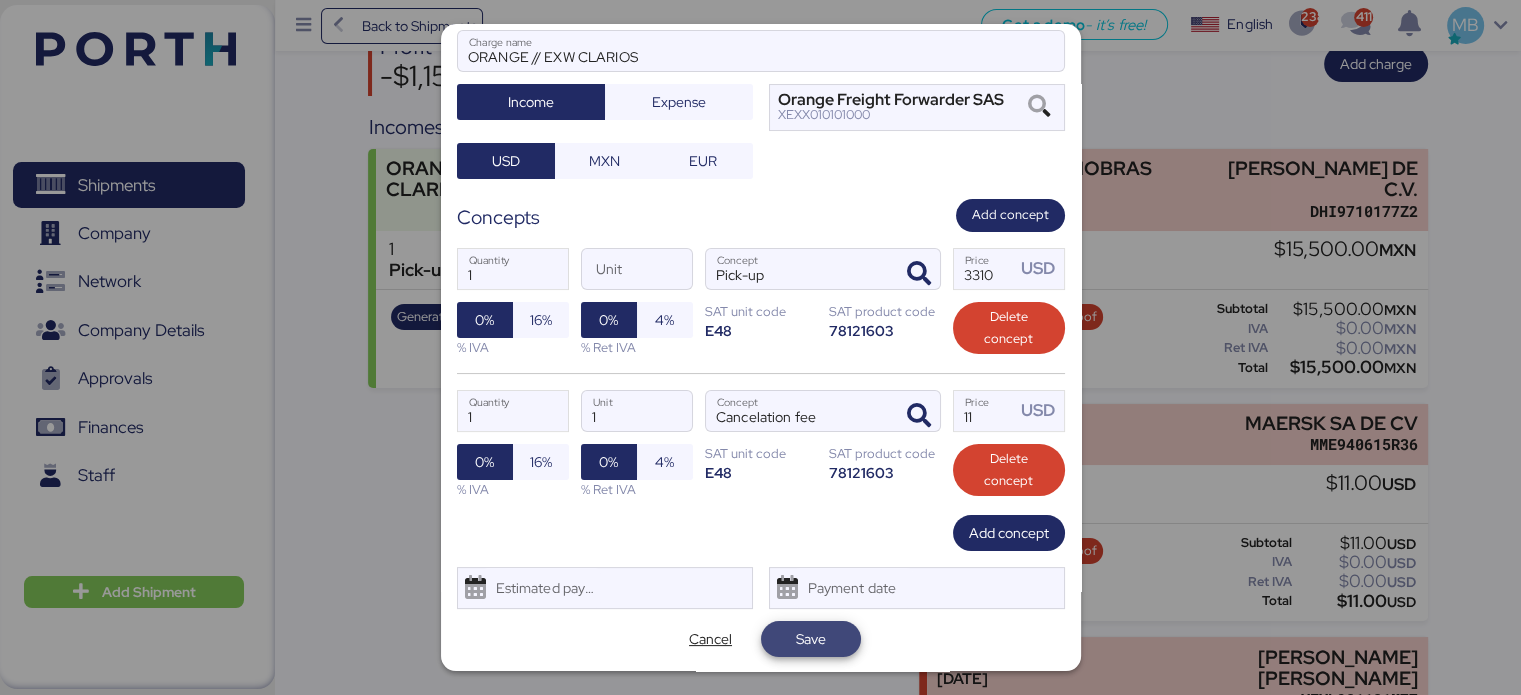 click on "Save" at bounding box center [811, 639] 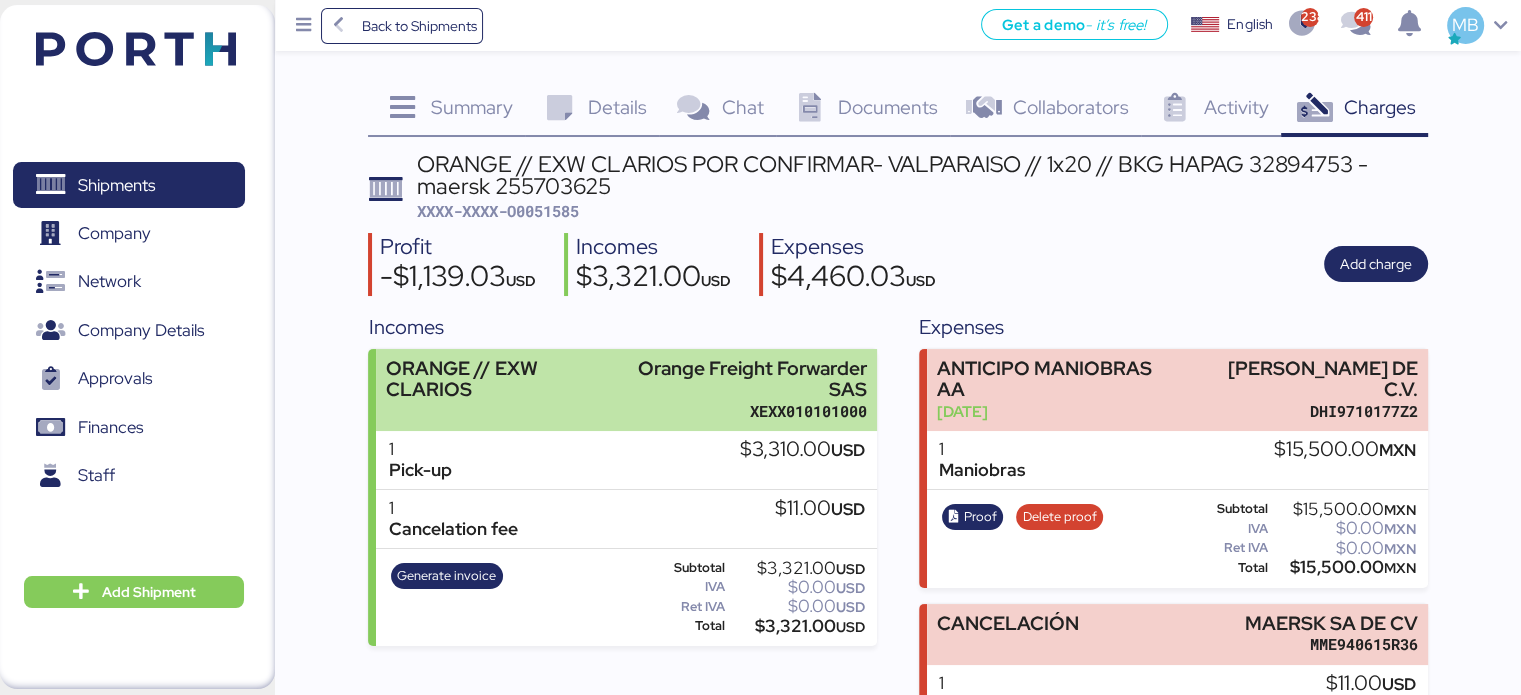 click on "Orange Freight Forwarder SAS" at bounding box center (742, 379) 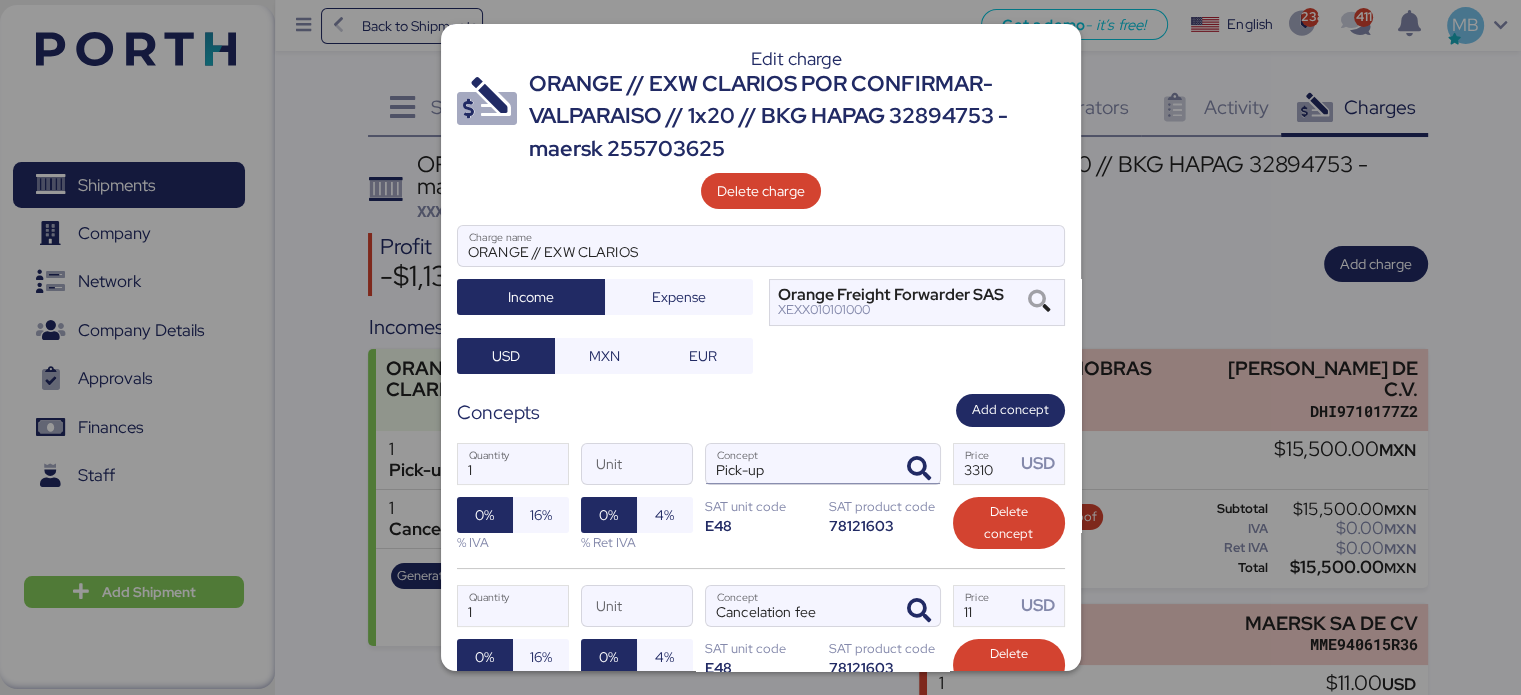 scroll, scrollTop: 195, scrollLeft: 0, axis: vertical 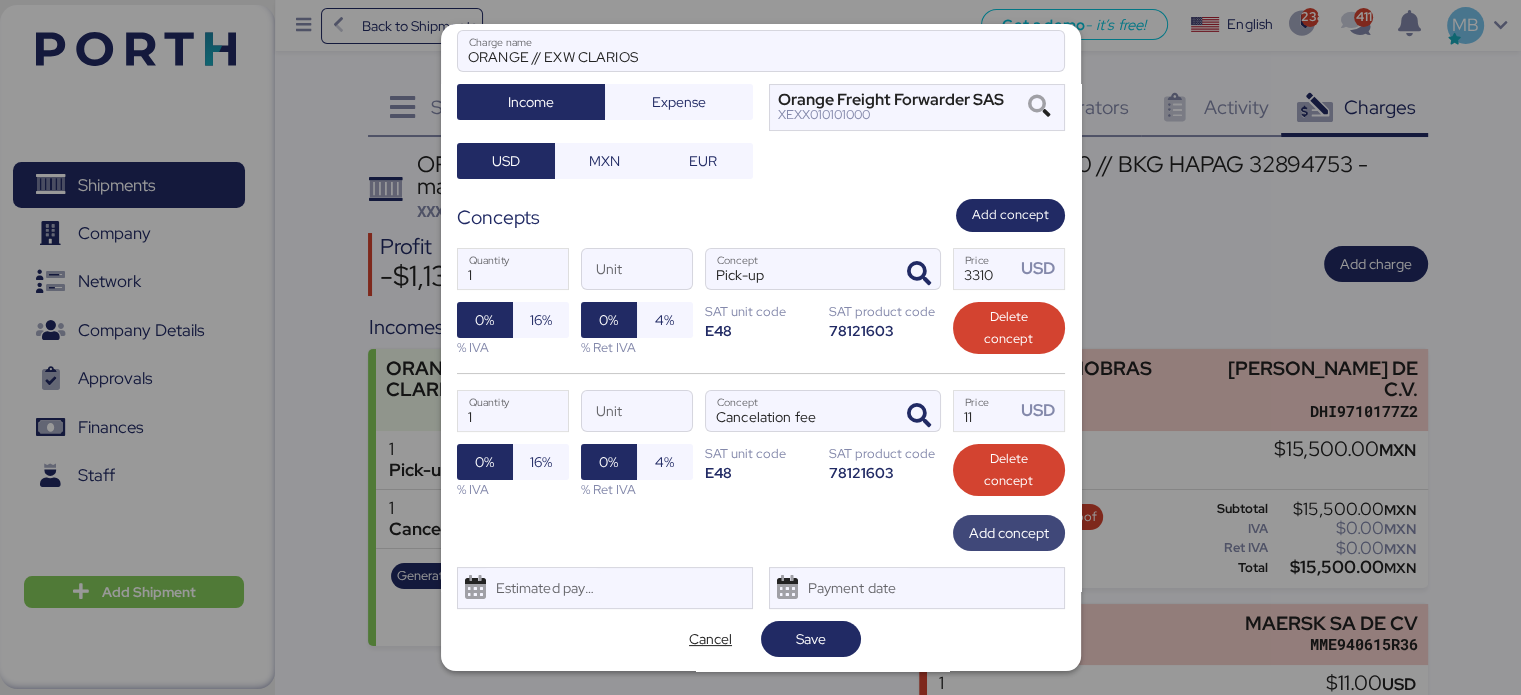 click on "Add concept" at bounding box center [1009, 533] 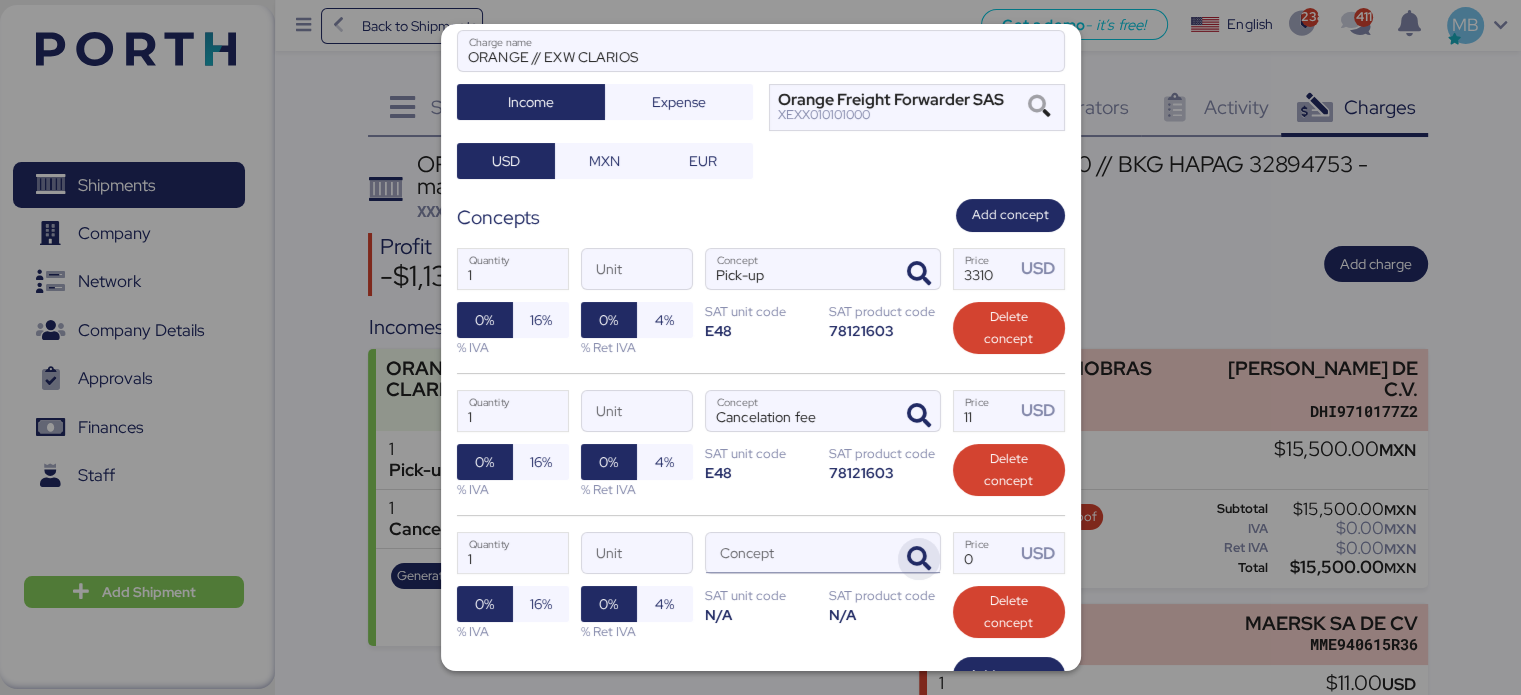 click at bounding box center (919, 559) 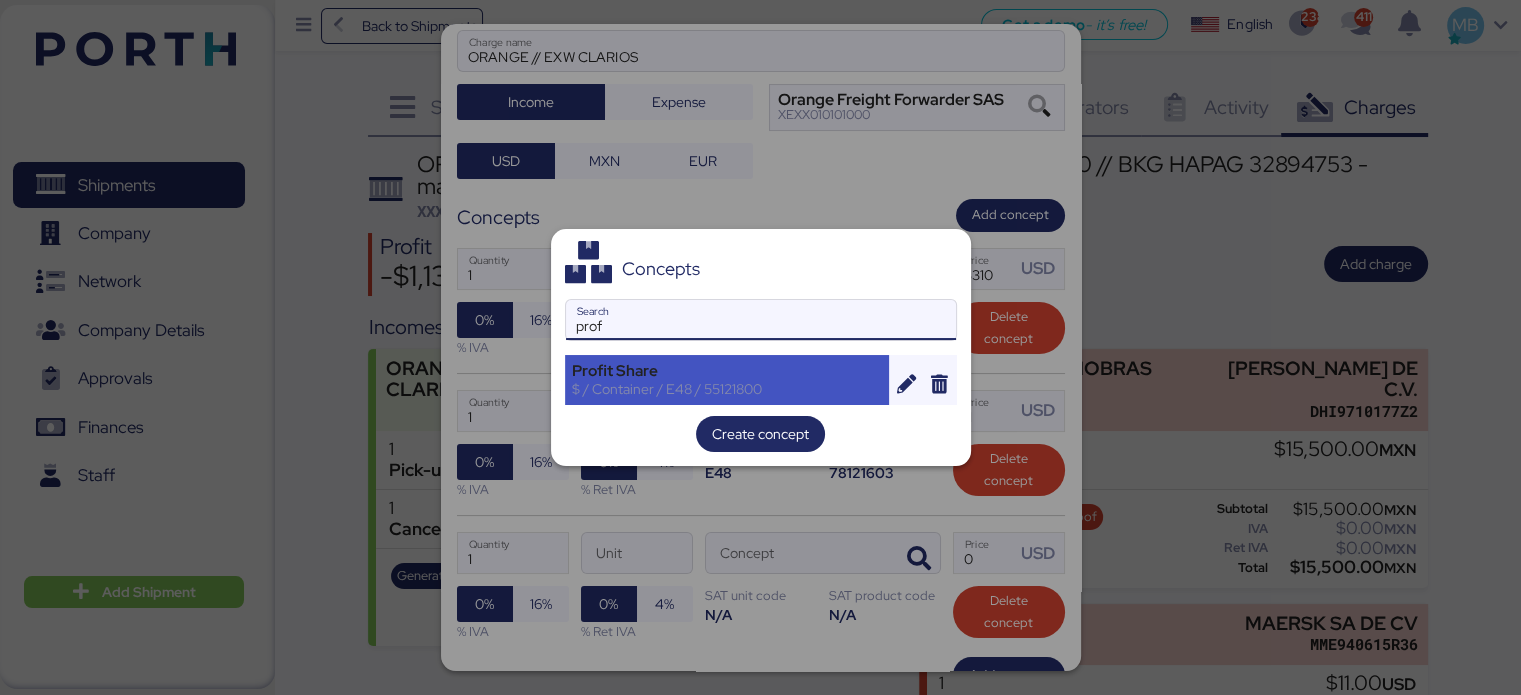 type on "prof" 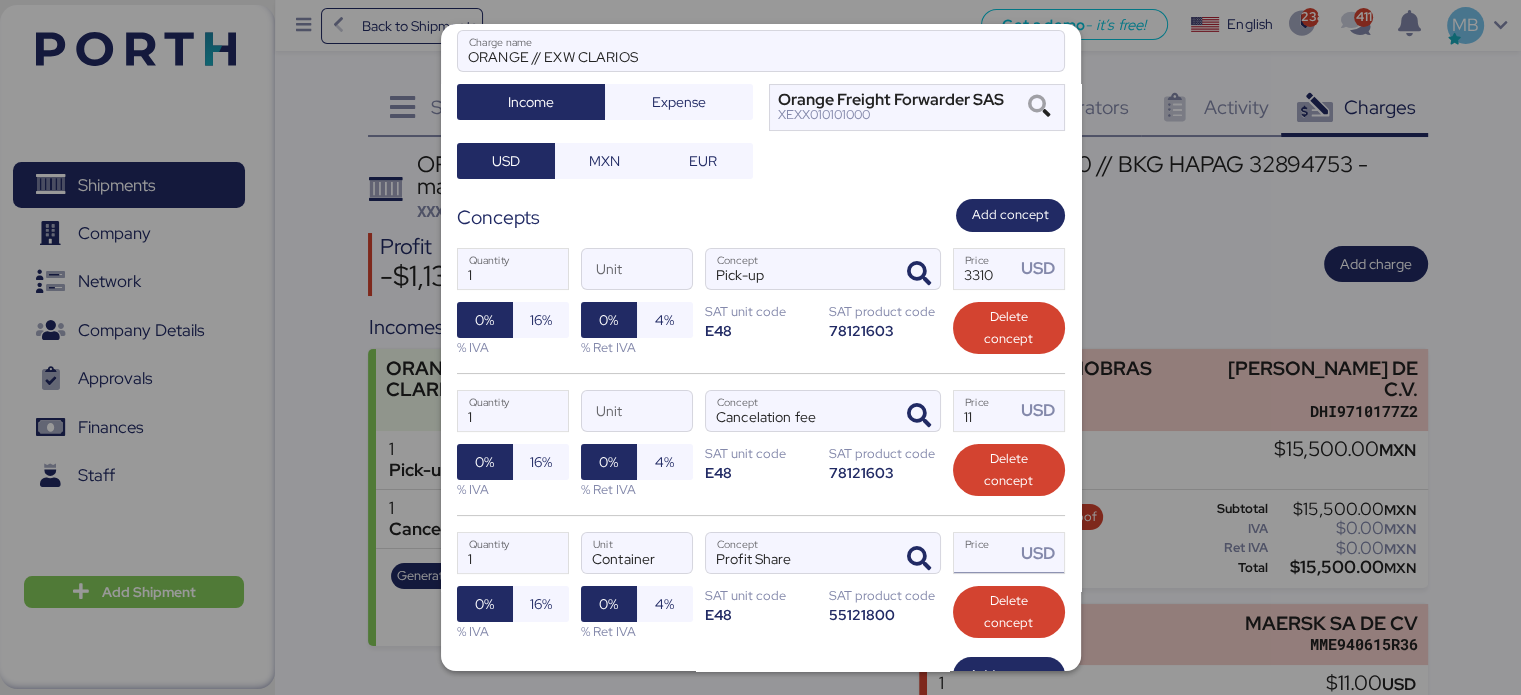 click on "Price USD" at bounding box center (985, 553) 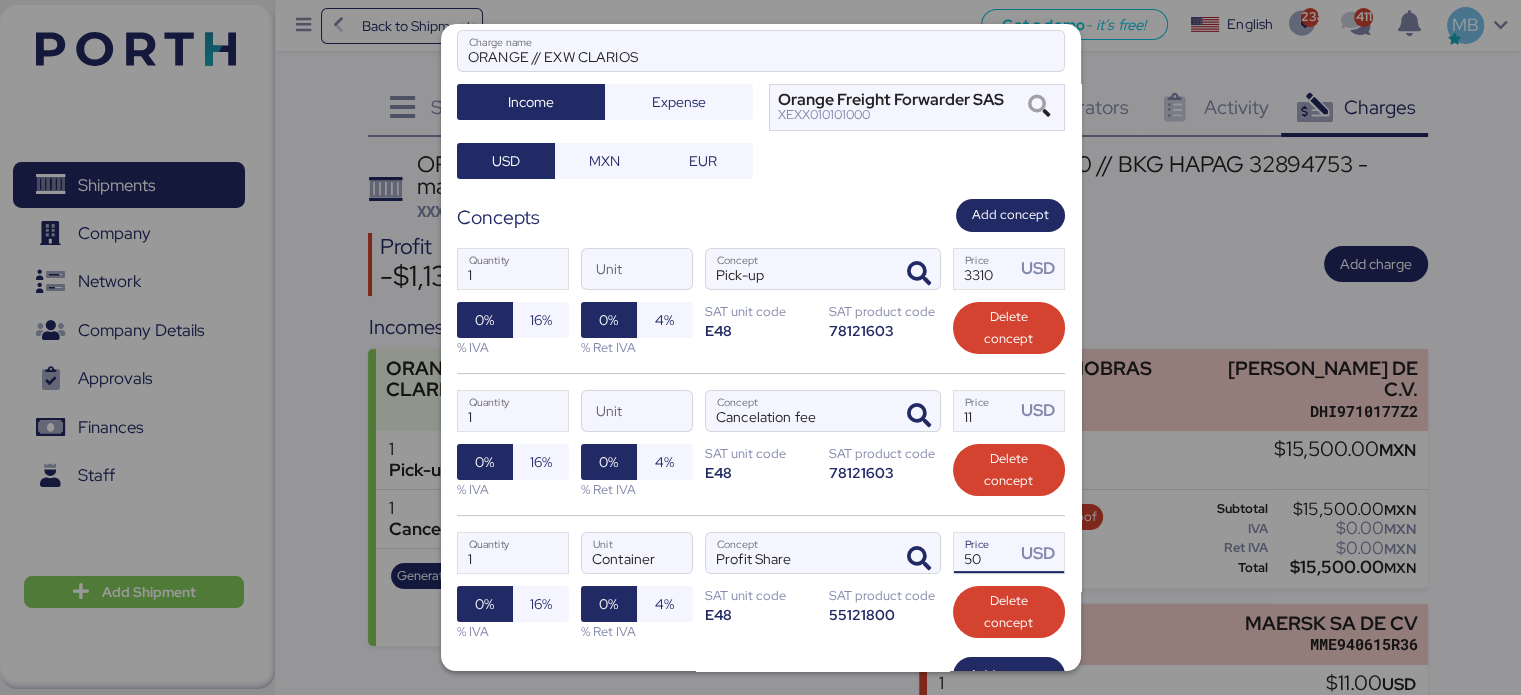 type on "50" 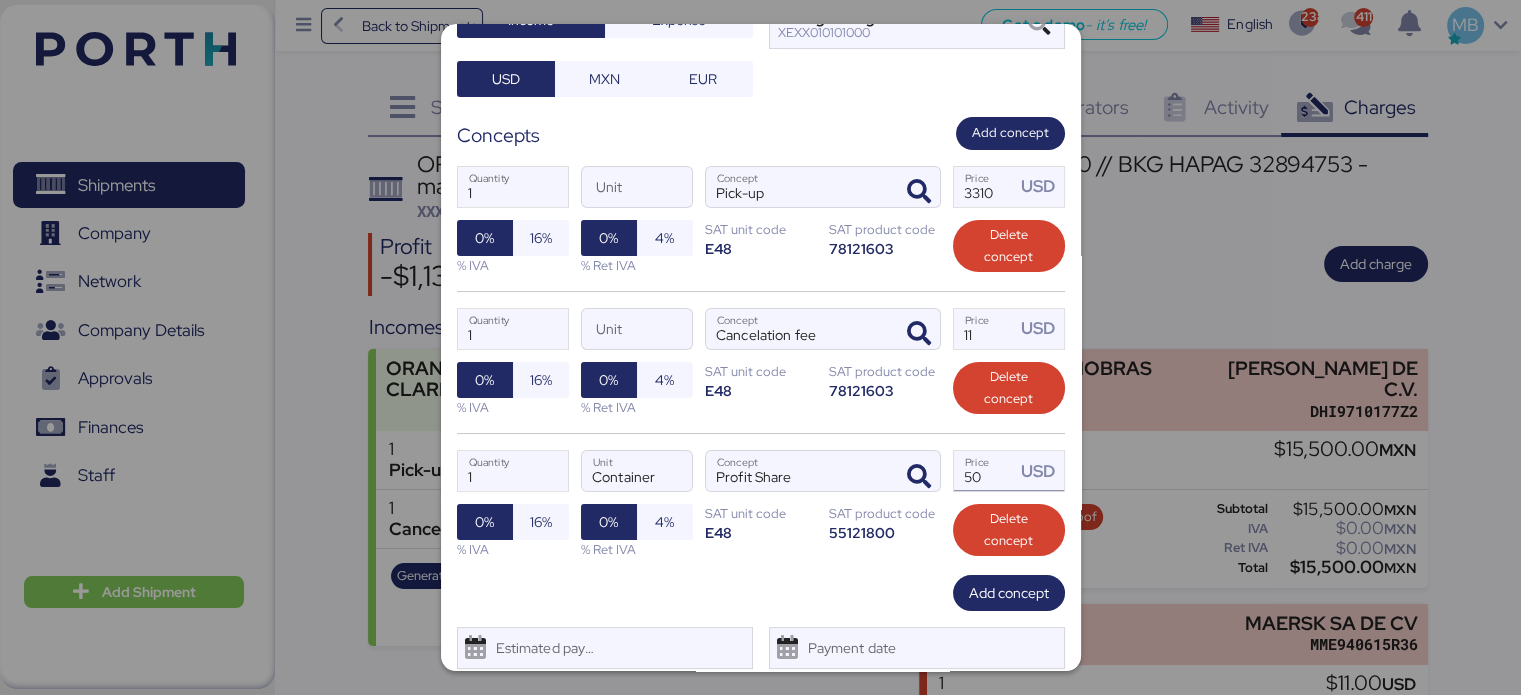 scroll, scrollTop: 336, scrollLeft: 0, axis: vertical 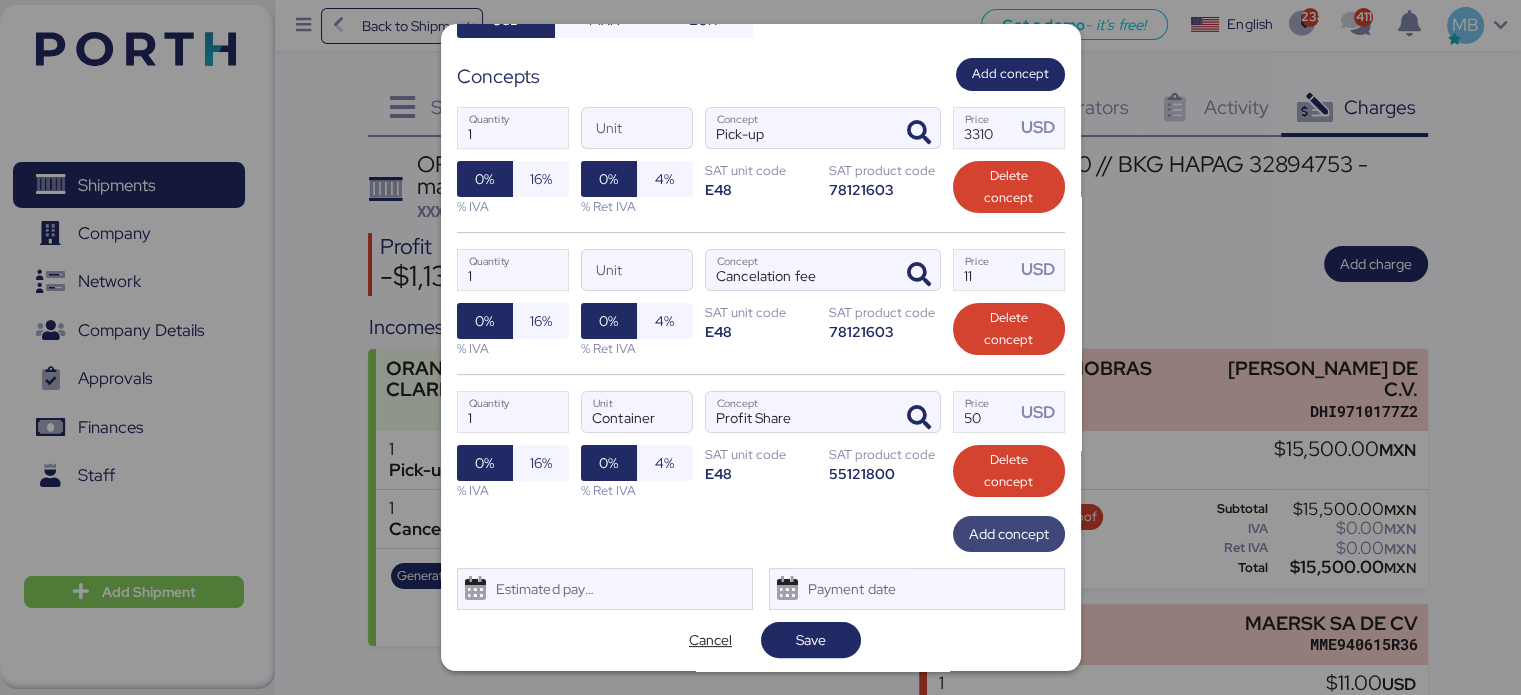 click on "Add concept" at bounding box center [1009, 534] 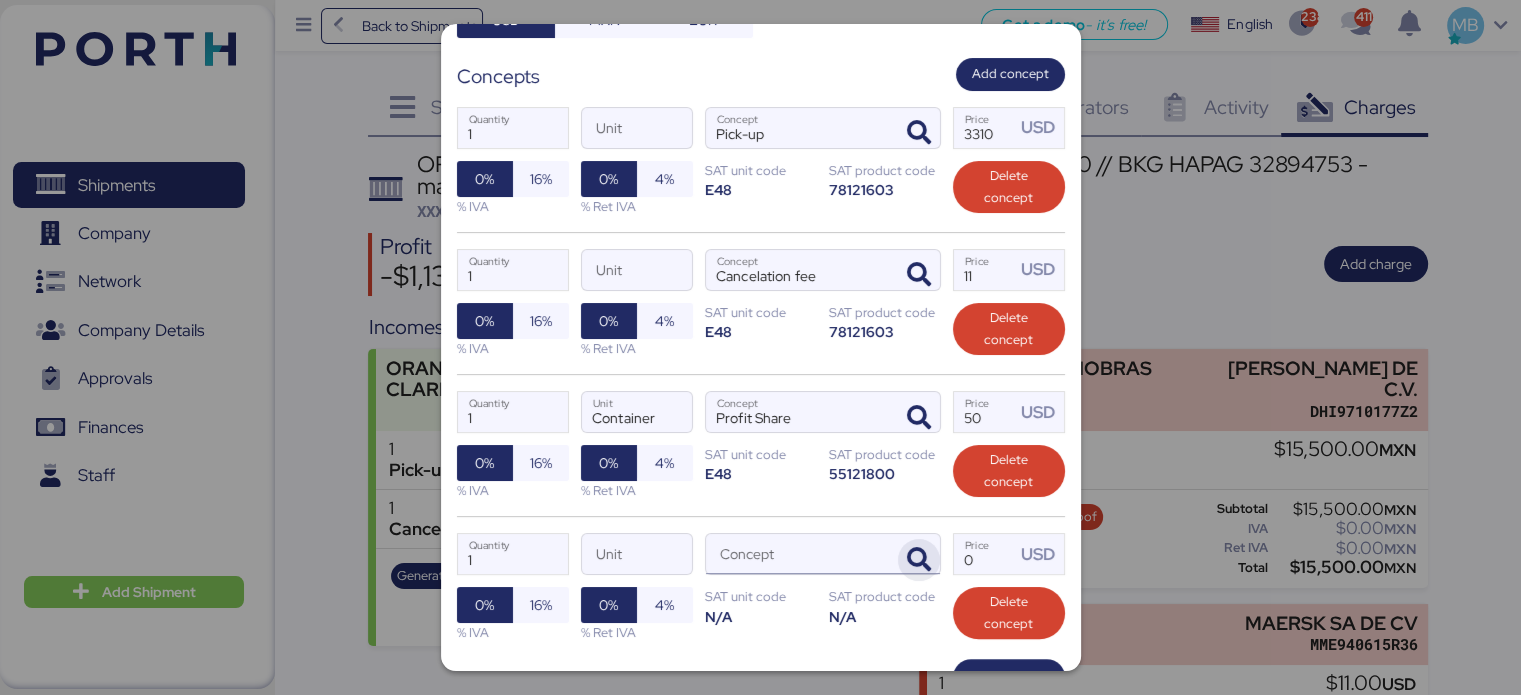 click at bounding box center [919, 560] 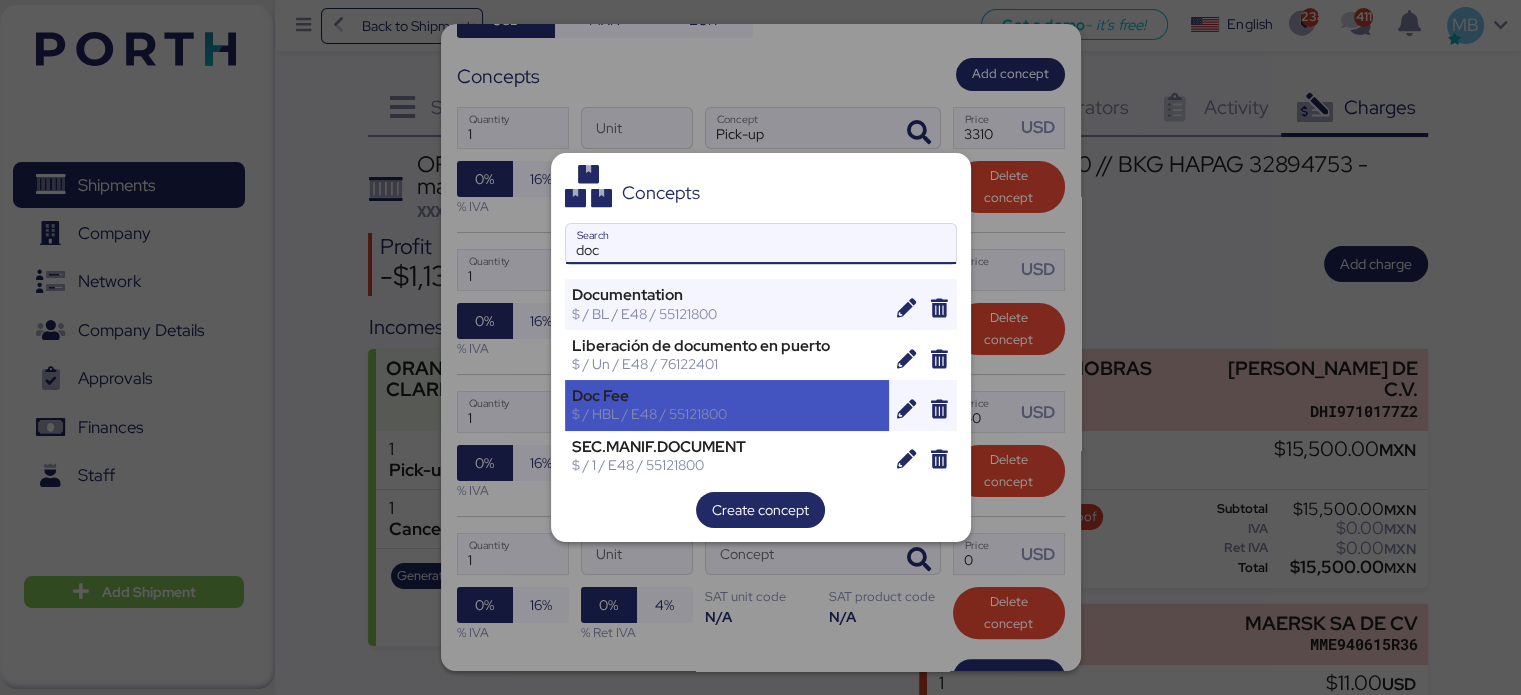 type on "doc" 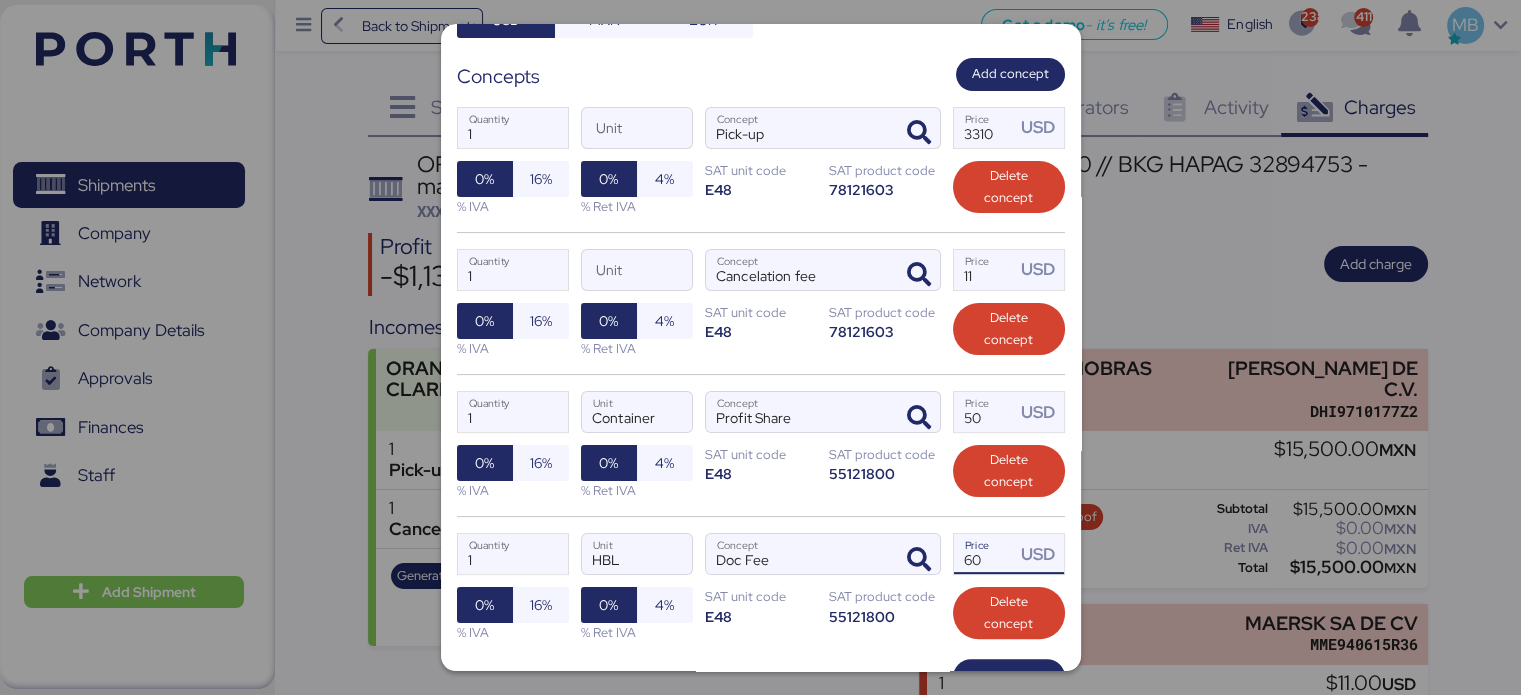 drag, startPoint x: 975, startPoint y: 555, endPoint x: 928, endPoint y: 555, distance: 47 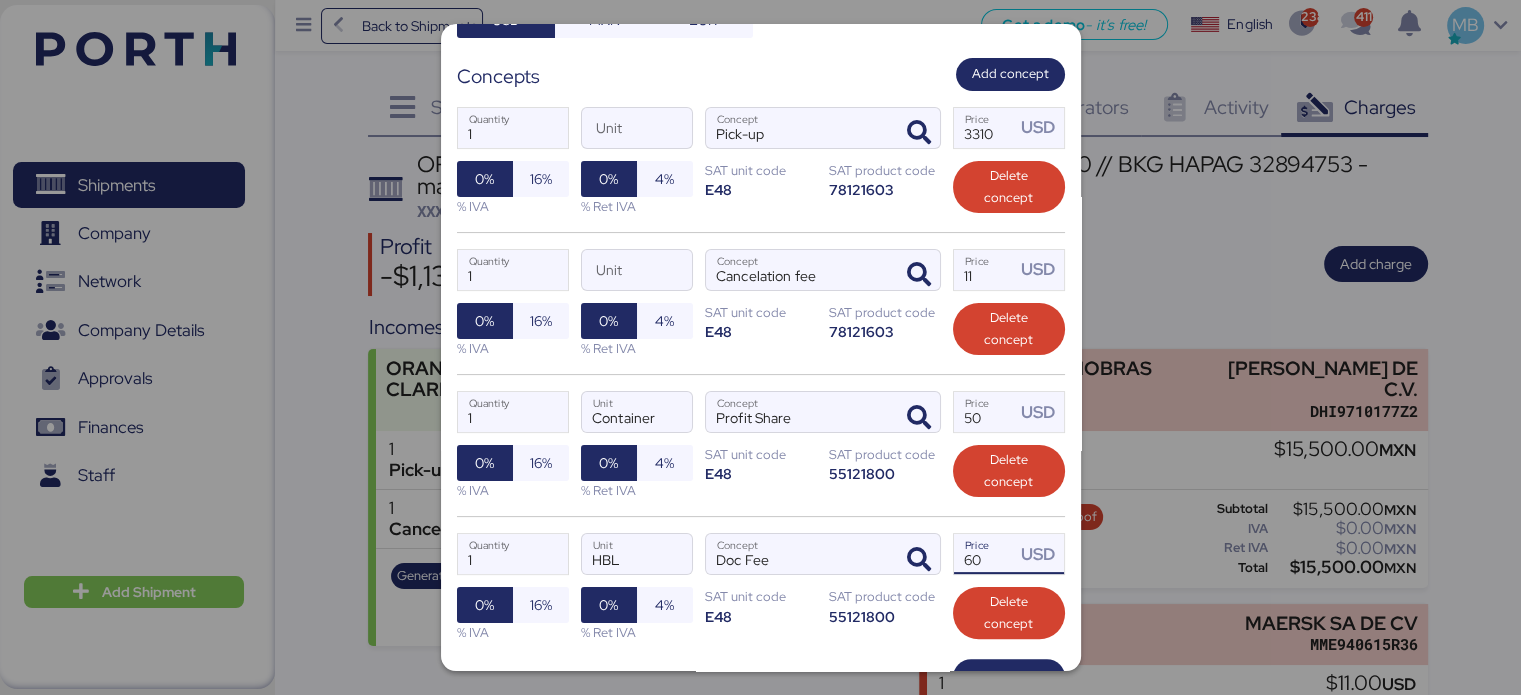 click on "1 Quantity HBL Unit Doc Fee Concept   60 Price USD 0% 16% % IVA 0% 4% % Ret IVA SAT unit code E48 SAT product code 55121800 Delete concept" at bounding box center [761, 587] 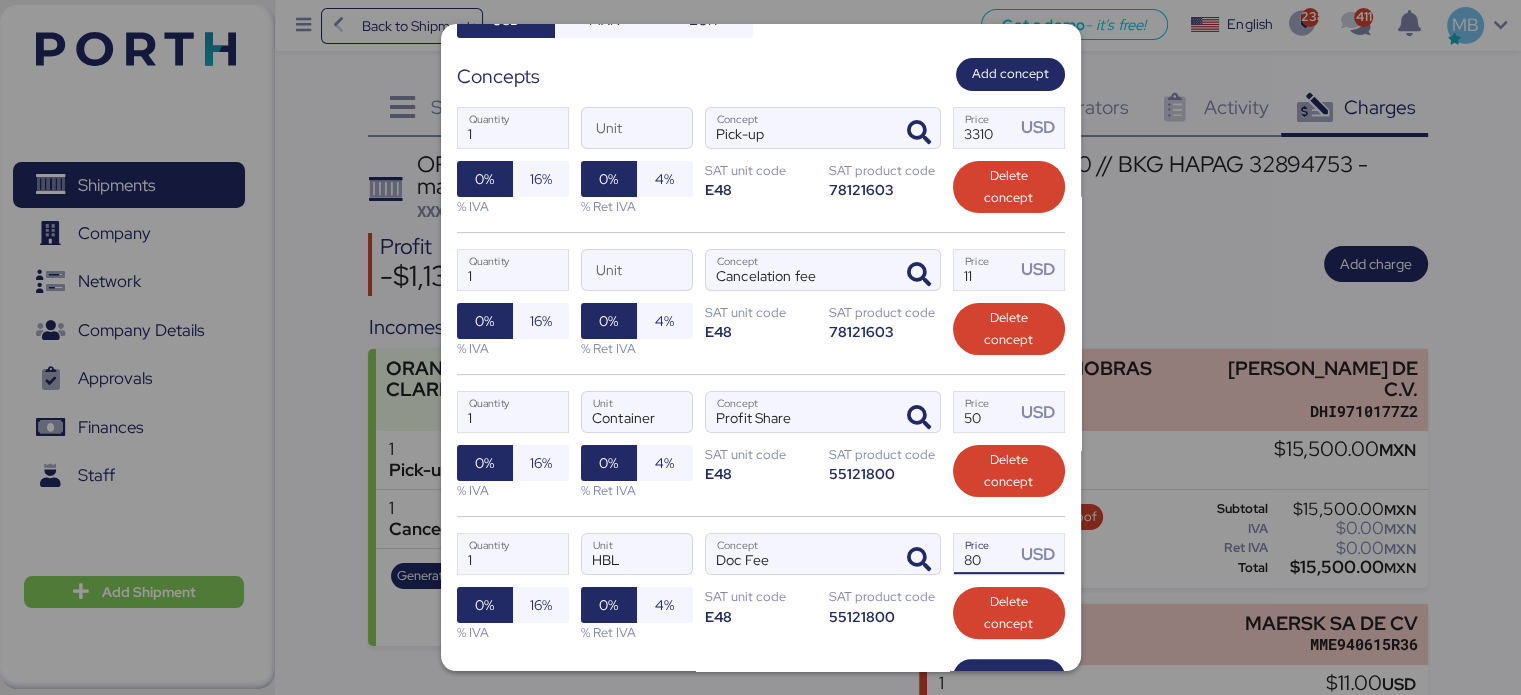 scroll, scrollTop: 478, scrollLeft: 0, axis: vertical 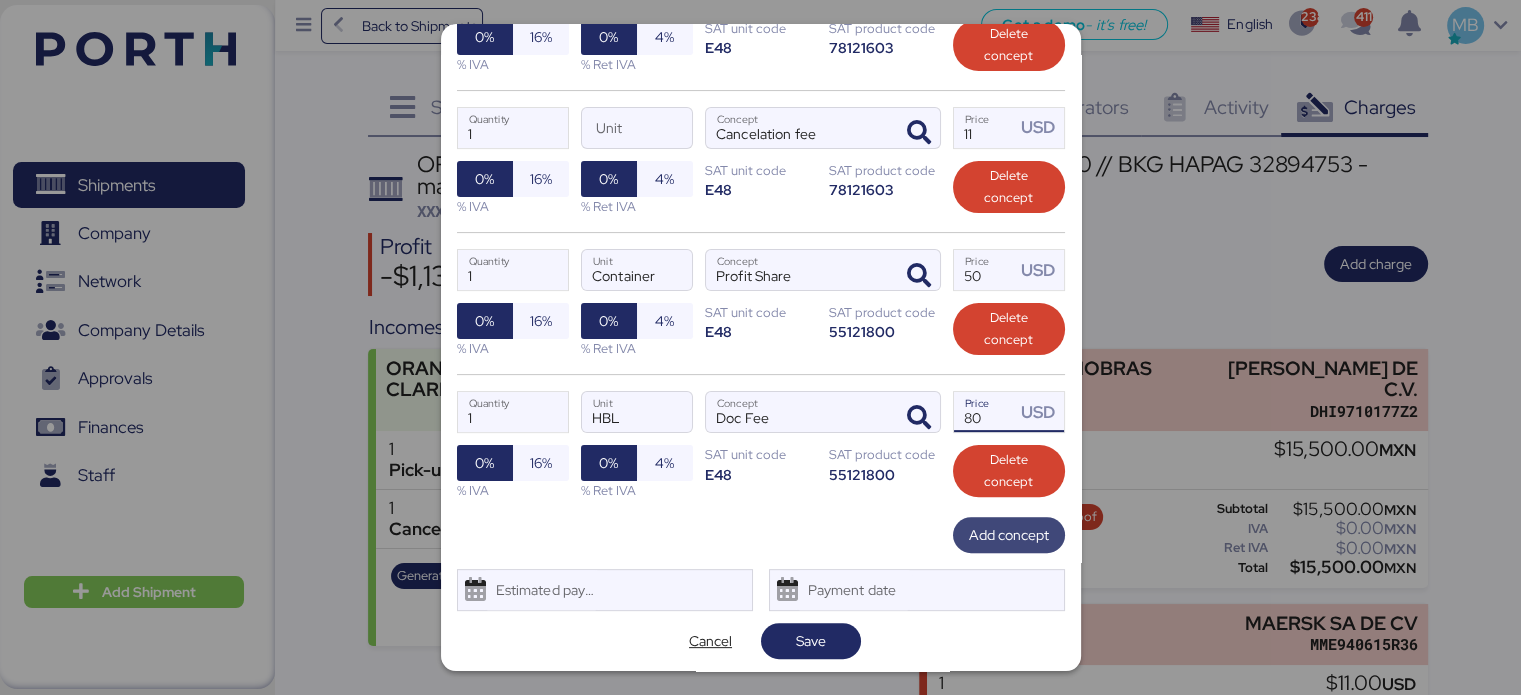 type on "80" 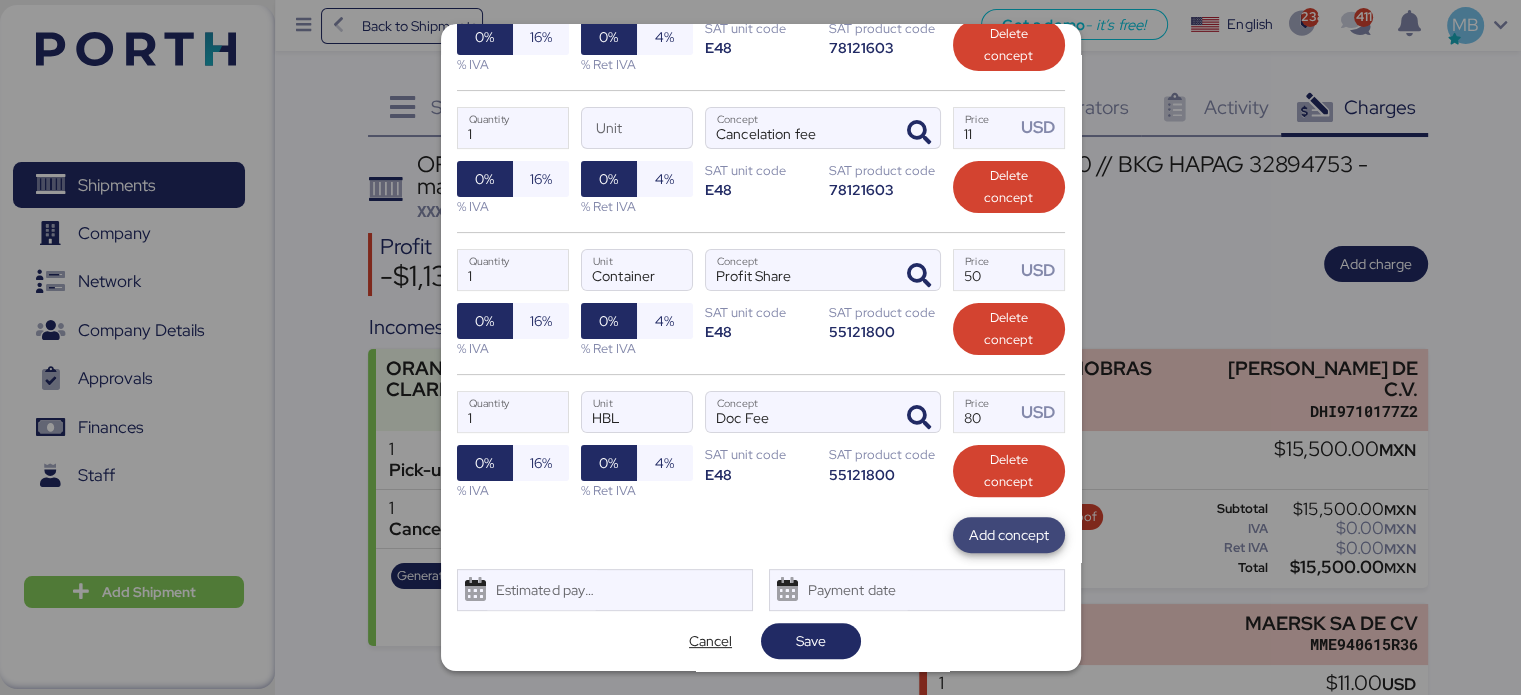 click on "Add concept" at bounding box center (1009, 535) 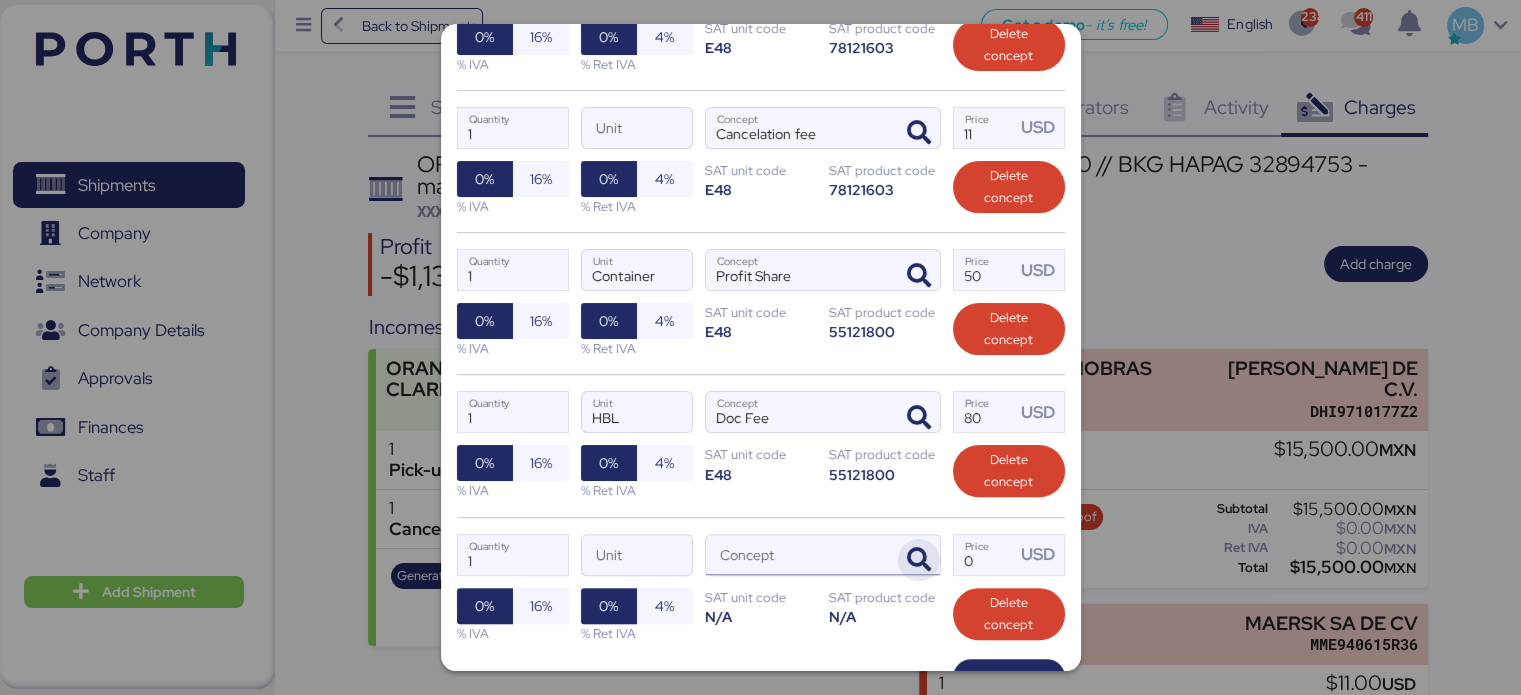 click at bounding box center (919, 560) 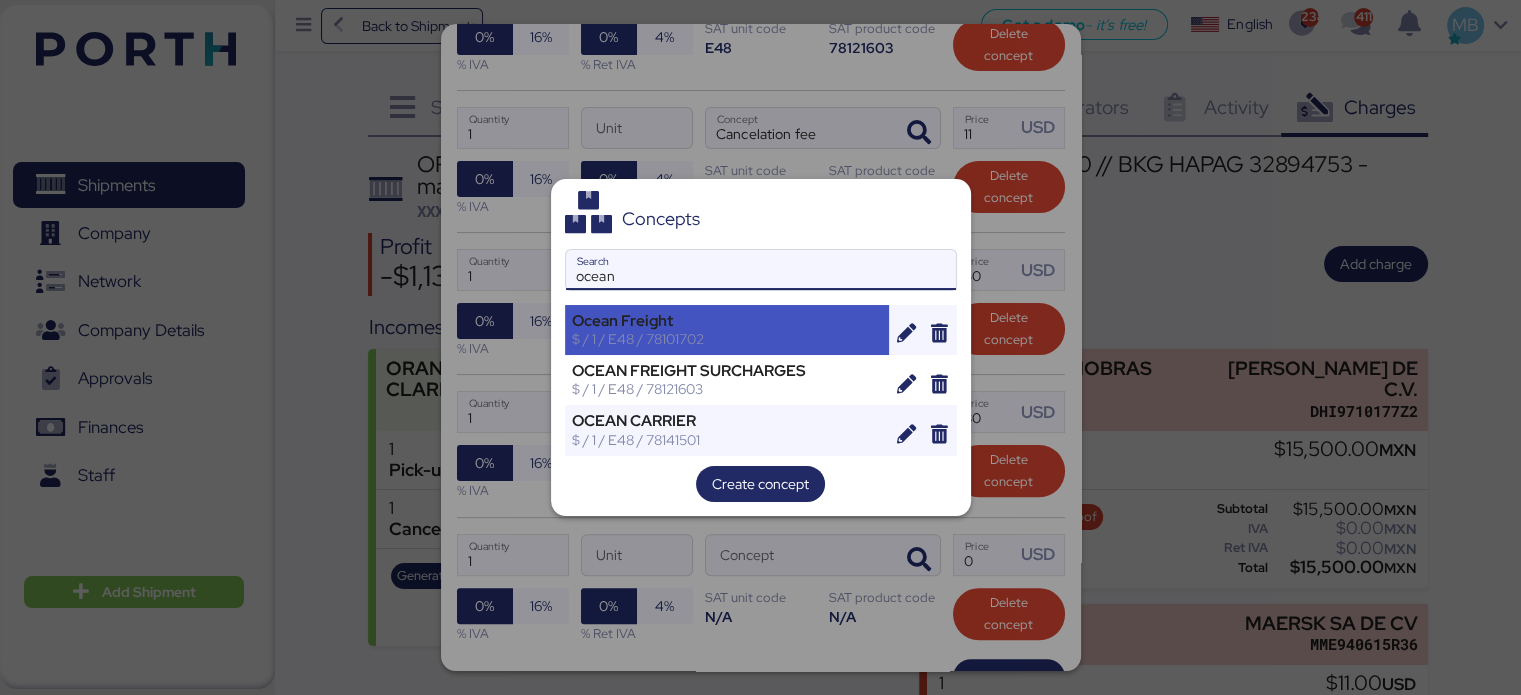 type on "ocean" 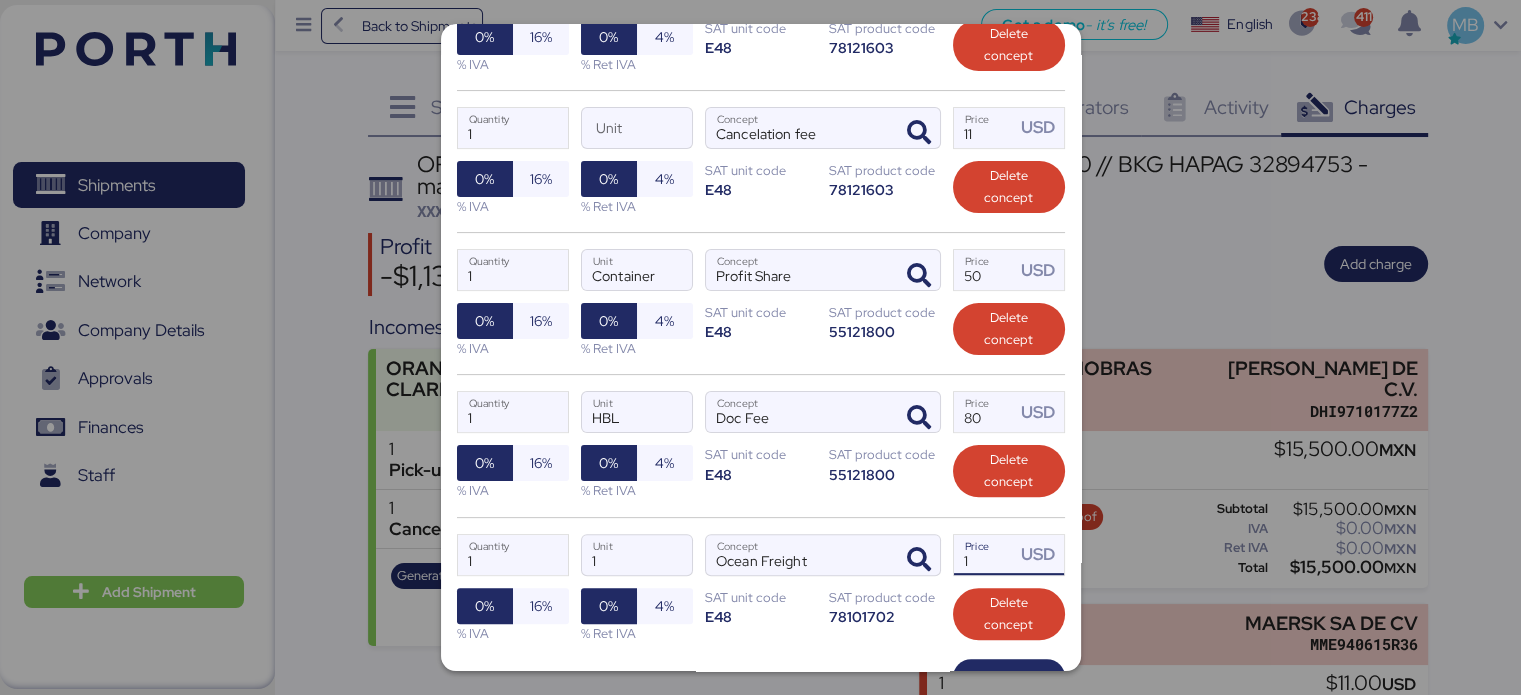 click on "1" at bounding box center (985, 555) 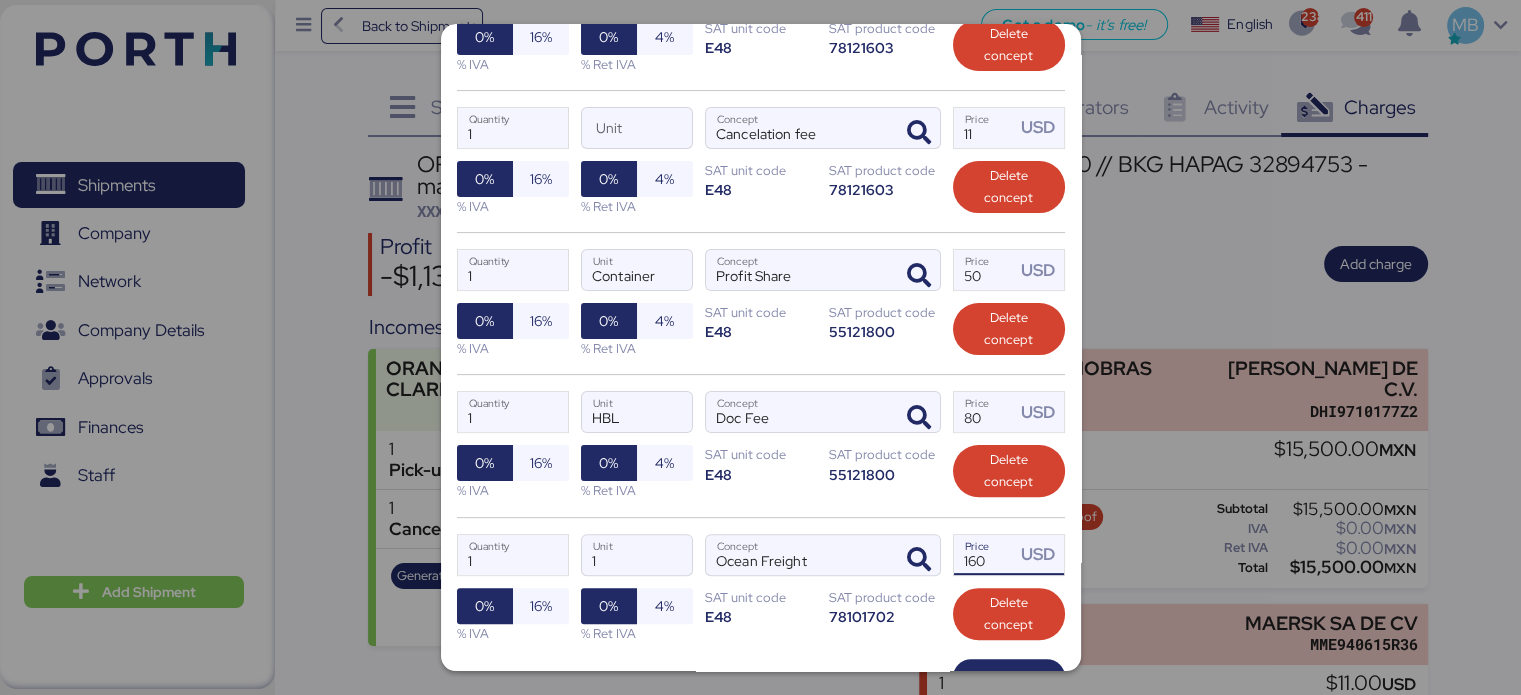 scroll, scrollTop: 620, scrollLeft: 0, axis: vertical 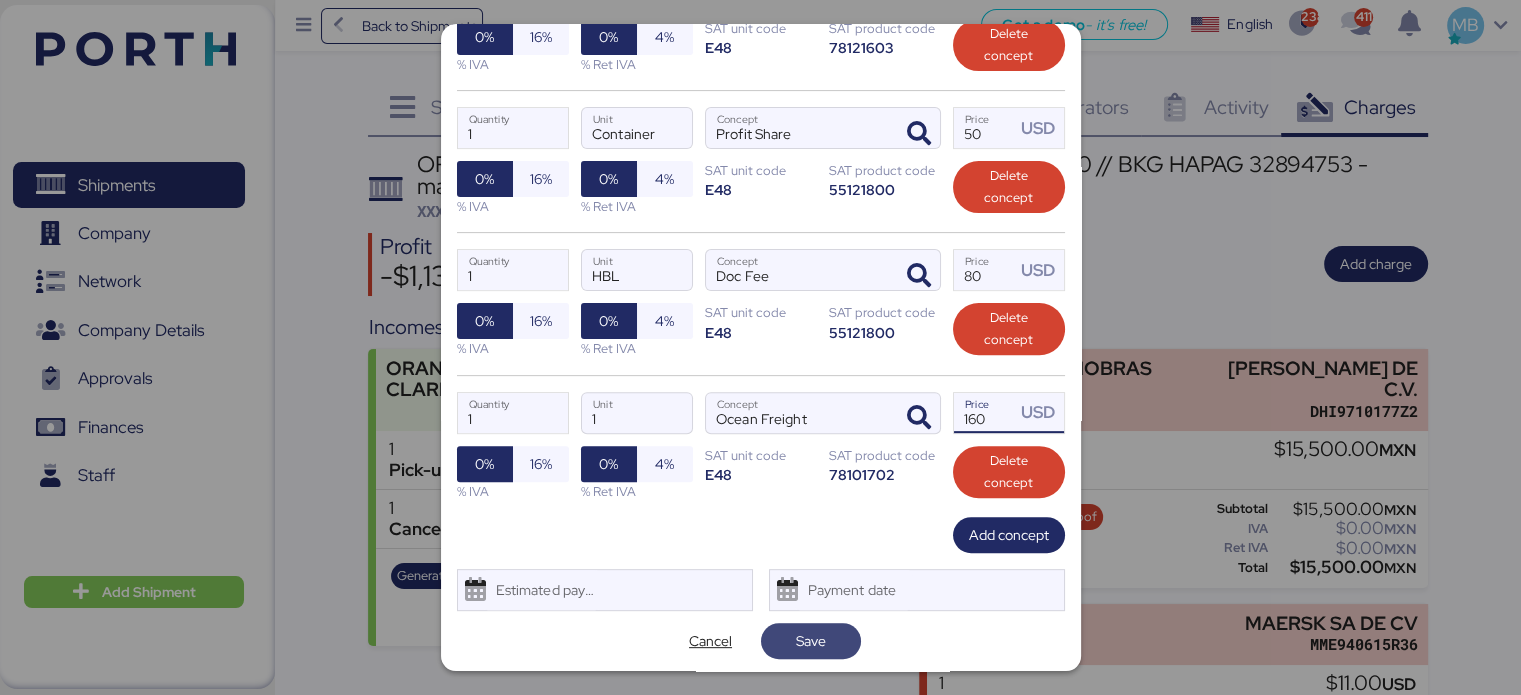 type on "160" 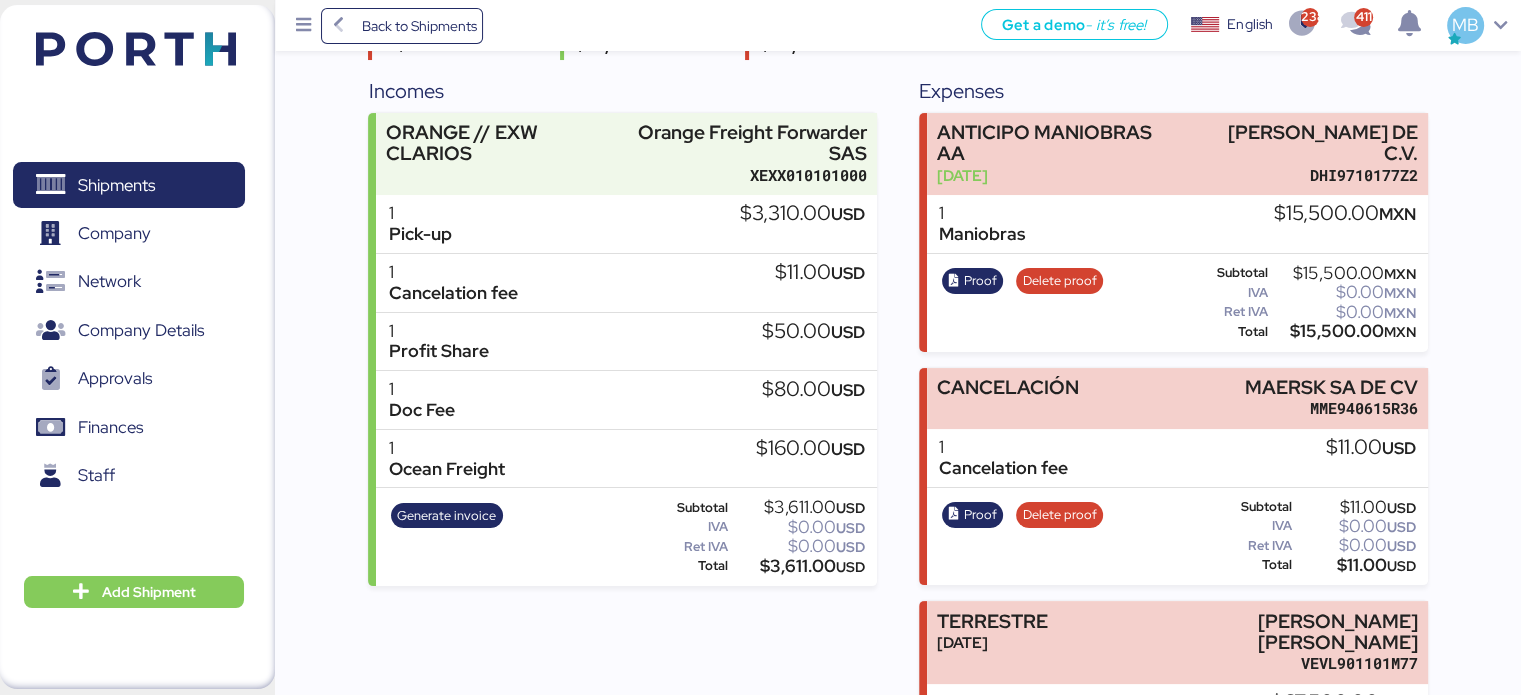 scroll, scrollTop: 202, scrollLeft: 0, axis: vertical 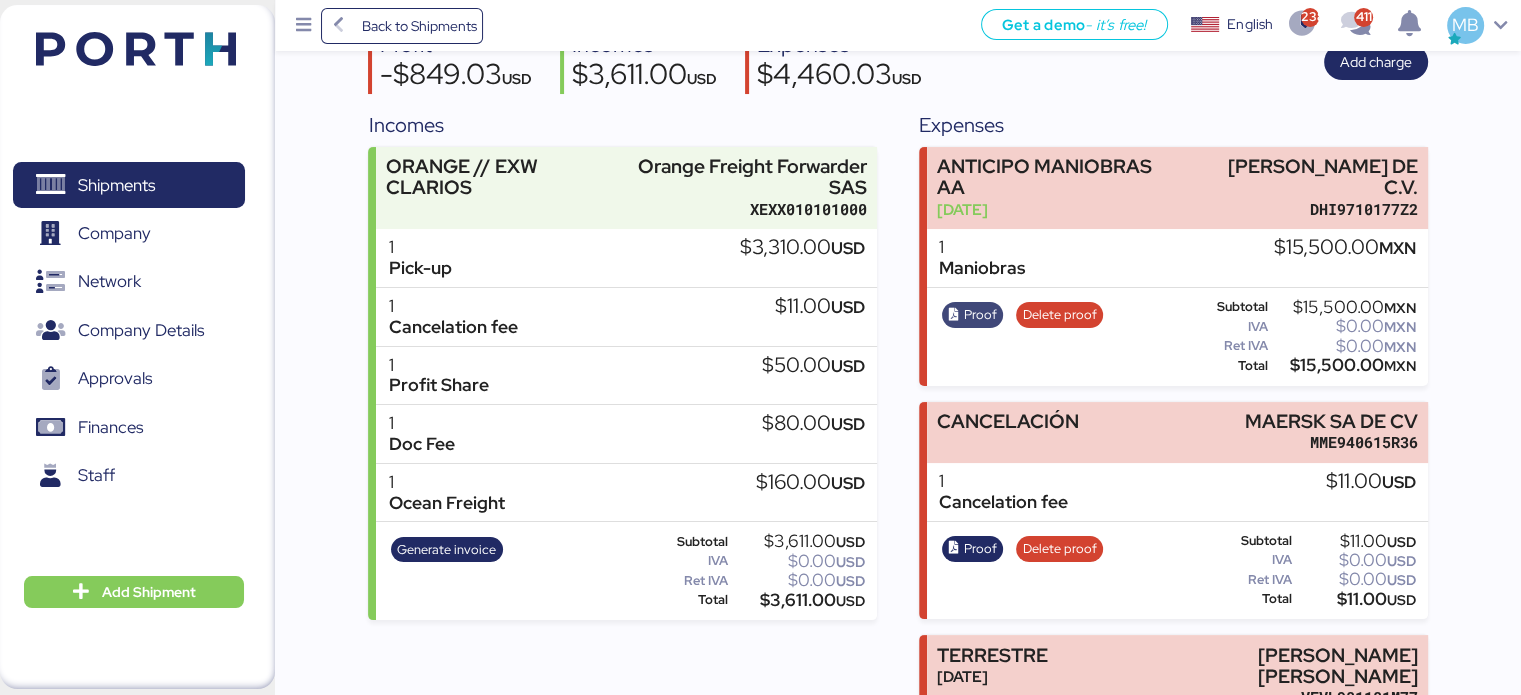 click on "Proof" at bounding box center [980, 315] 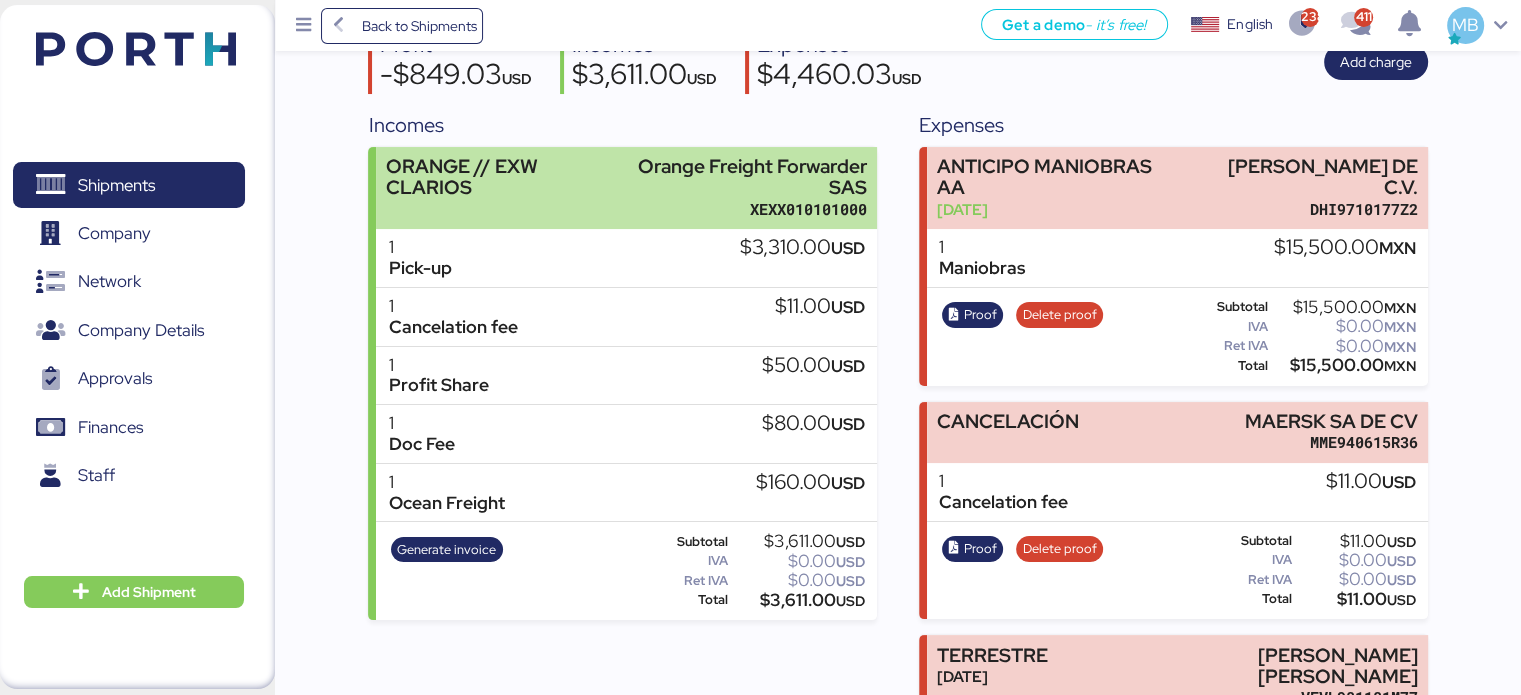 click on "Orange Freight Forwarder SAS" at bounding box center (742, 177) 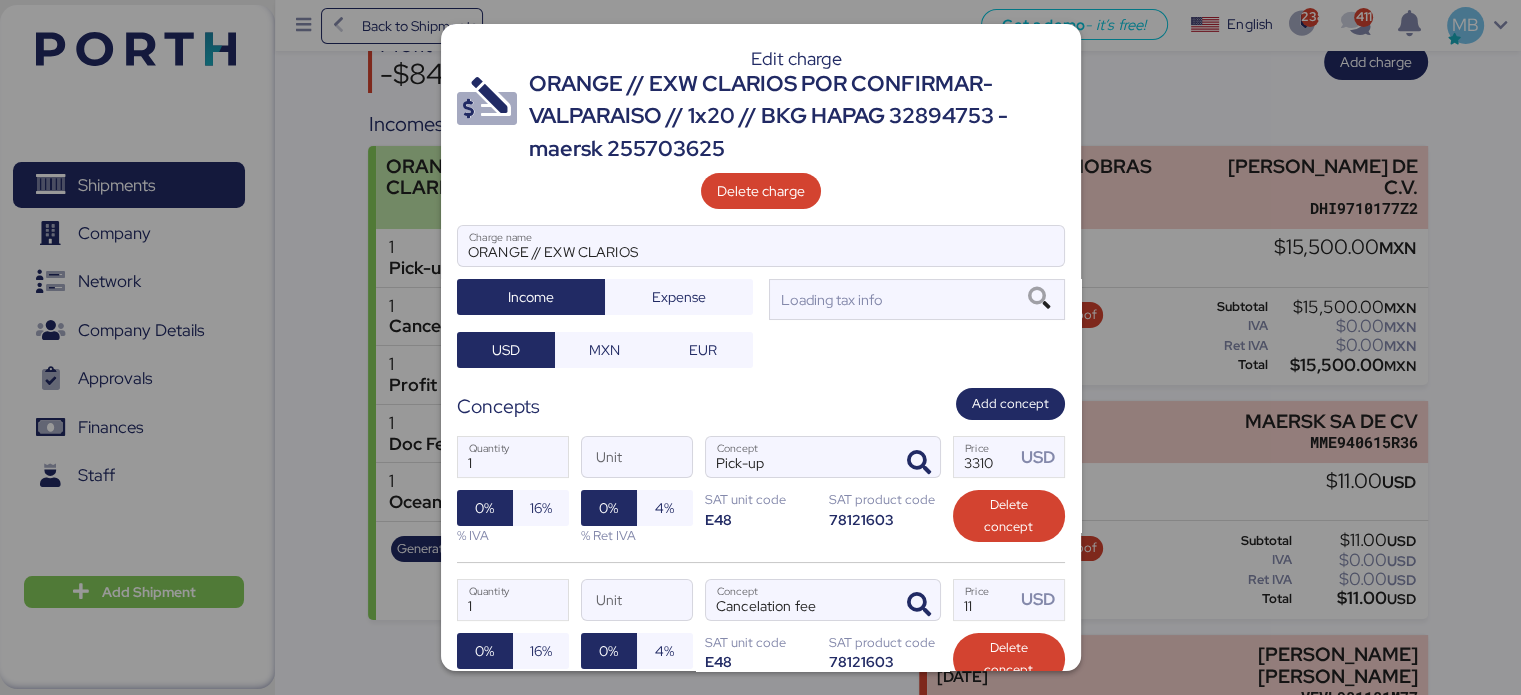 scroll, scrollTop: 0, scrollLeft: 0, axis: both 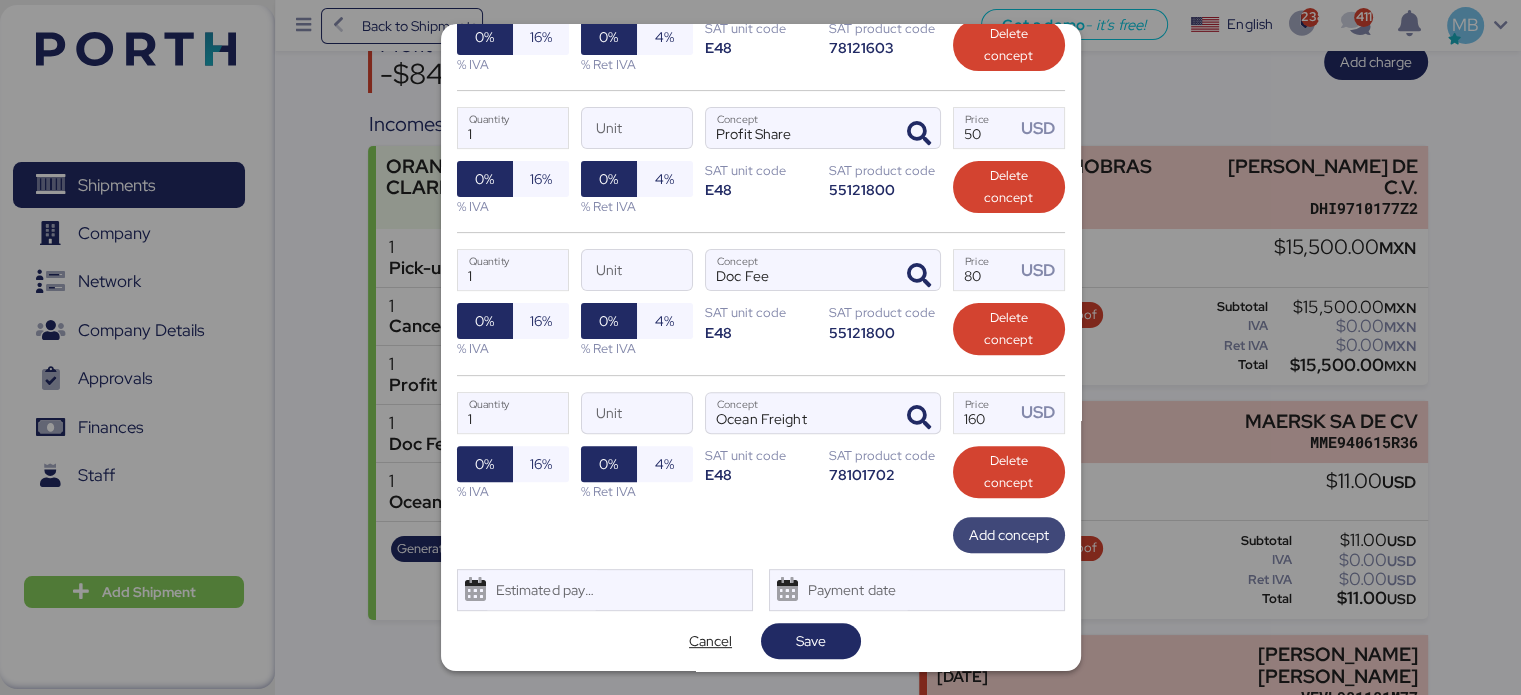 click on "Add concept" at bounding box center [1009, 535] 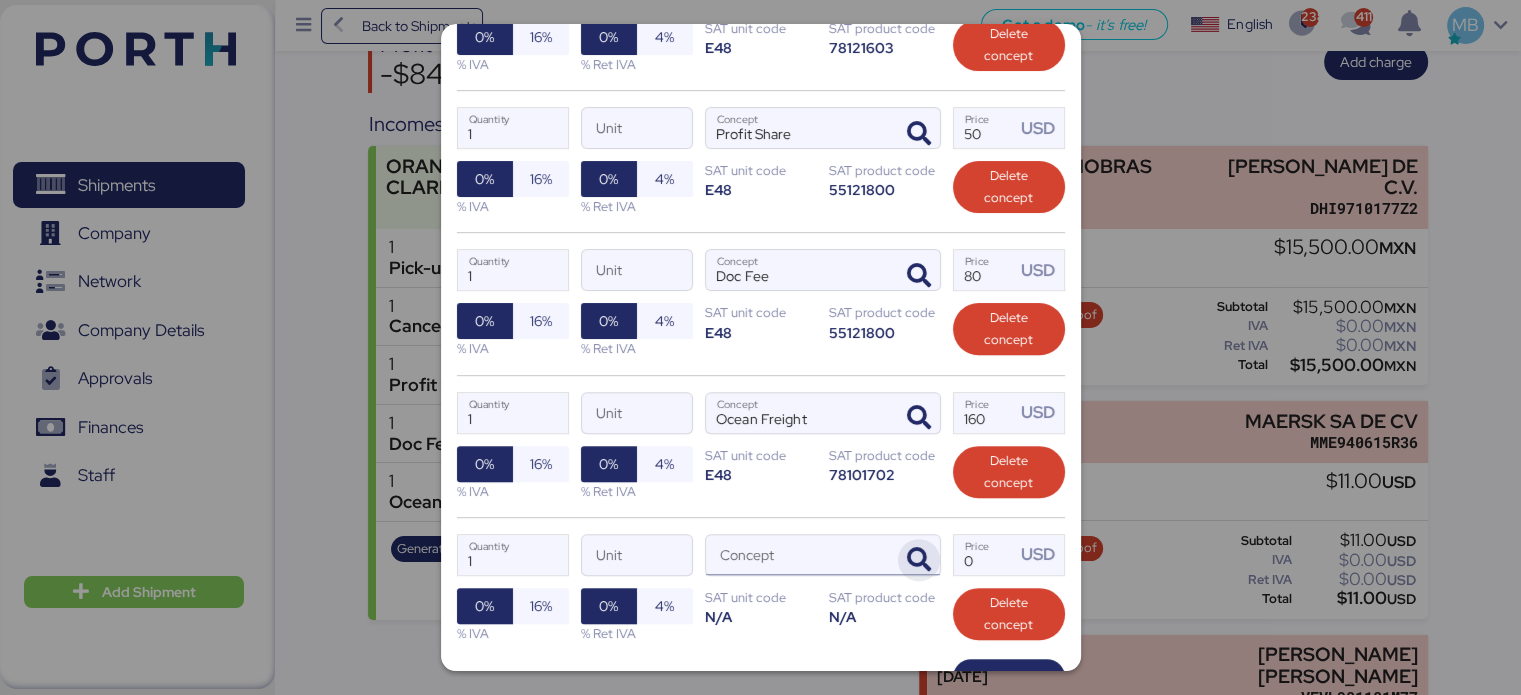 click at bounding box center [919, 560] 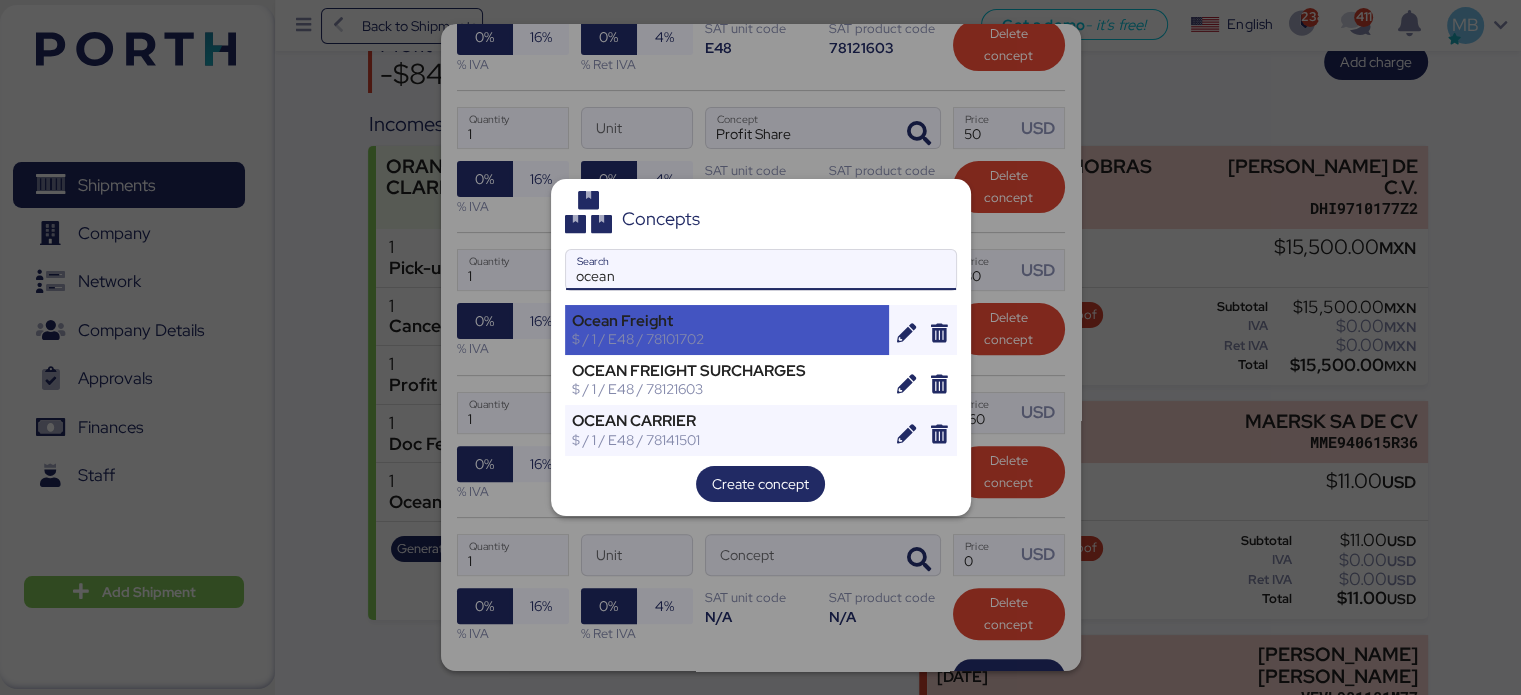 type on "ocean" 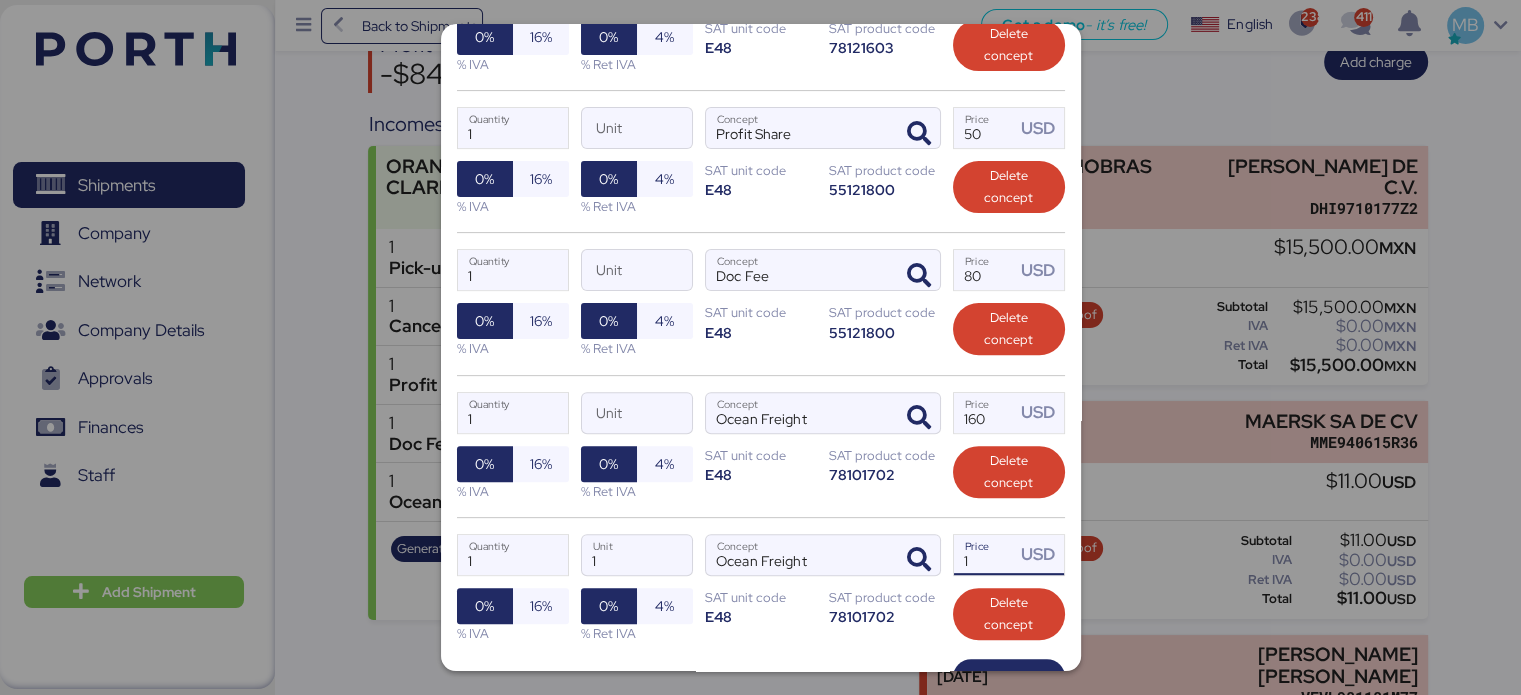 click on "1" at bounding box center (985, 555) 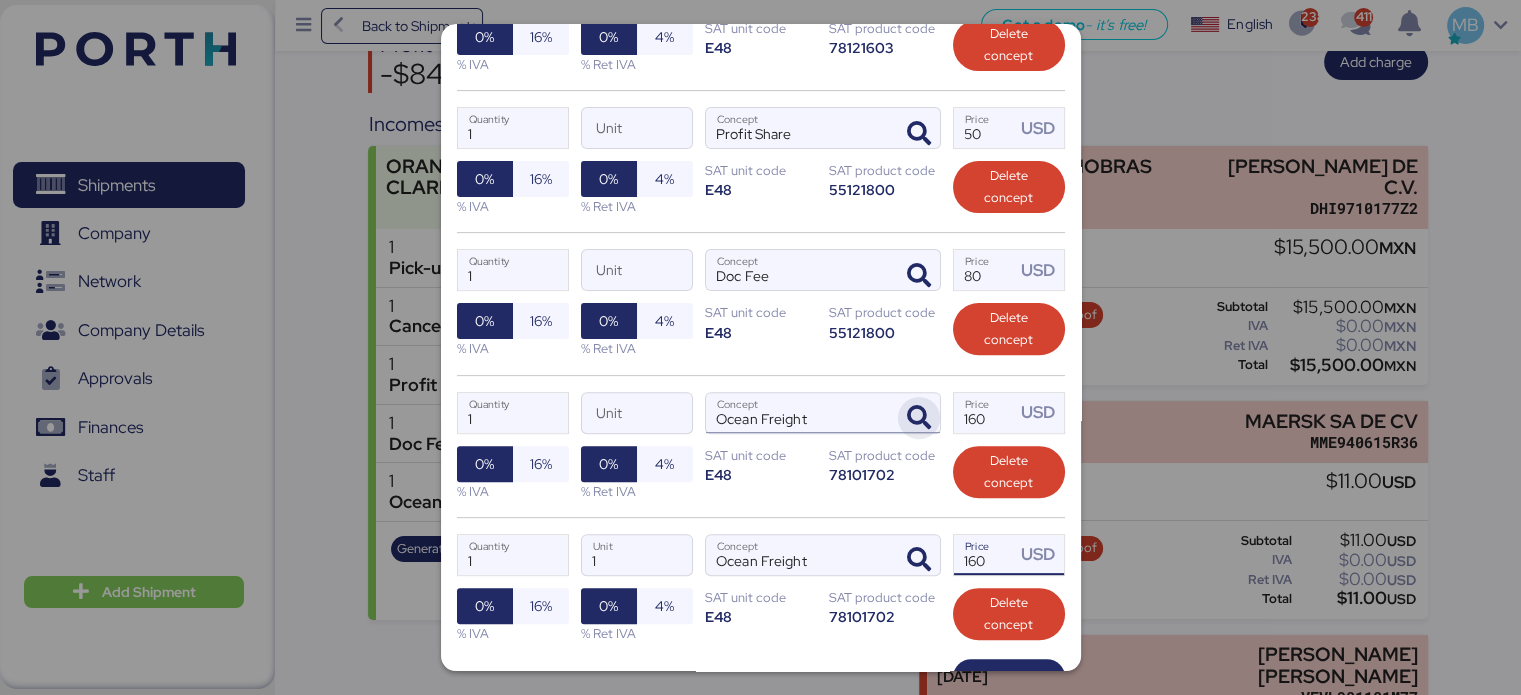 type on "160" 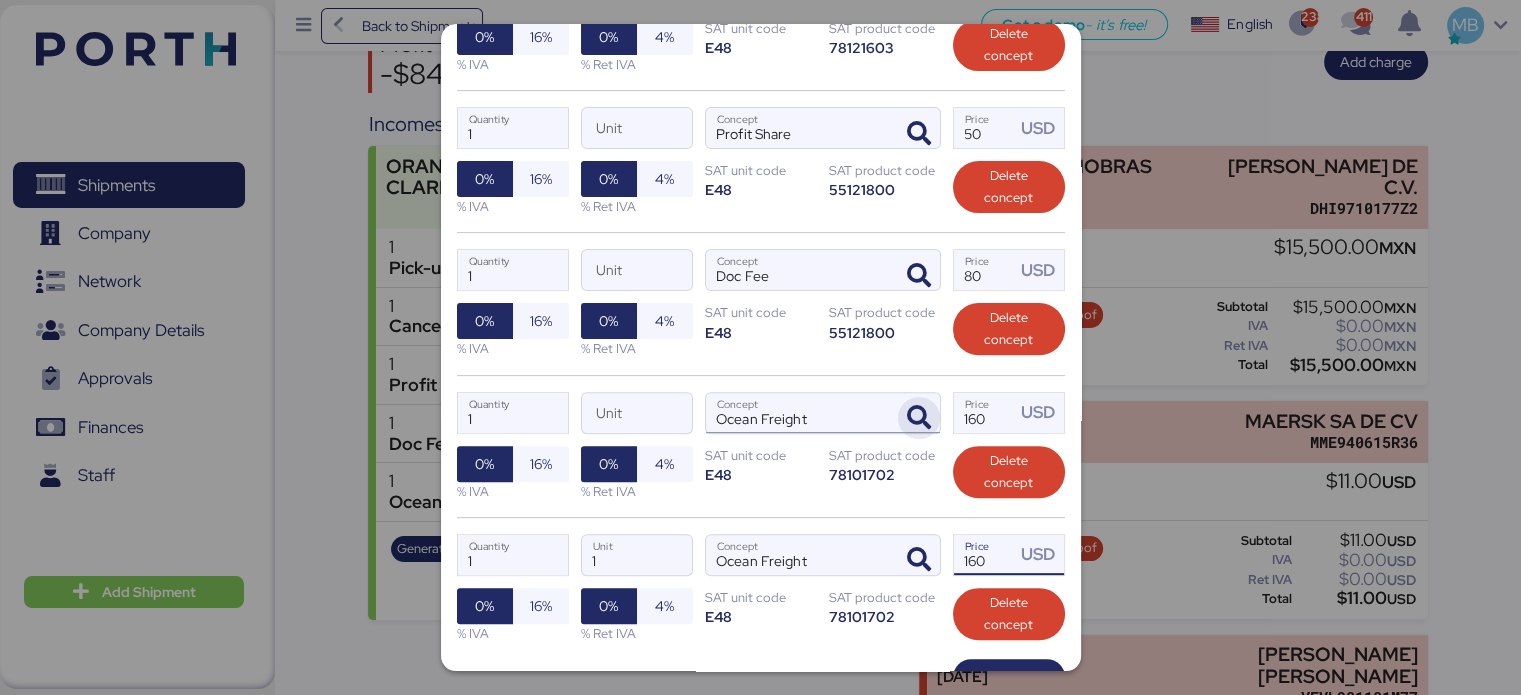 click at bounding box center (919, 418) 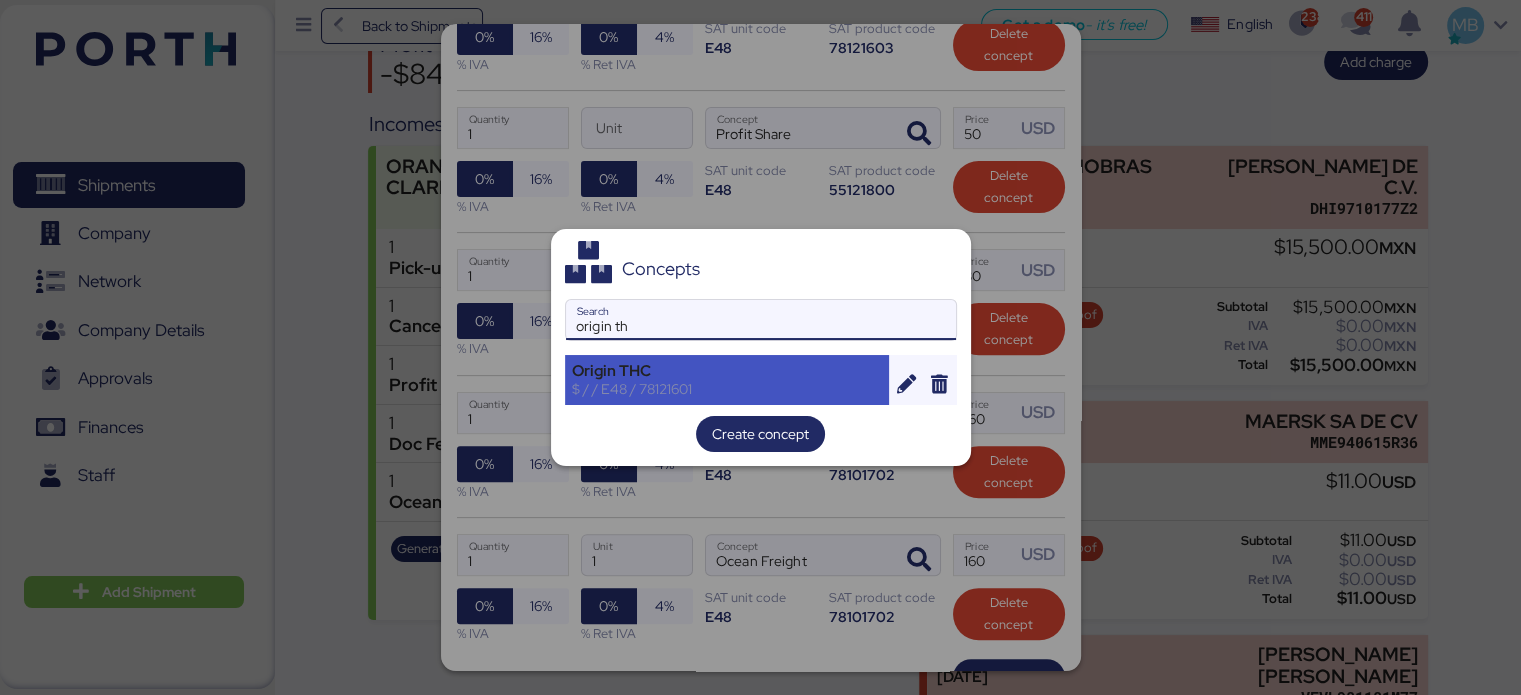 type on "origin th" 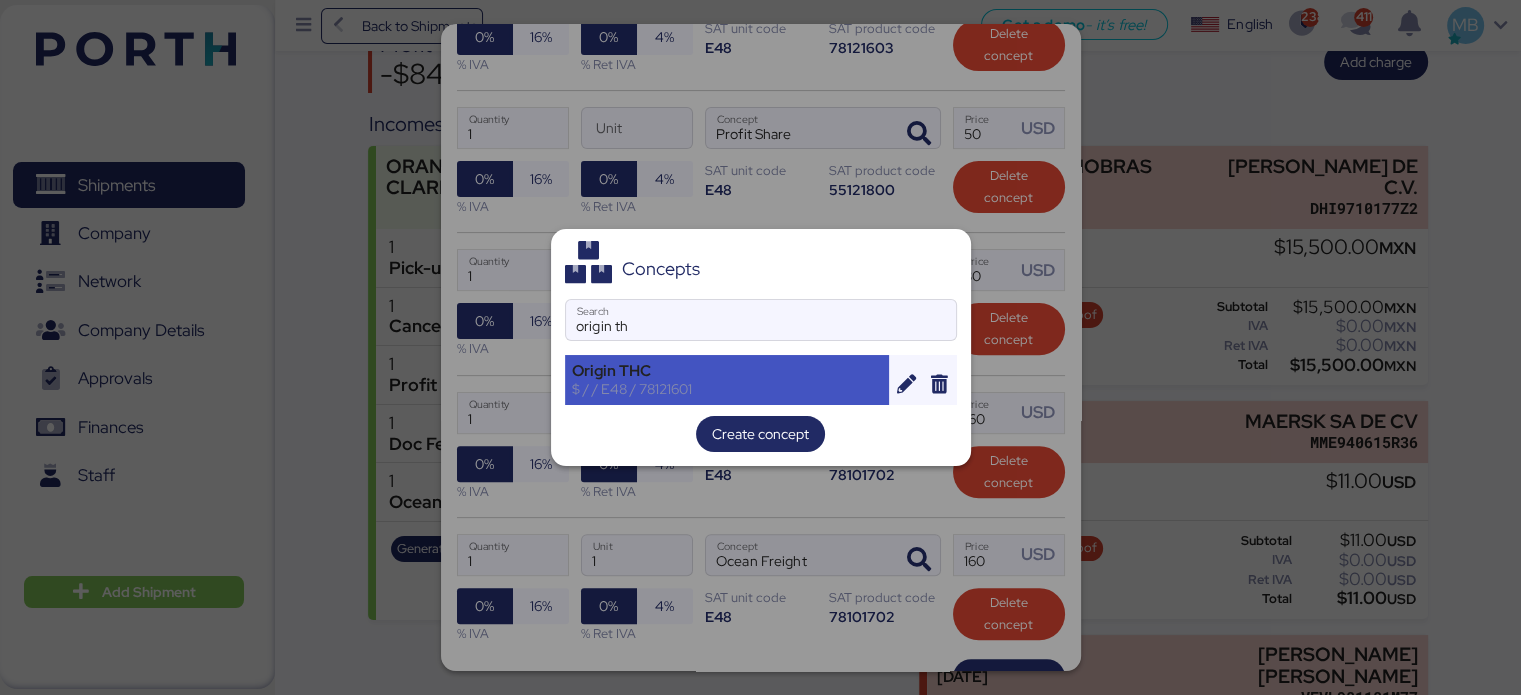 click on "Origin THC" at bounding box center [727, 371] 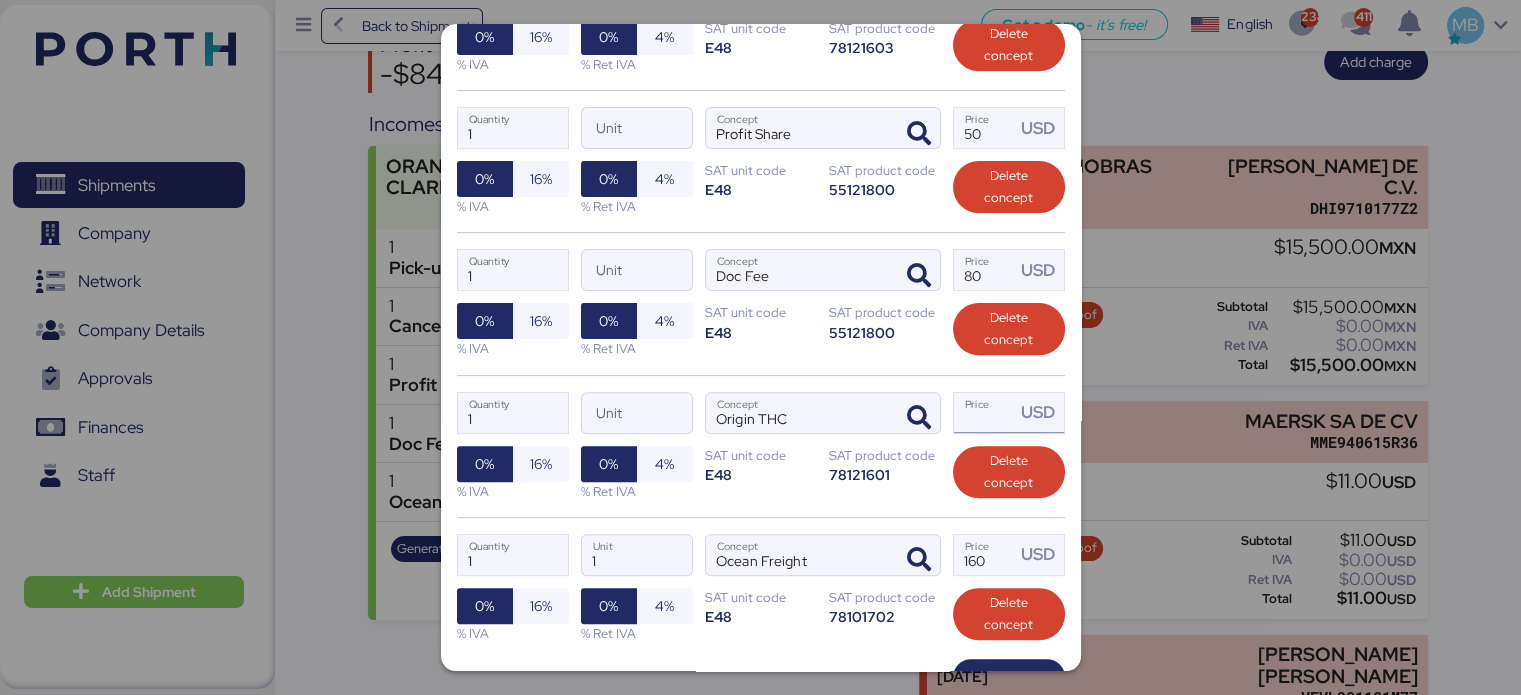 click on "Price USD" at bounding box center (985, 413) 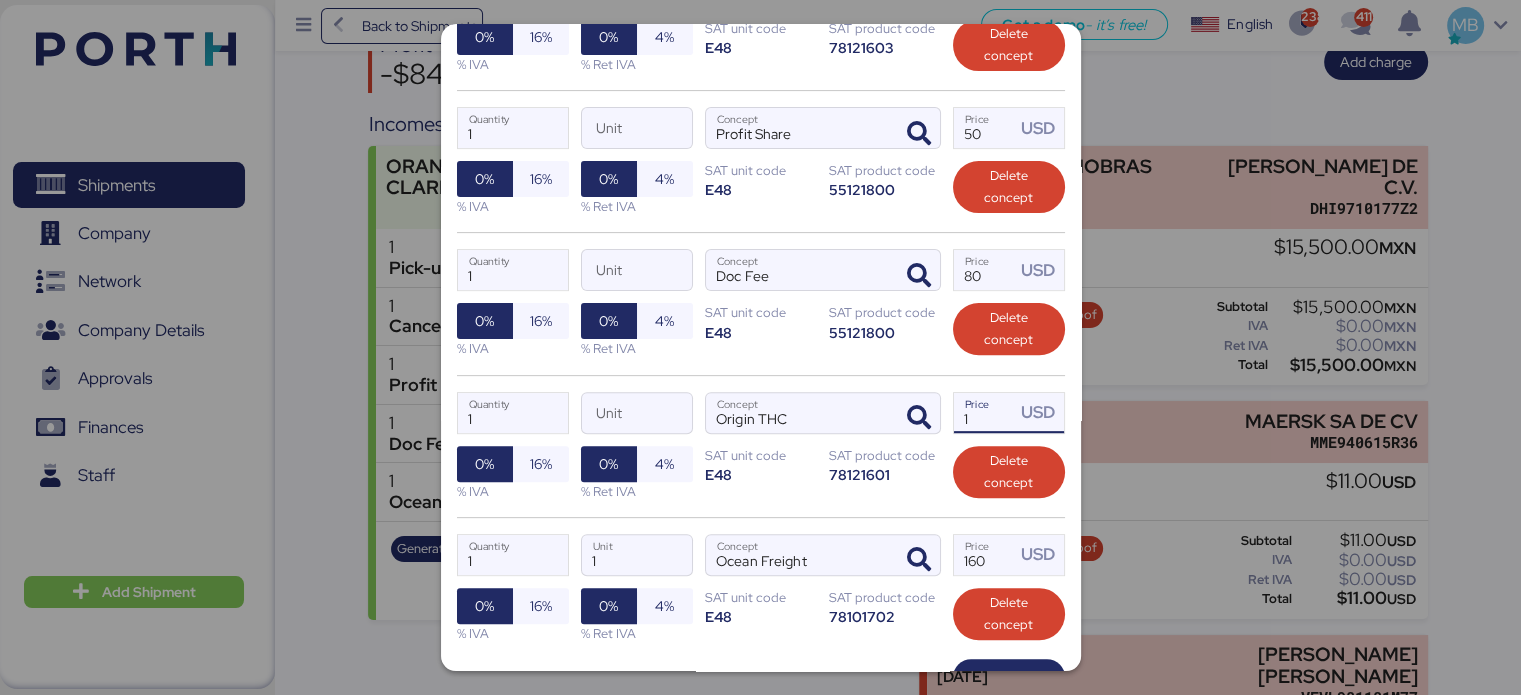 scroll, scrollTop: 761, scrollLeft: 0, axis: vertical 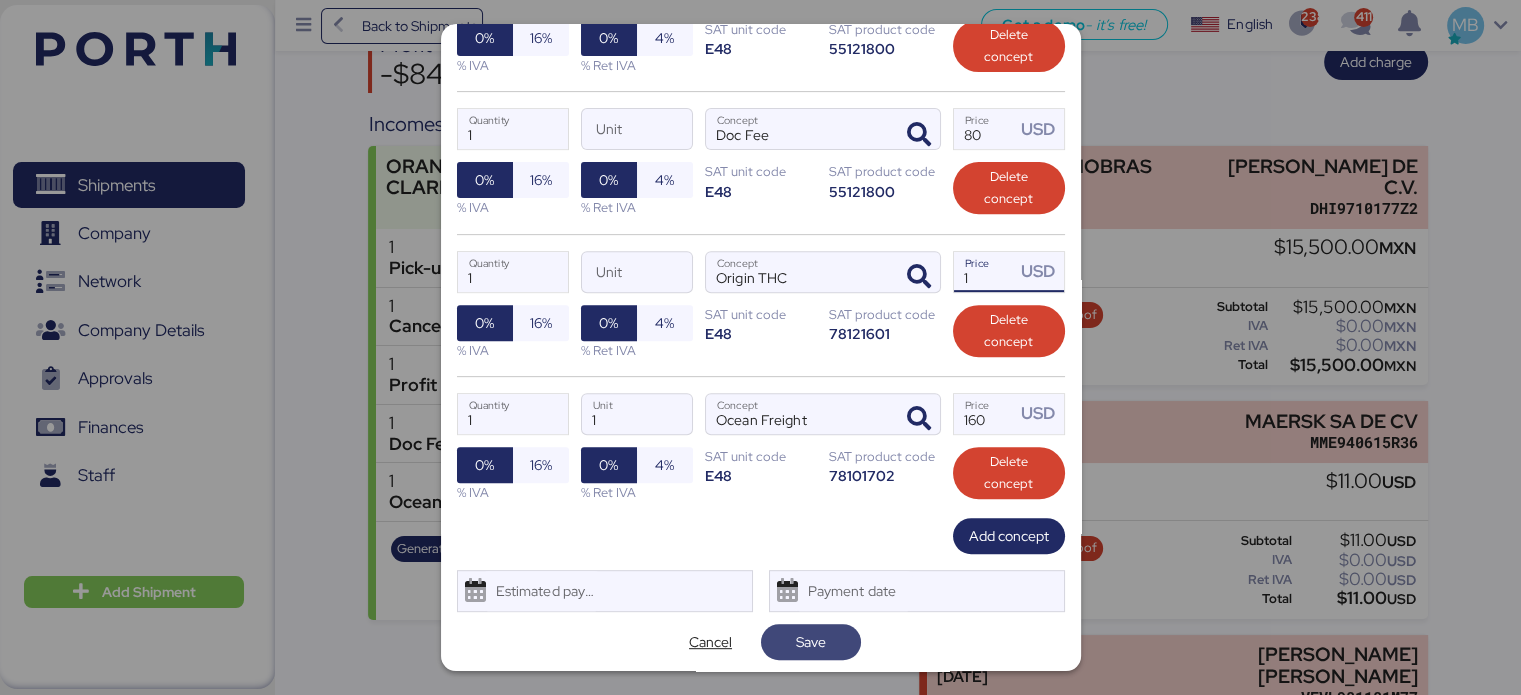type on "1" 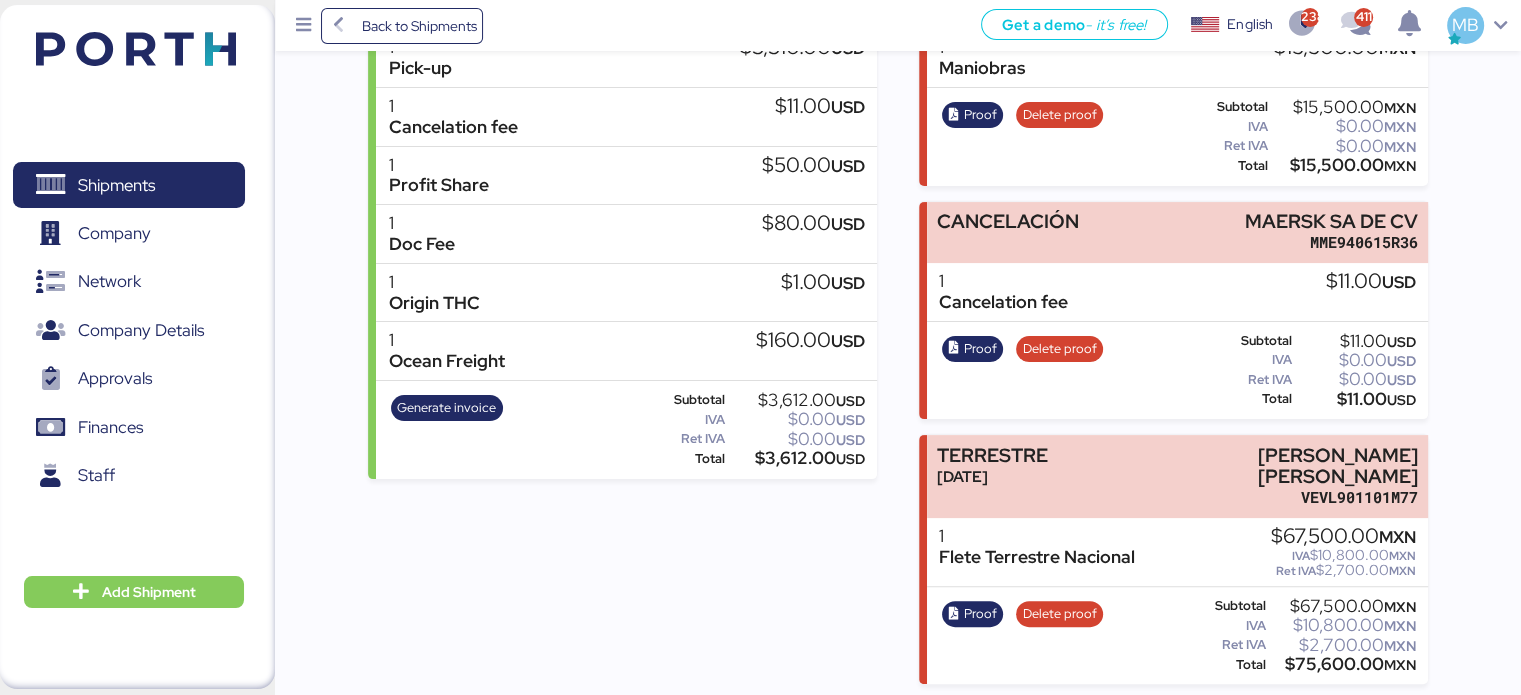 scroll, scrollTop: 0, scrollLeft: 0, axis: both 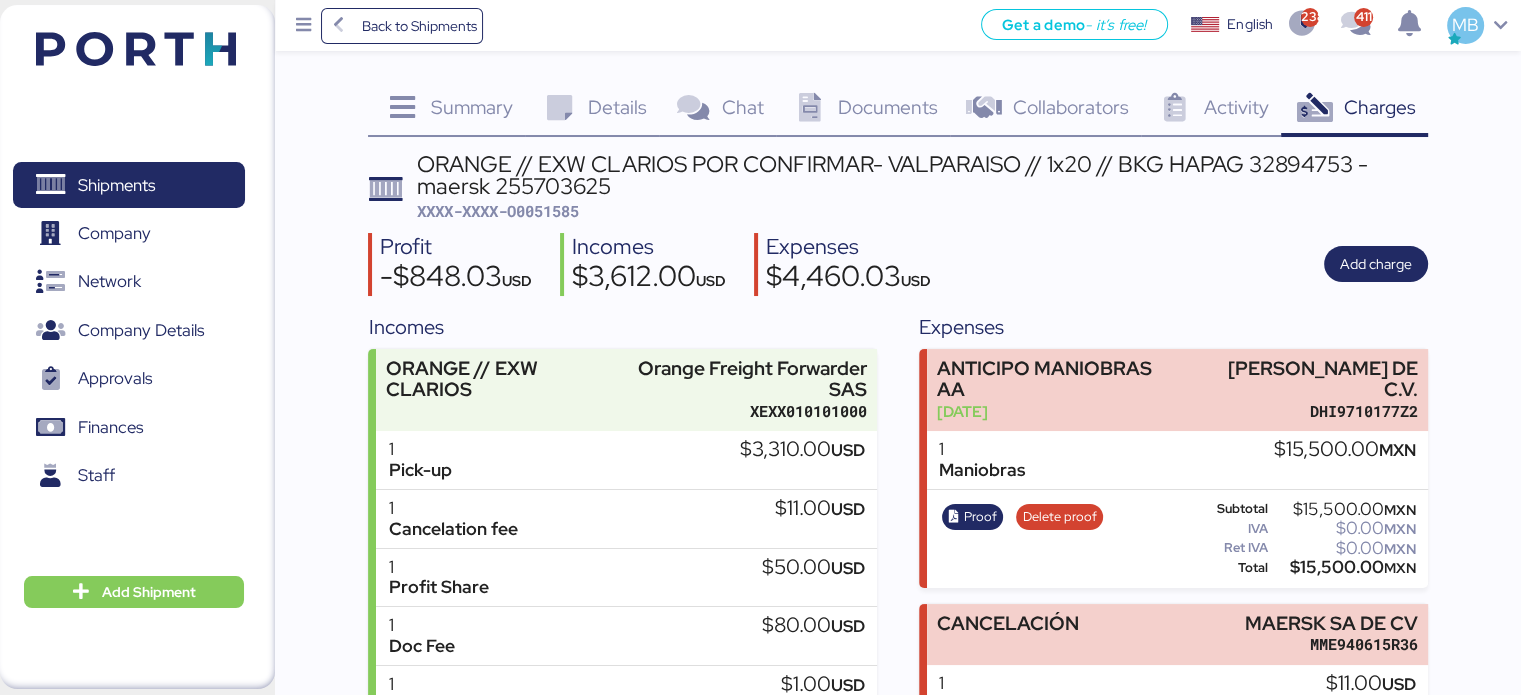 click on "XXXX-XXXX-O0051585" at bounding box center [498, 211] 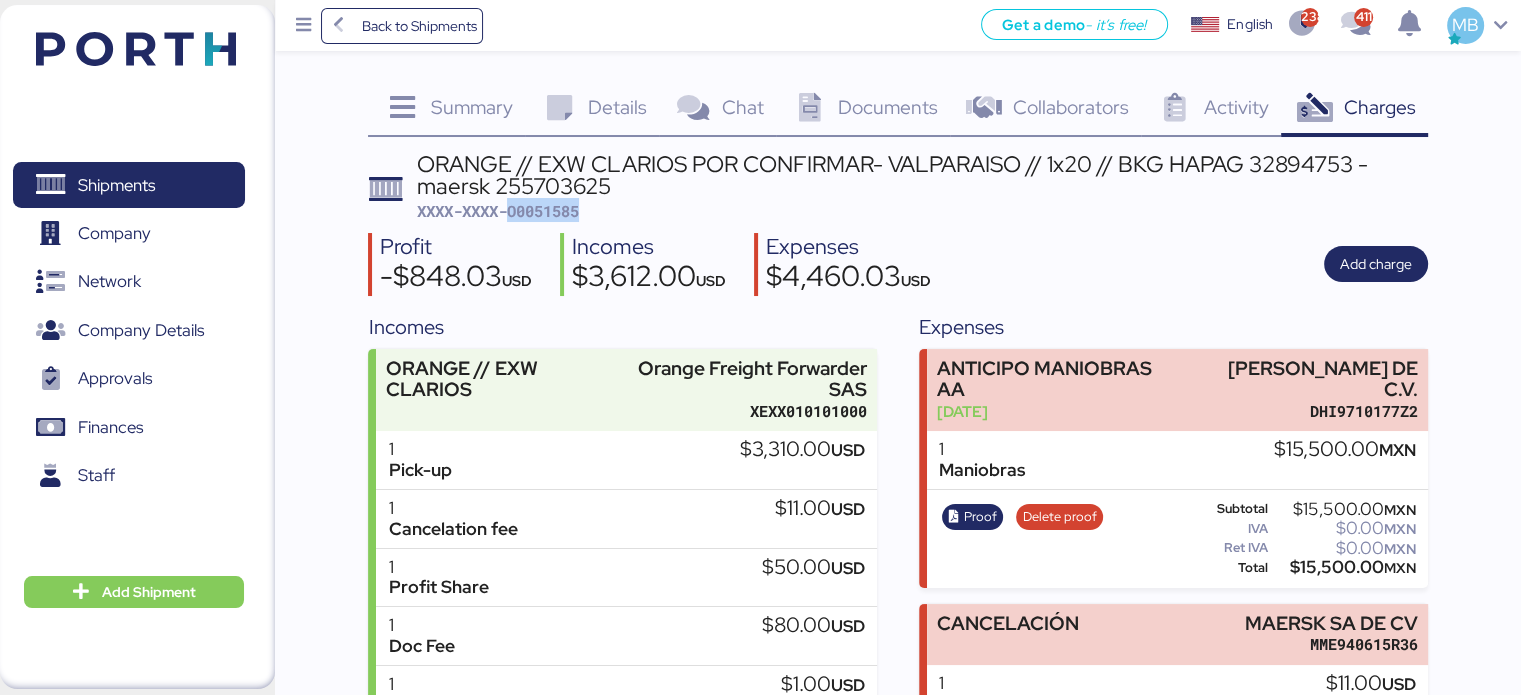click on "XXXX-XXXX-O0051585" at bounding box center [498, 211] 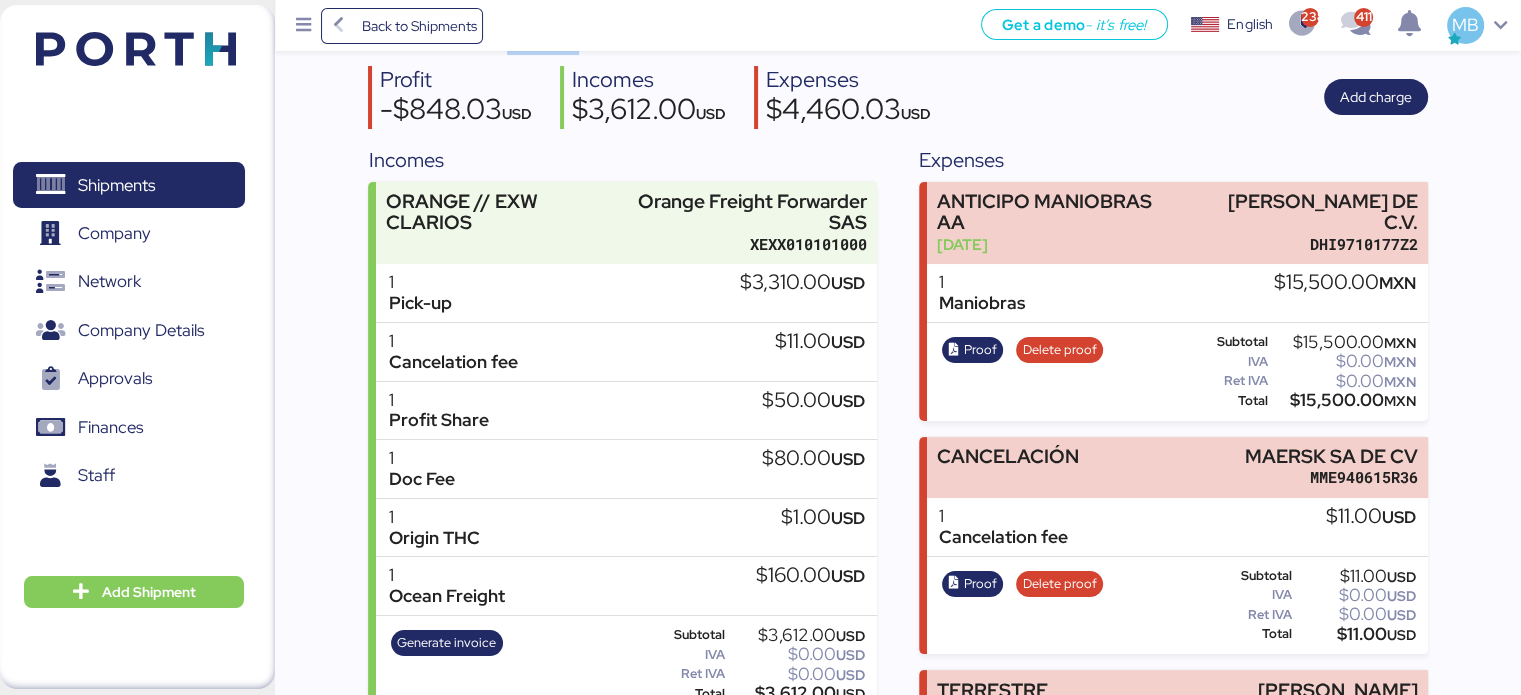 scroll, scrollTop: 200, scrollLeft: 0, axis: vertical 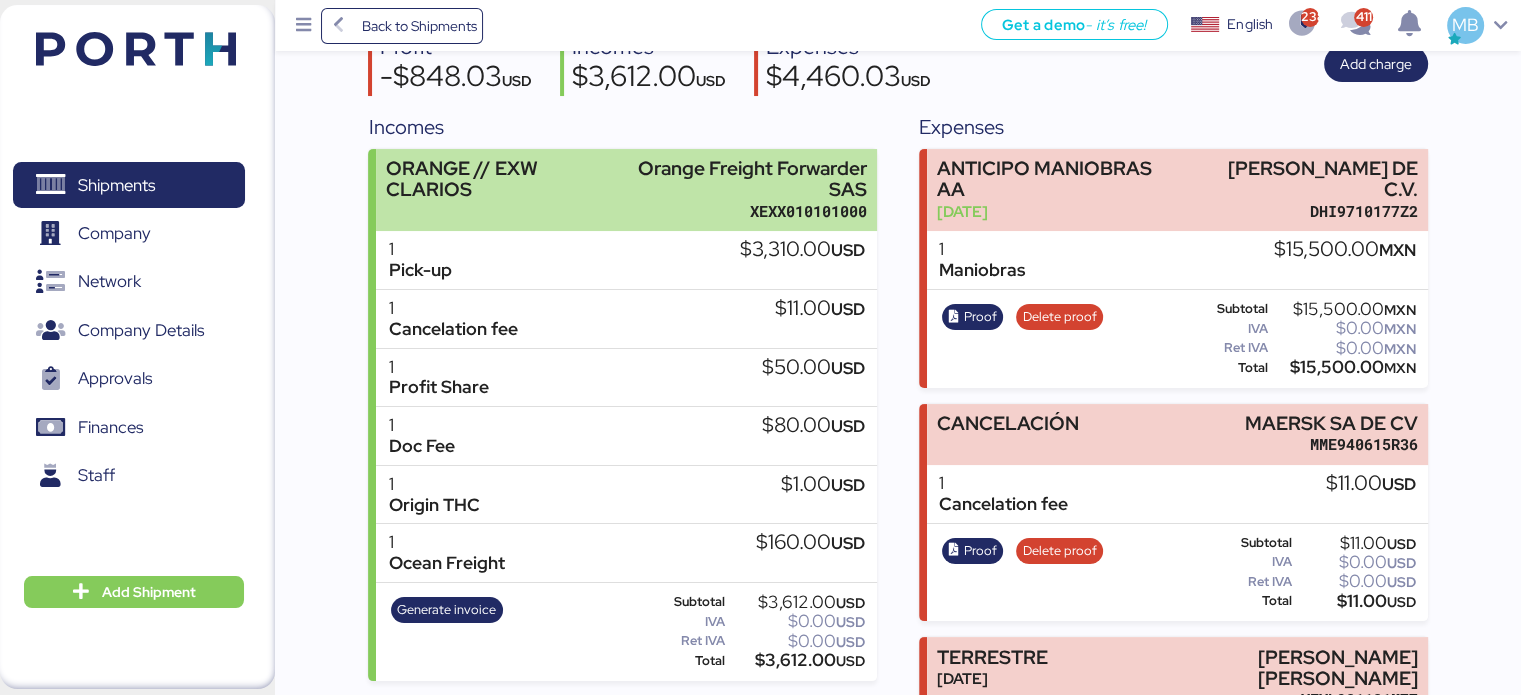 click on "XEXX010101000" at bounding box center (742, 211) 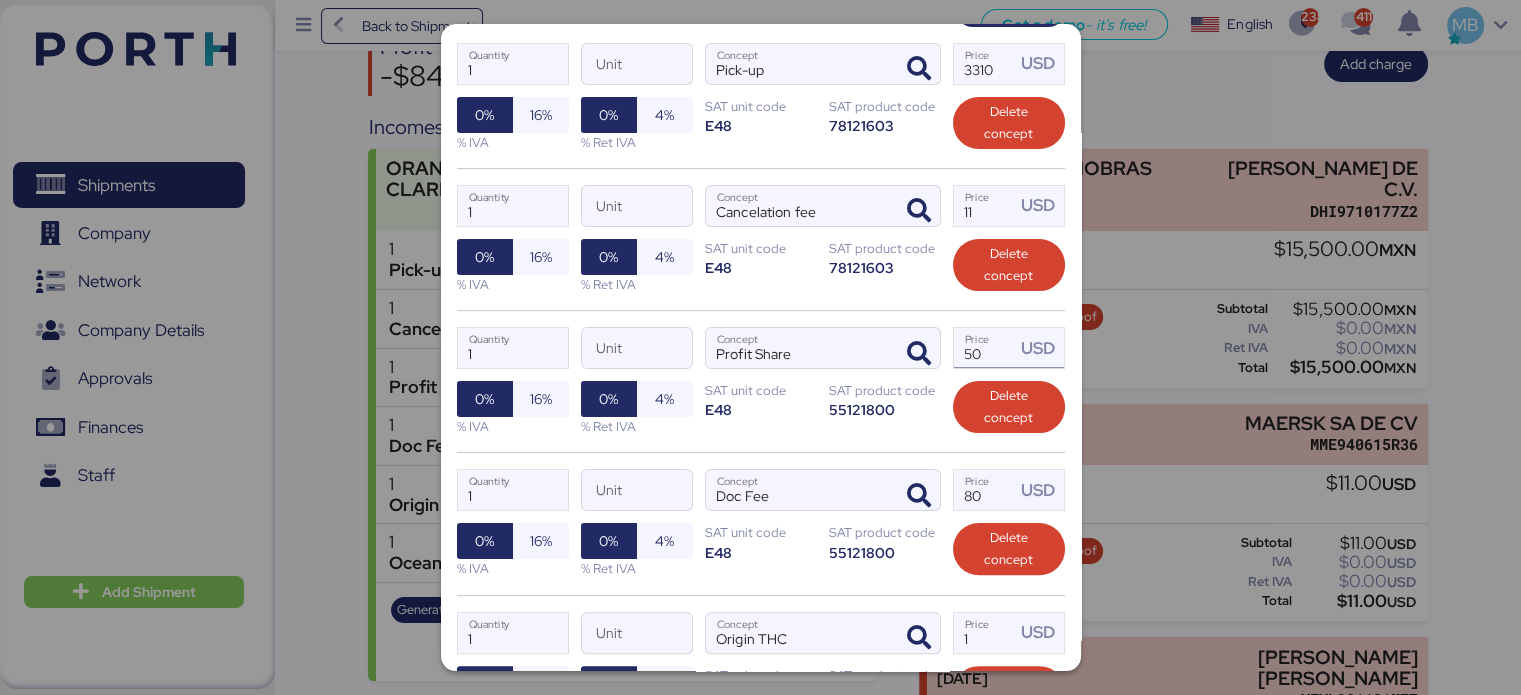 scroll, scrollTop: 200, scrollLeft: 0, axis: vertical 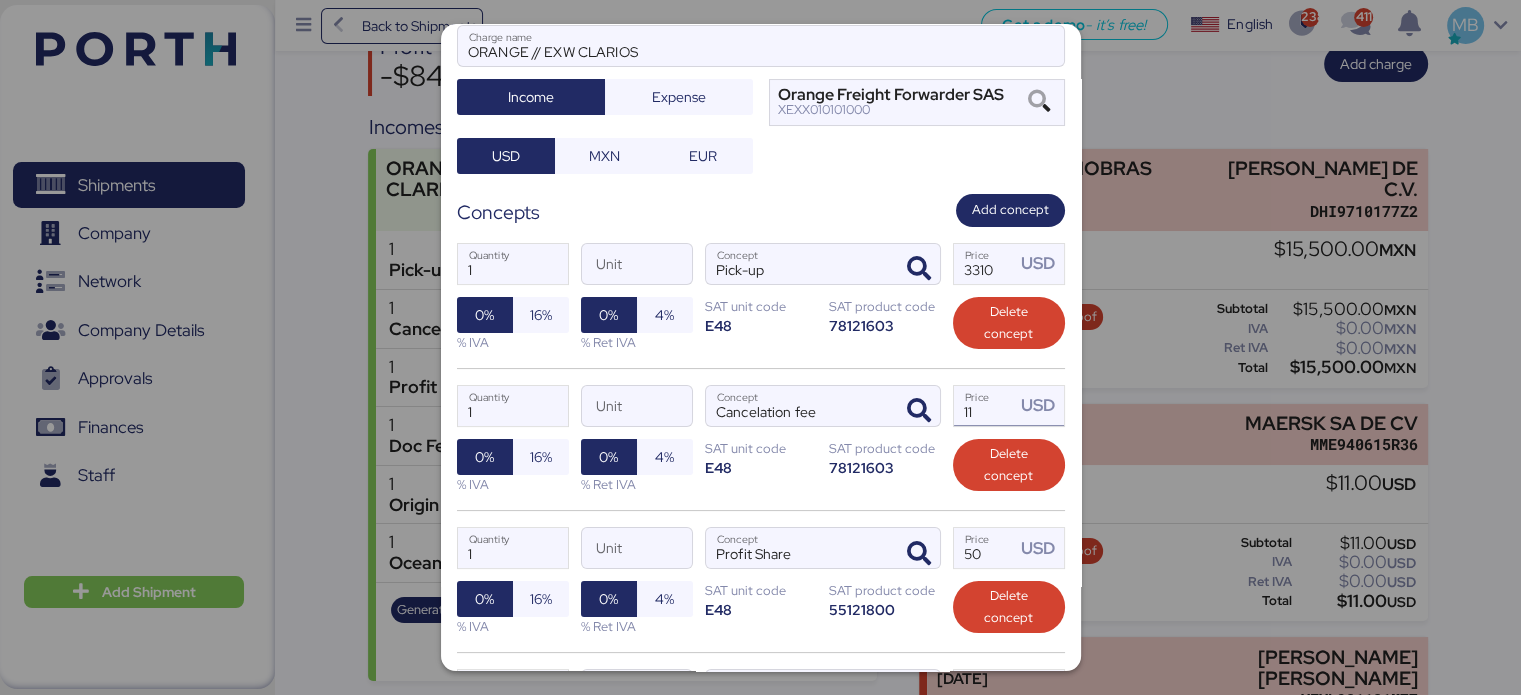 drag, startPoint x: 987, startPoint y: 426, endPoint x: 945, endPoint y: 420, distance: 42.426407 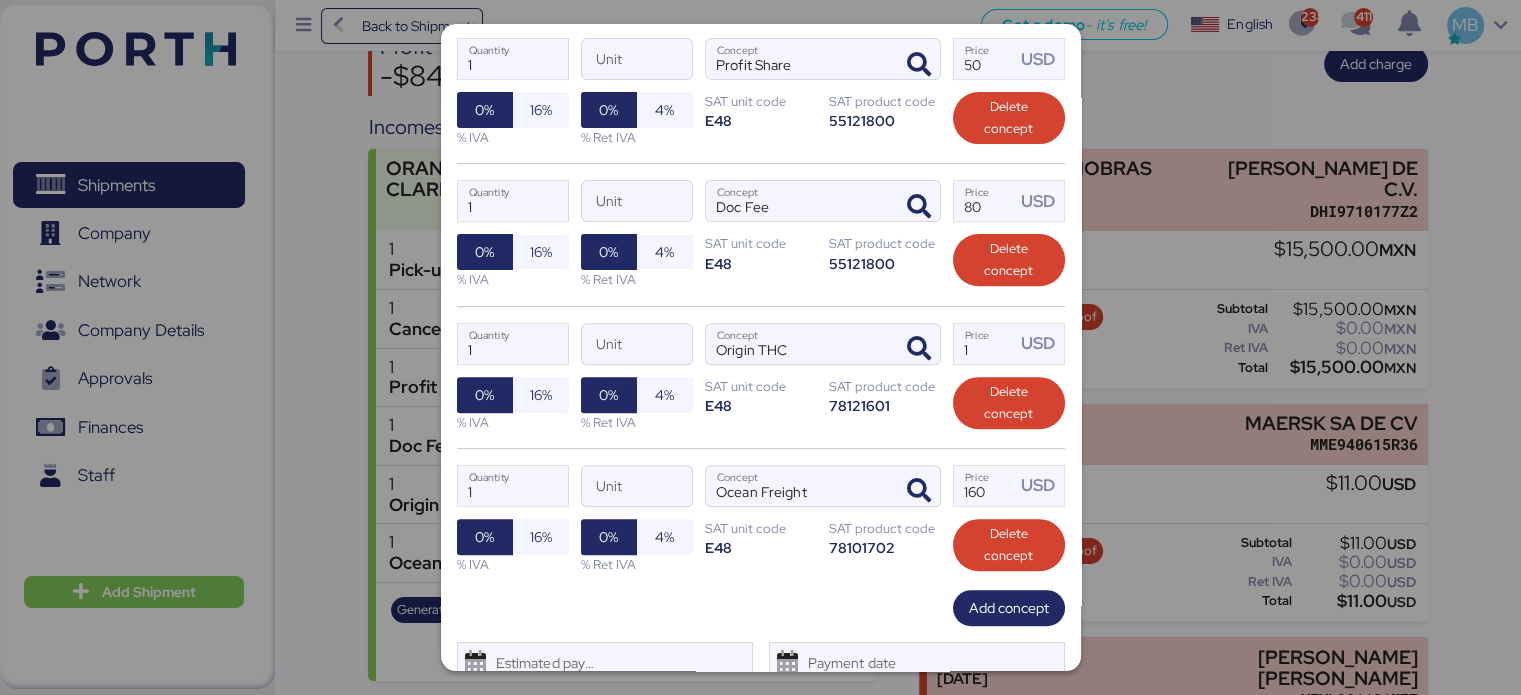 scroll, scrollTop: 761, scrollLeft: 0, axis: vertical 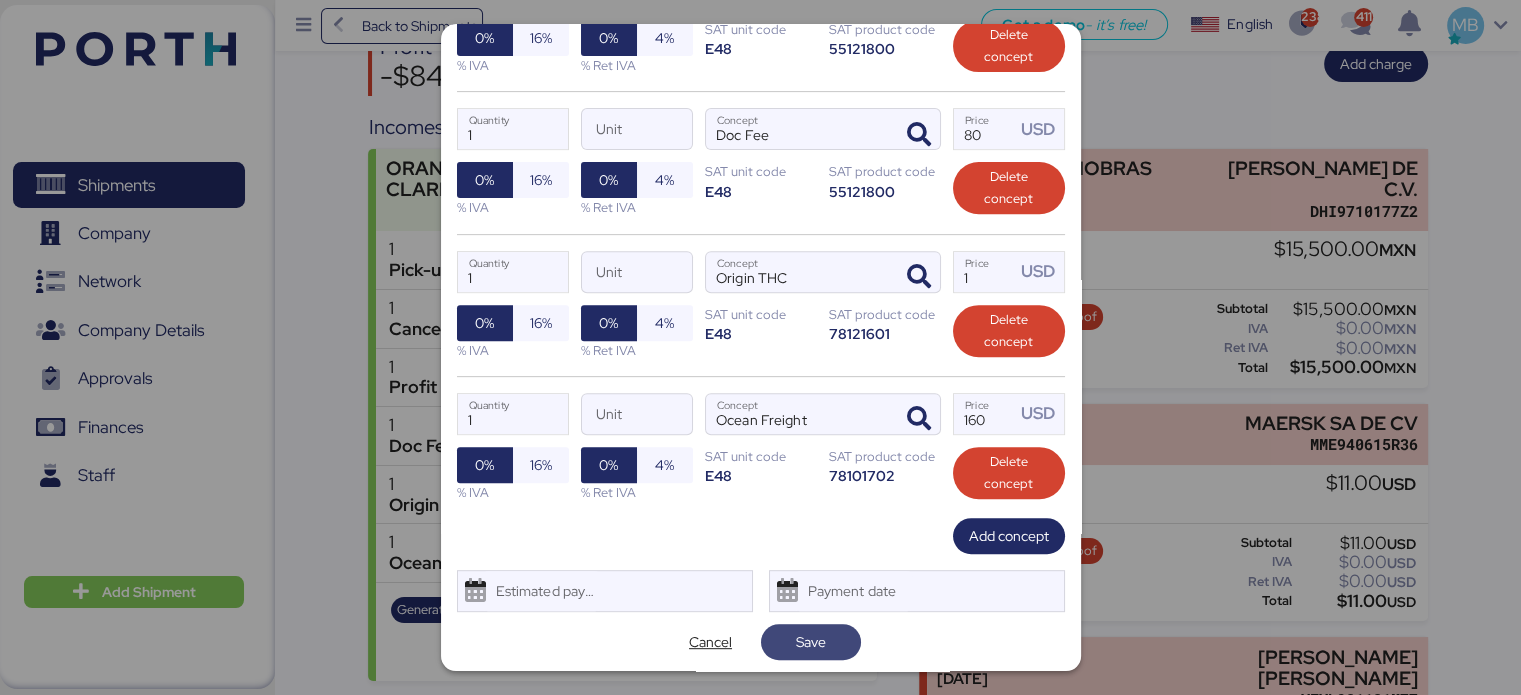 type on "80" 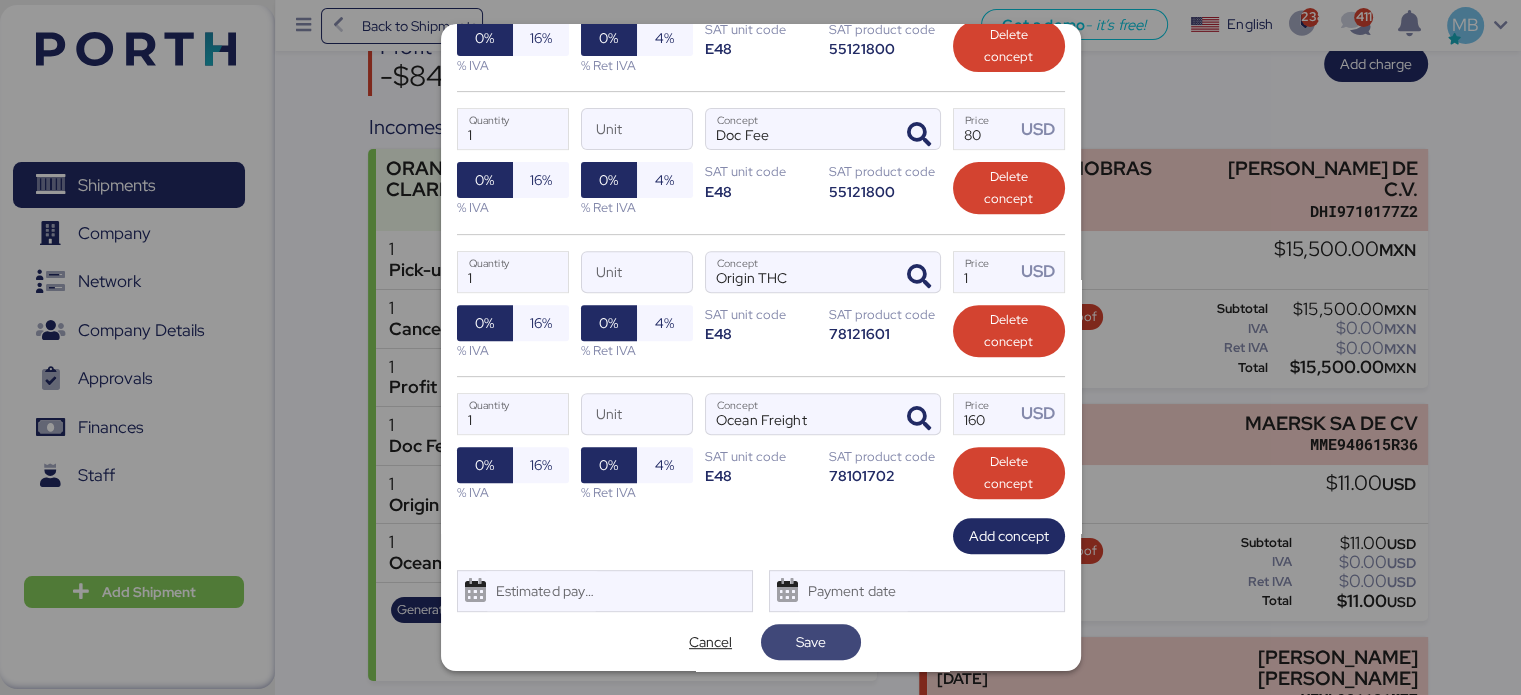 click on "Save" at bounding box center [811, 642] 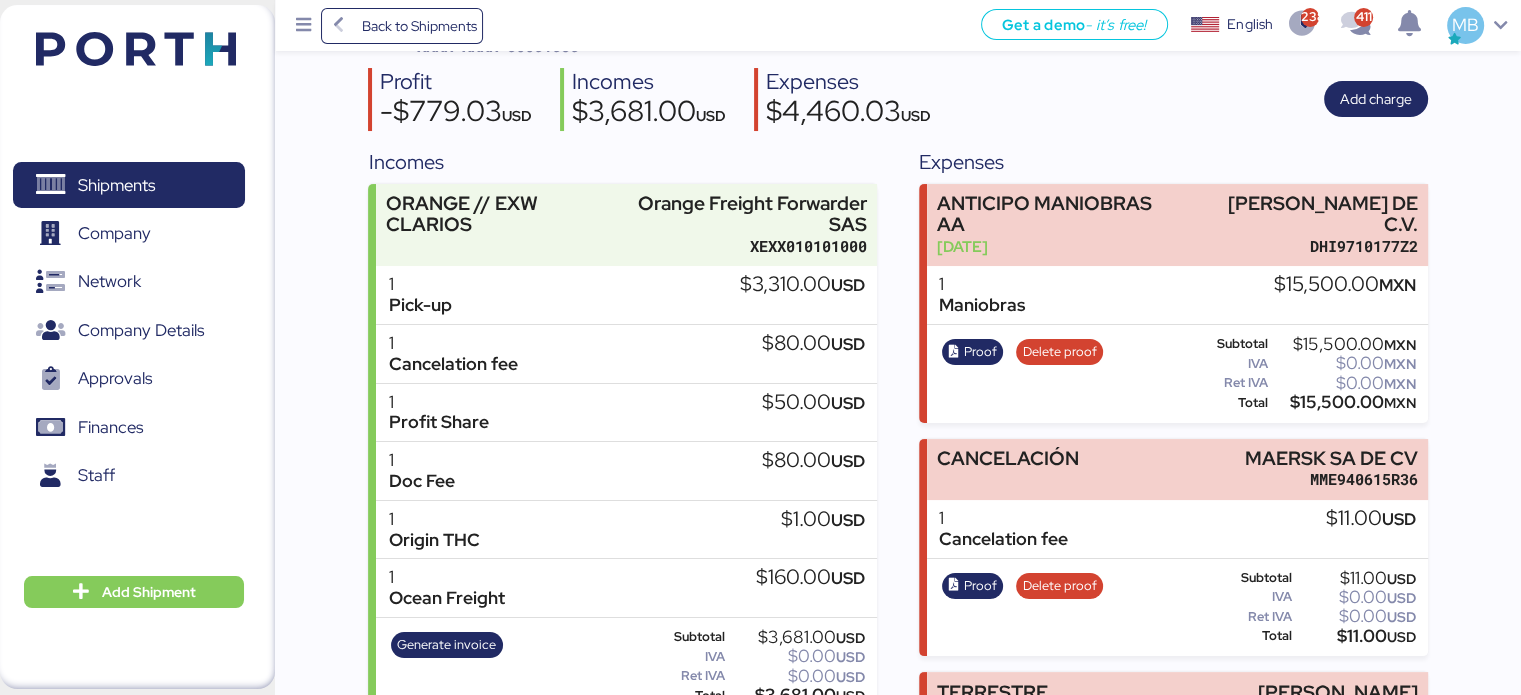 scroll, scrollTop: 200, scrollLeft: 0, axis: vertical 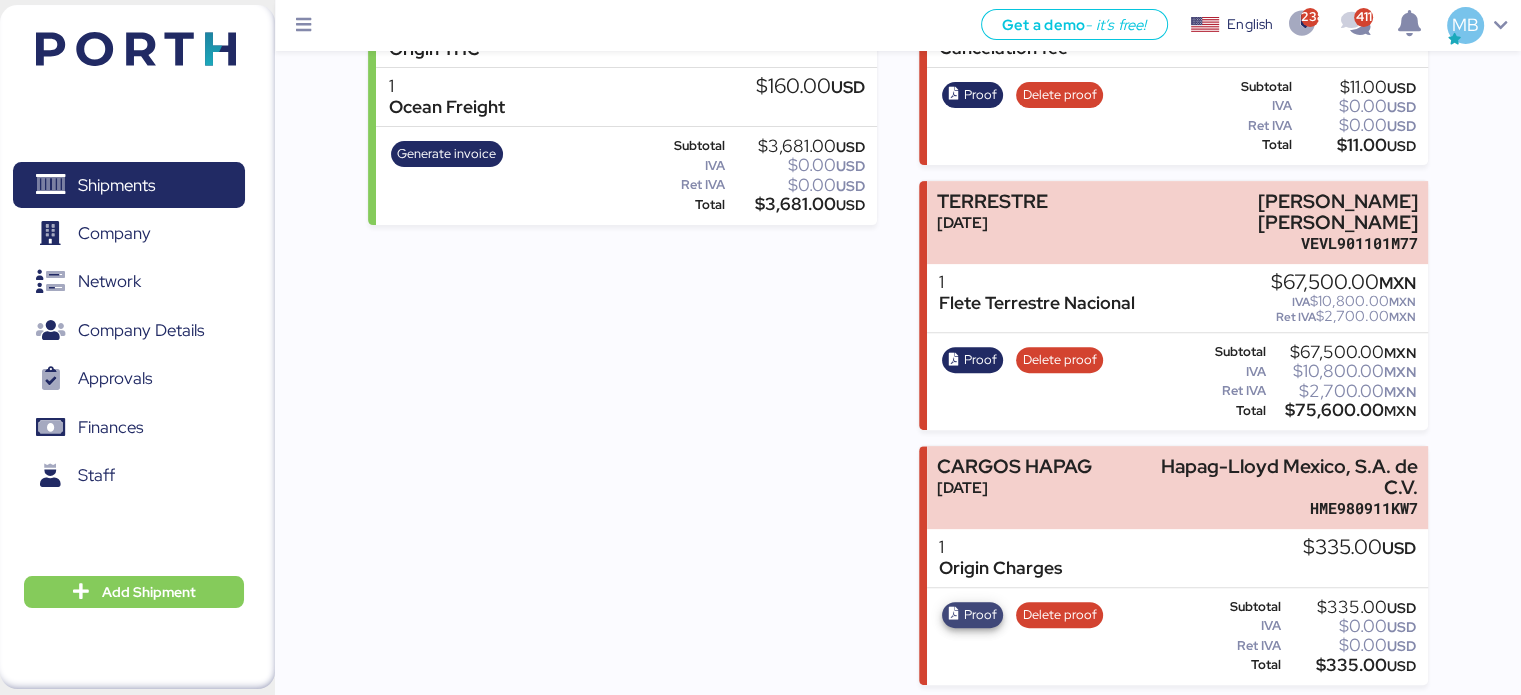 click on "Proof" at bounding box center [980, 615] 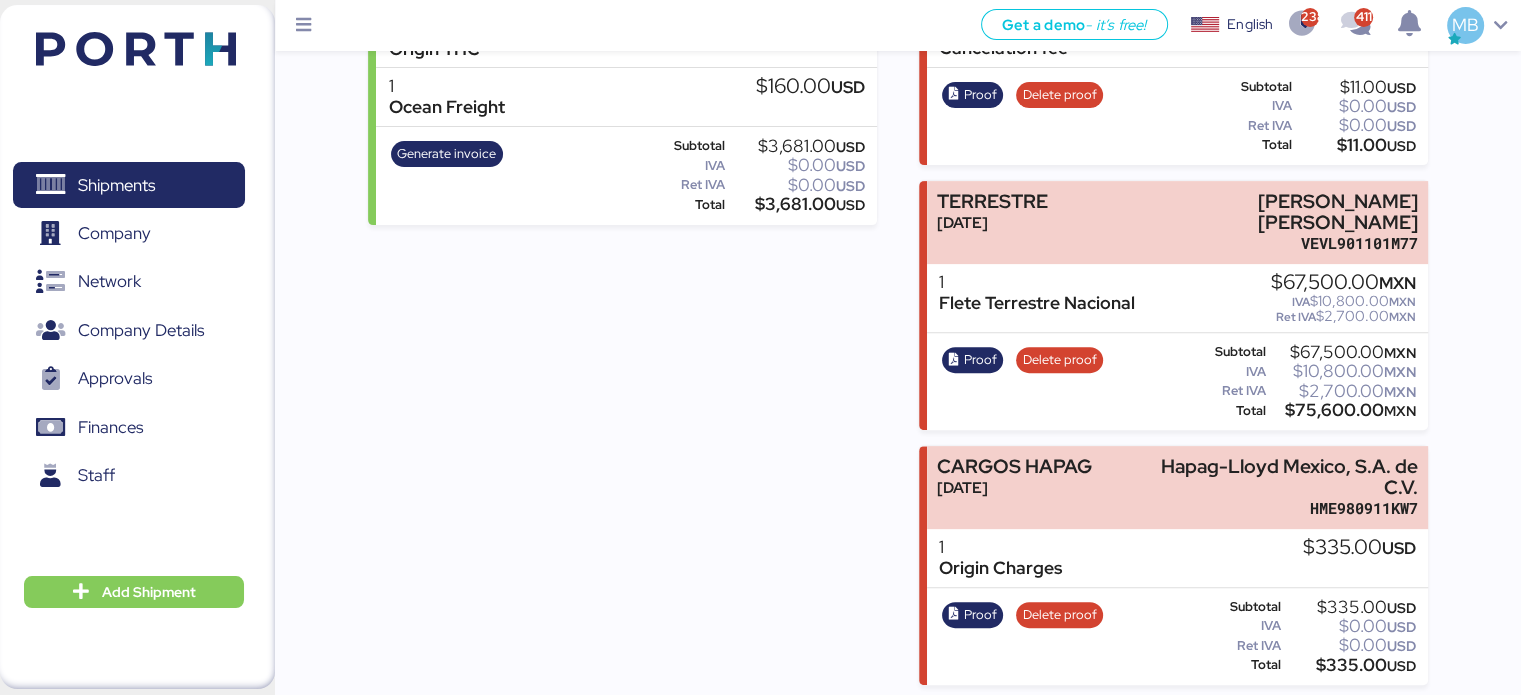 scroll, scrollTop: 456, scrollLeft: 0, axis: vertical 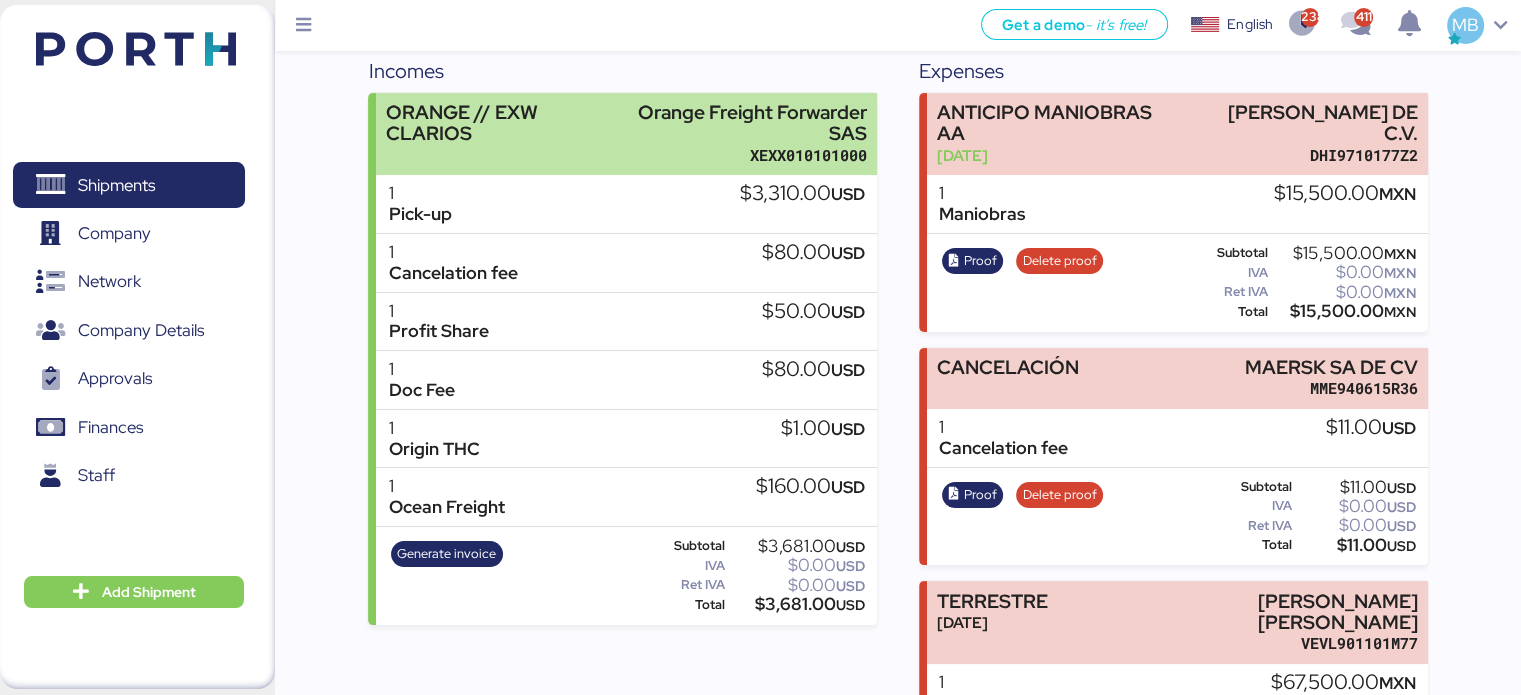 click on "XEXX010101000" at bounding box center [742, 155] 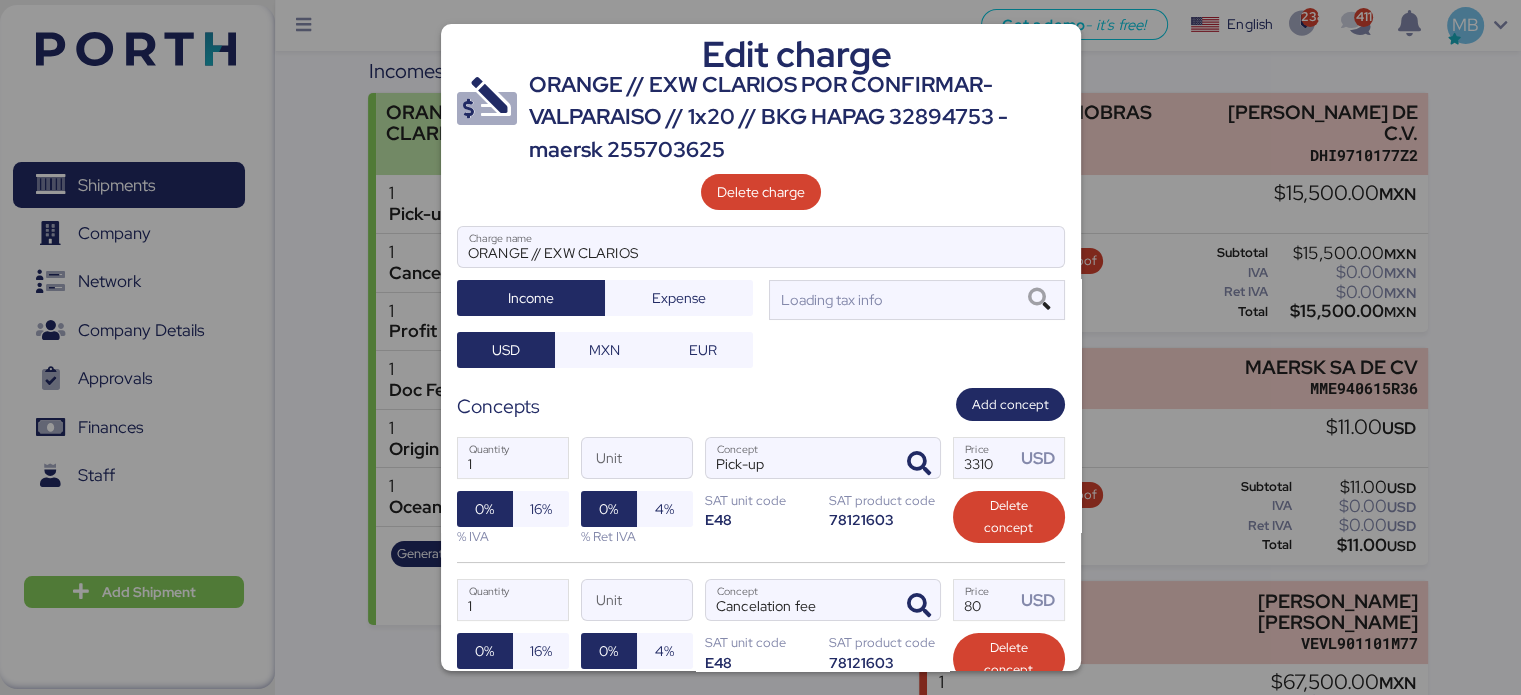 scroll, scrollTop: 0, scrollLeft: 0, axis: both 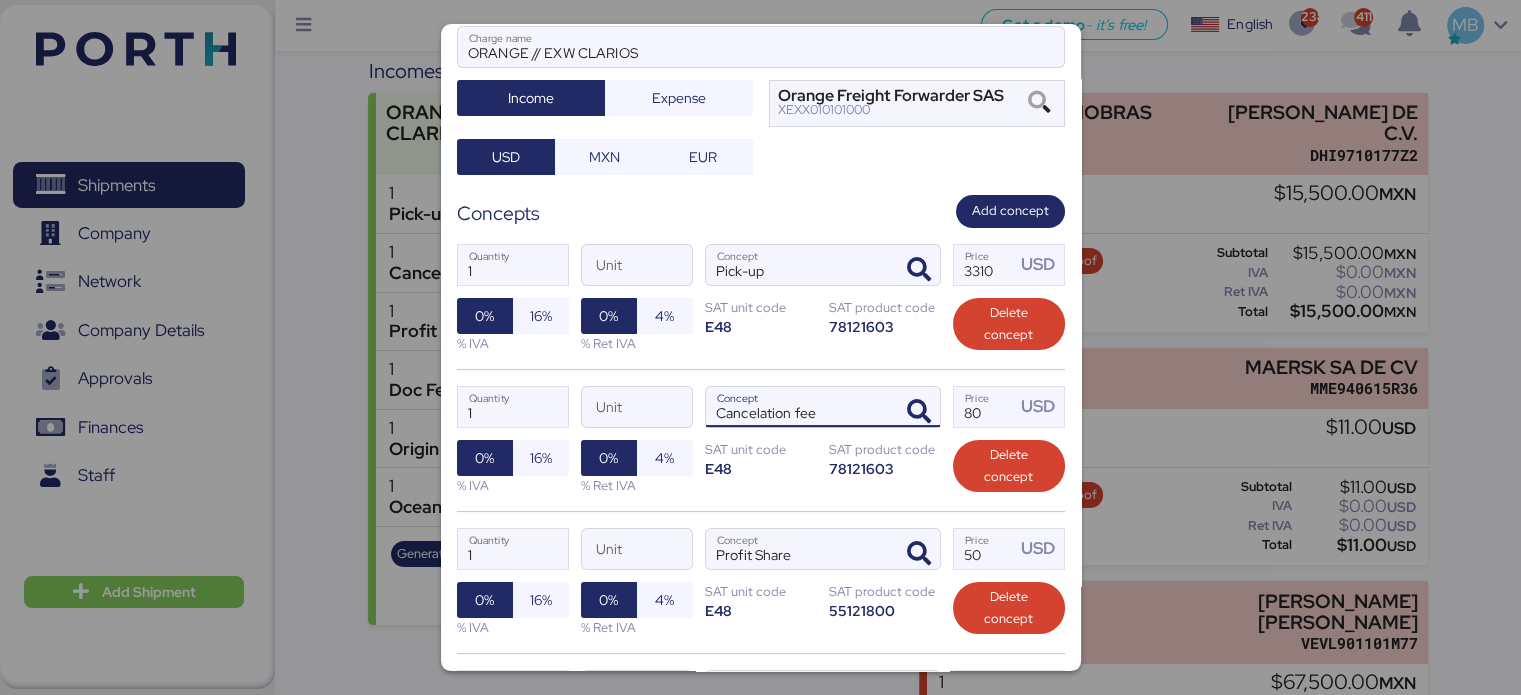click on "Cancelation fee" at bounding box center [799, 407] 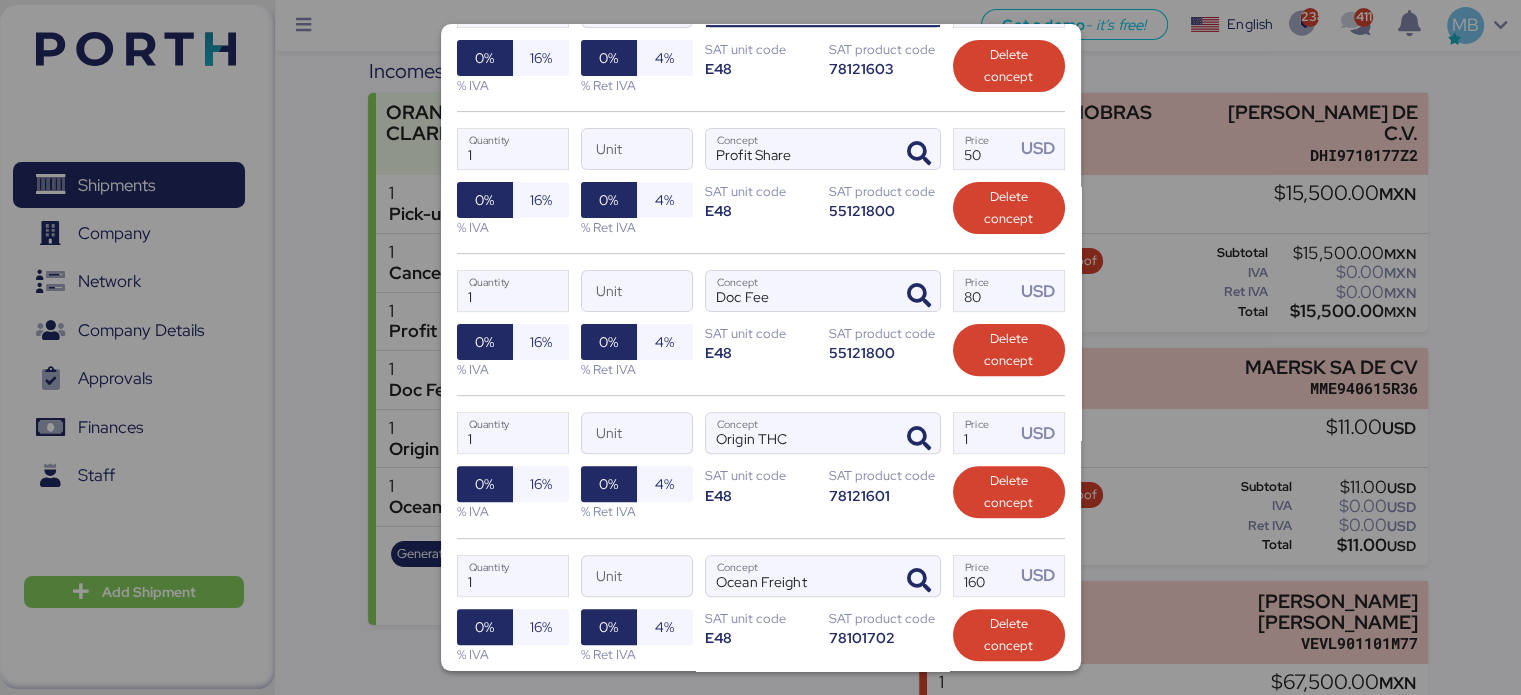 scroll, scrollTop: 762, scrollLeft: 0, axis: vertical 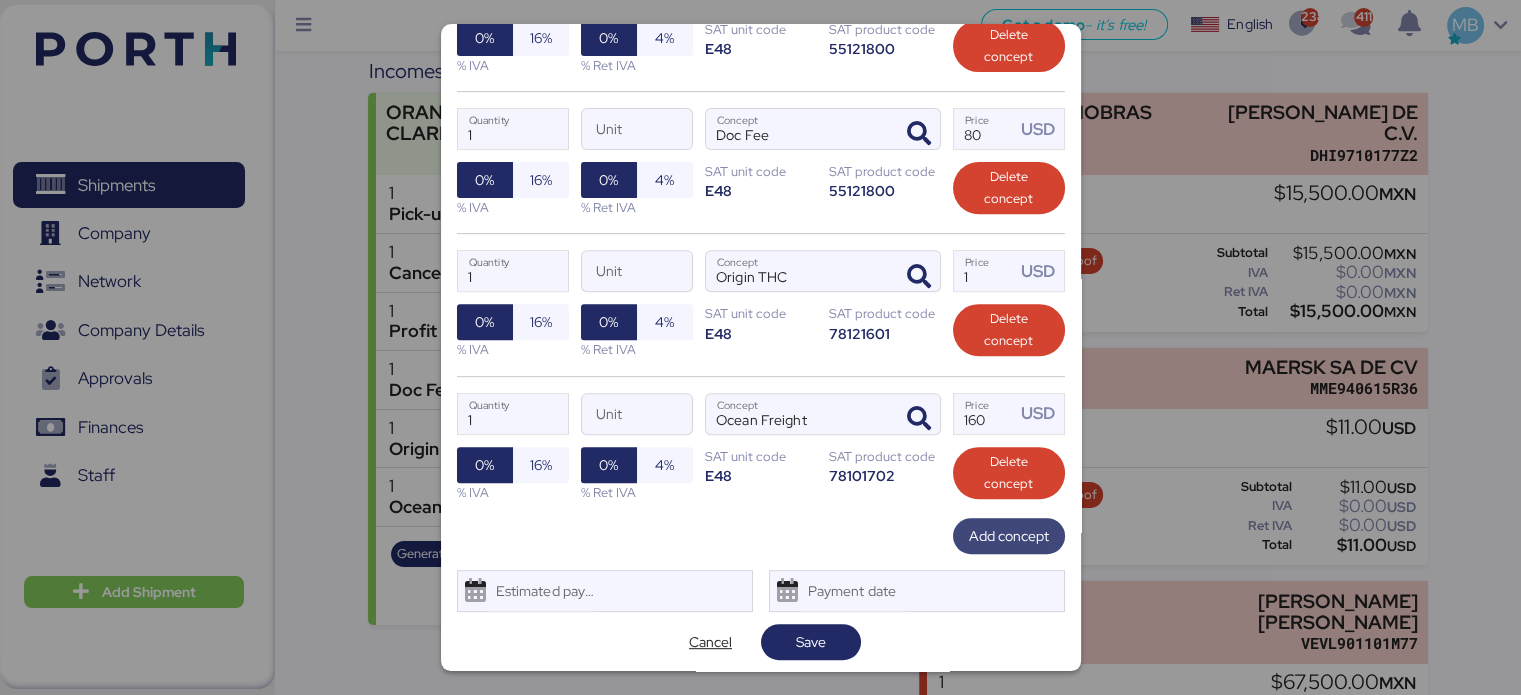 type on "Cancelation fee MSK" 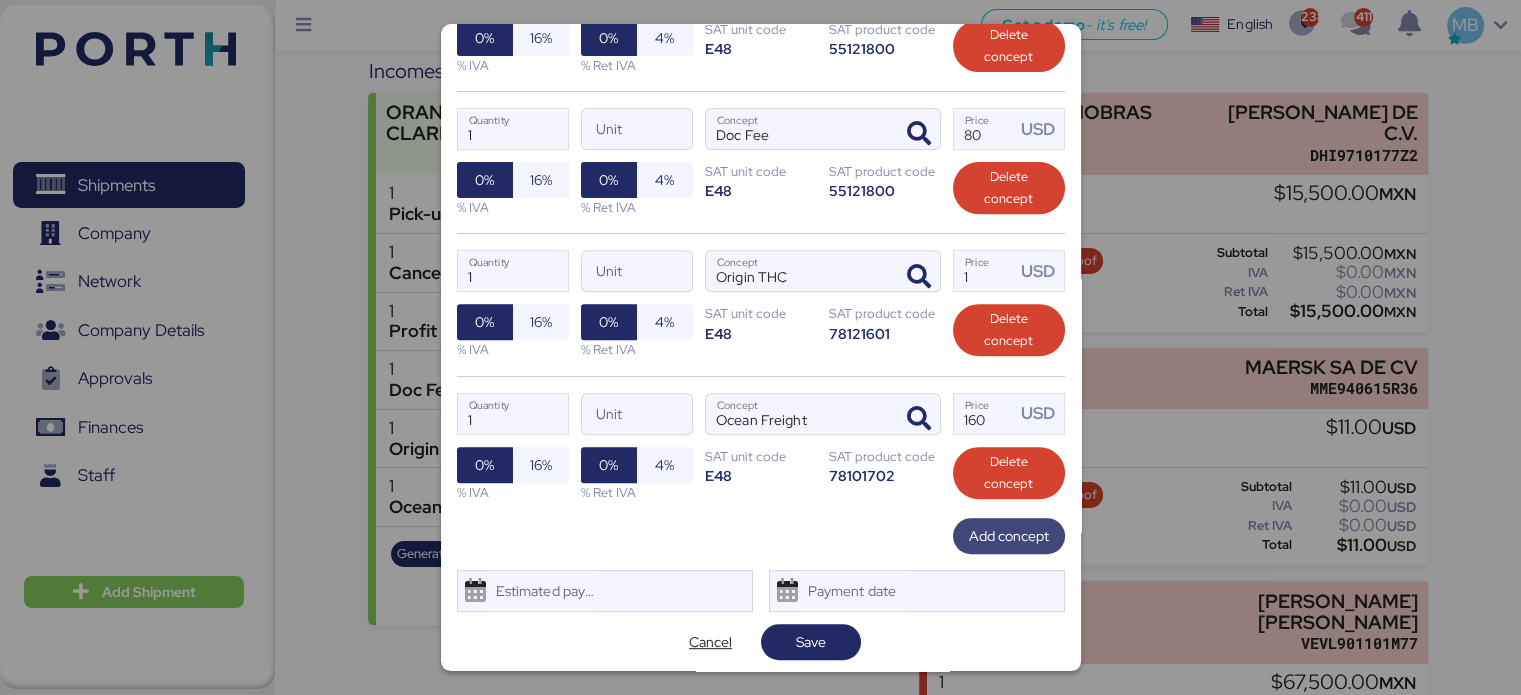 click on "Add concept" at bounding box center (1009, 536) 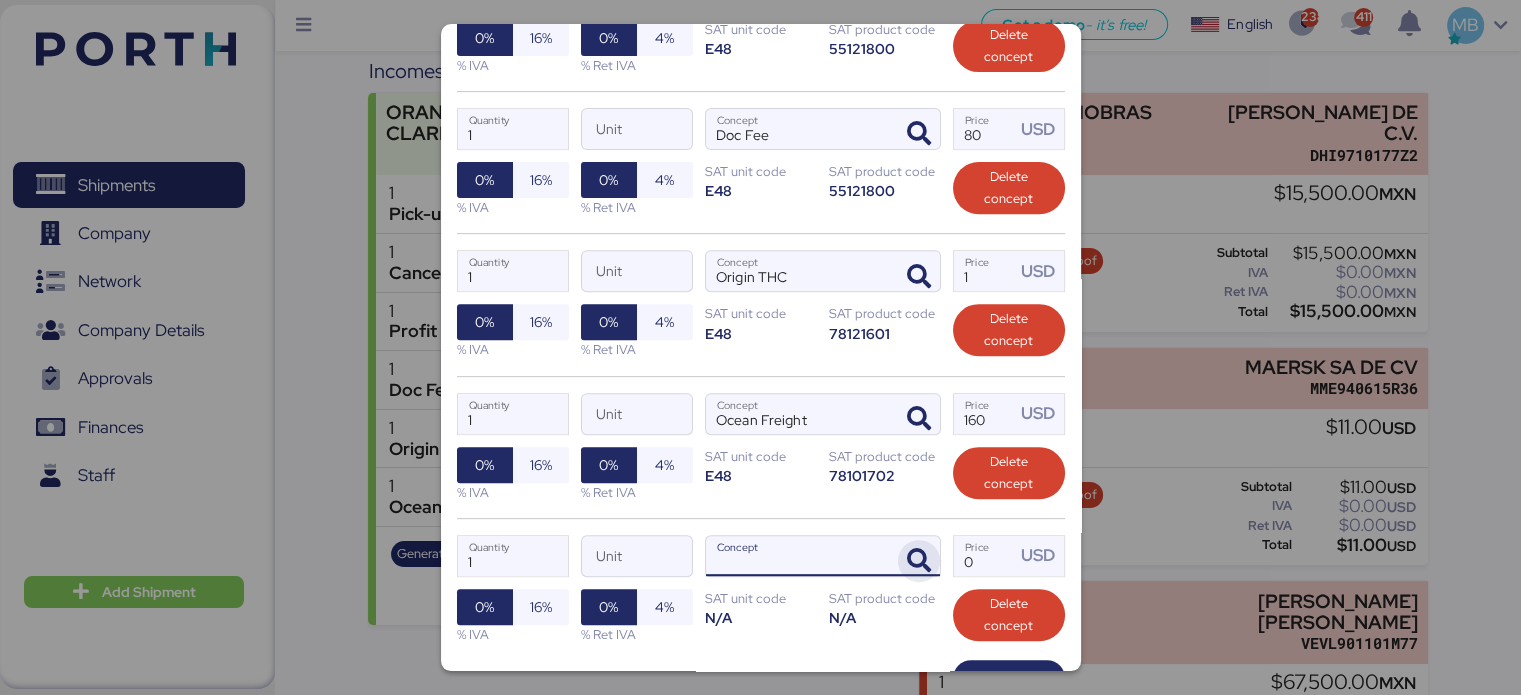 click at bounding box center [919, 561] 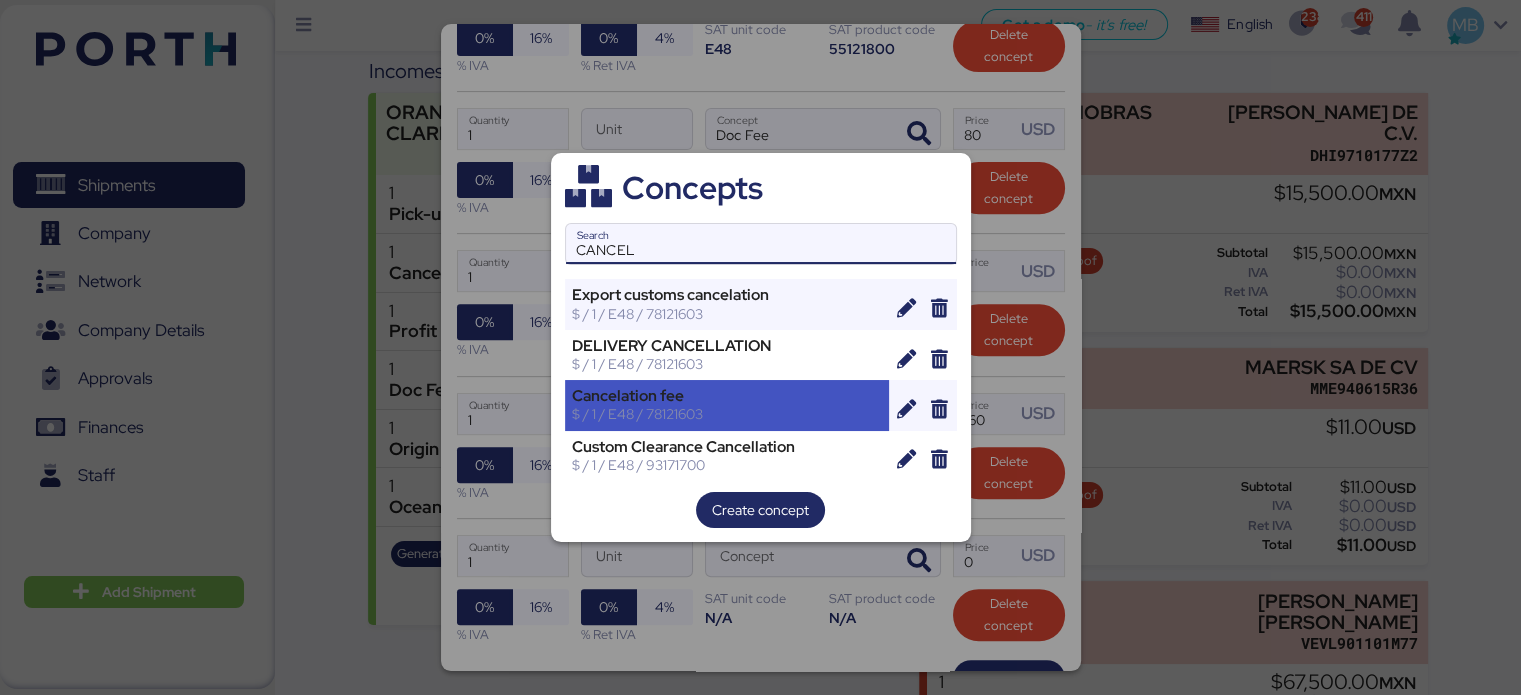 type on "CANCEL" 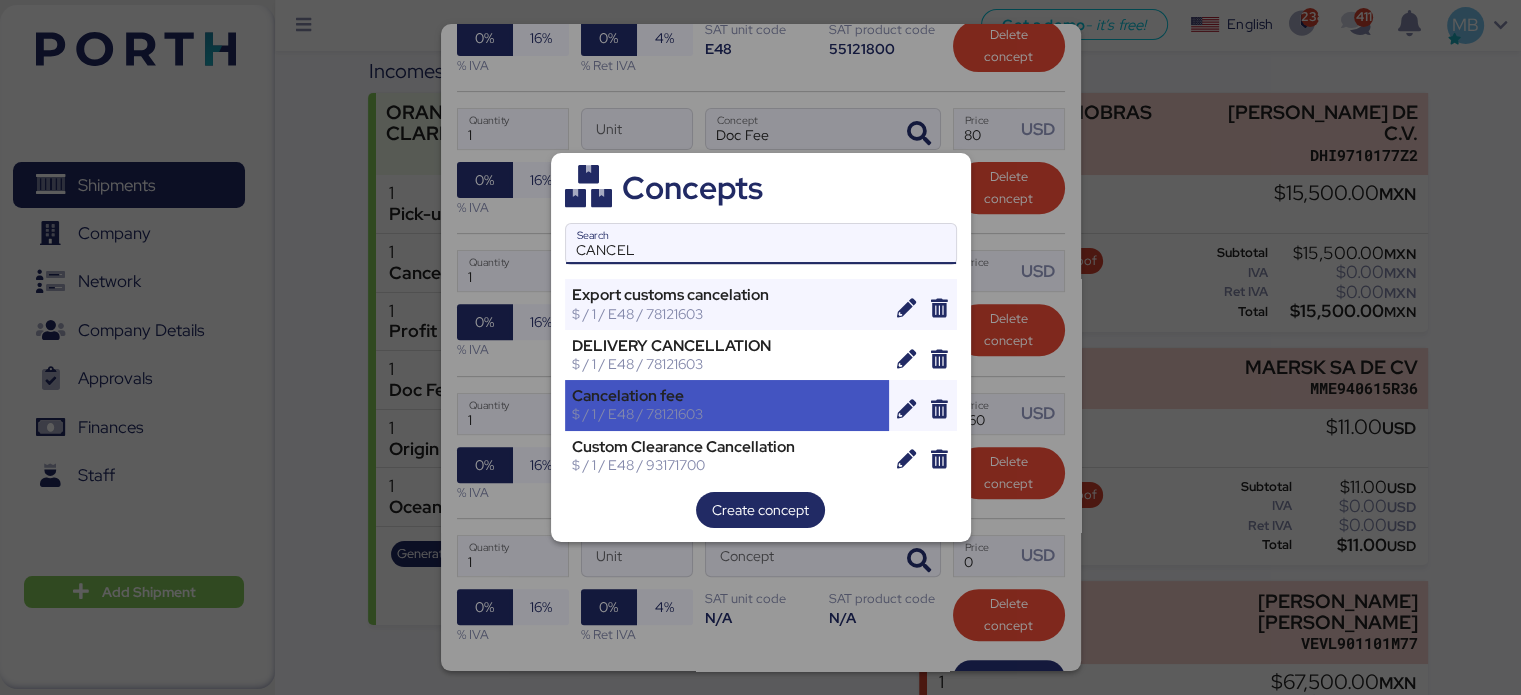 click on "Cancelation fee" at bounding box center [727, 396] 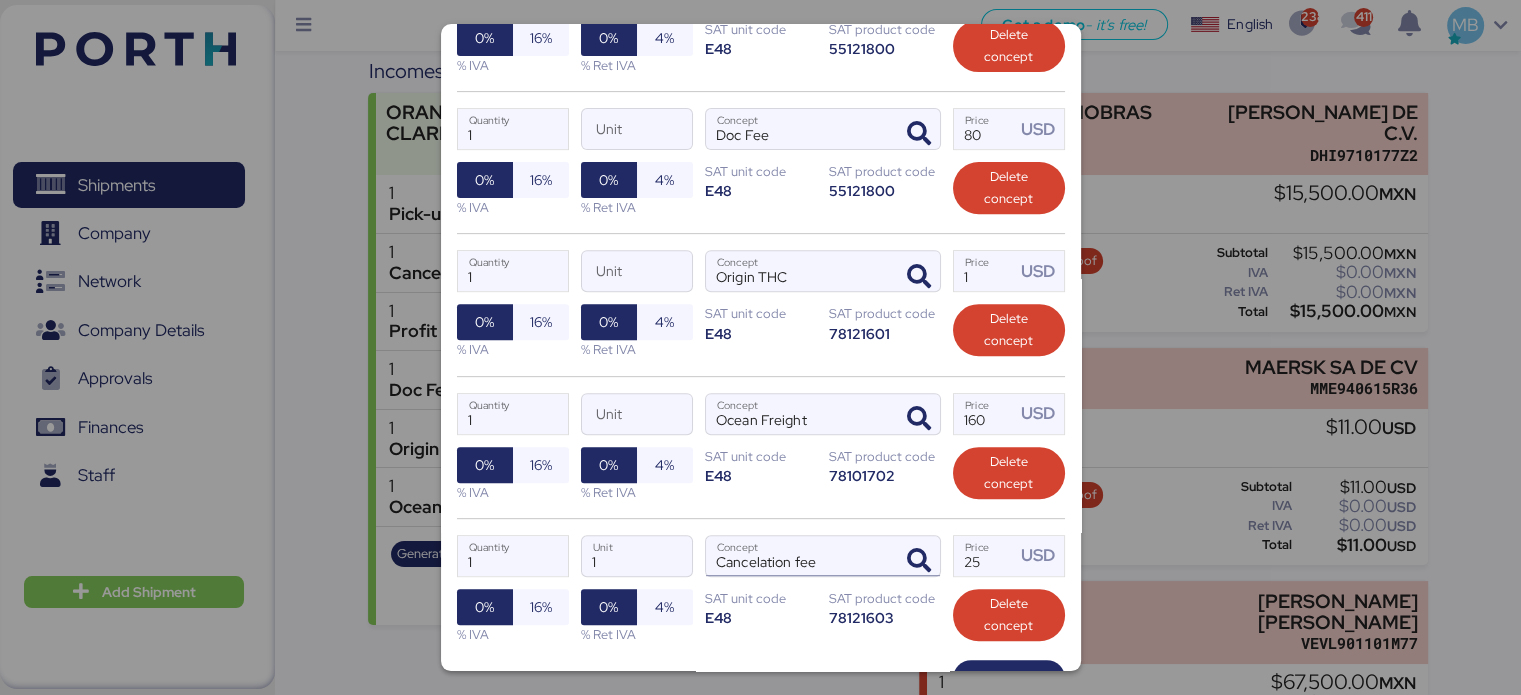 click on "Cancelation fee" at bounding box center (799, 556) 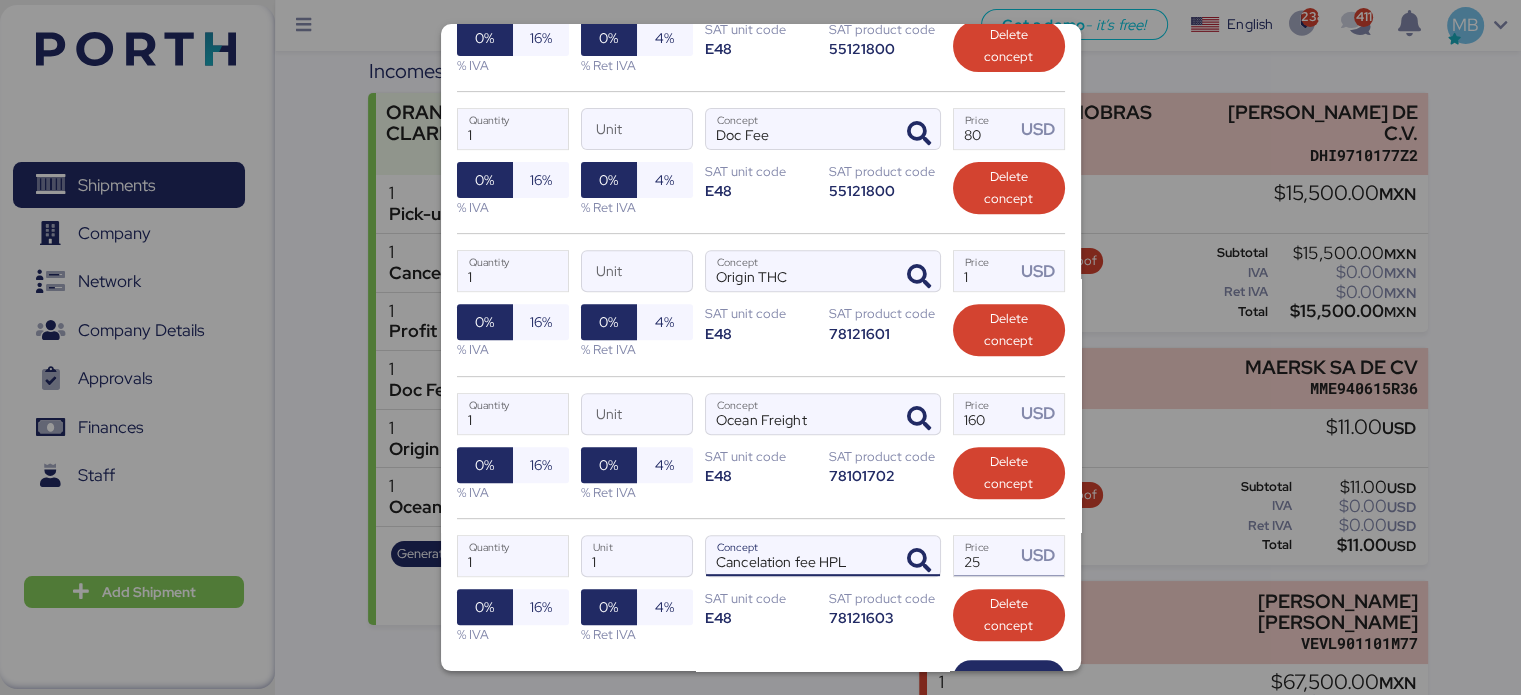type on "Cancelation fee HPL" 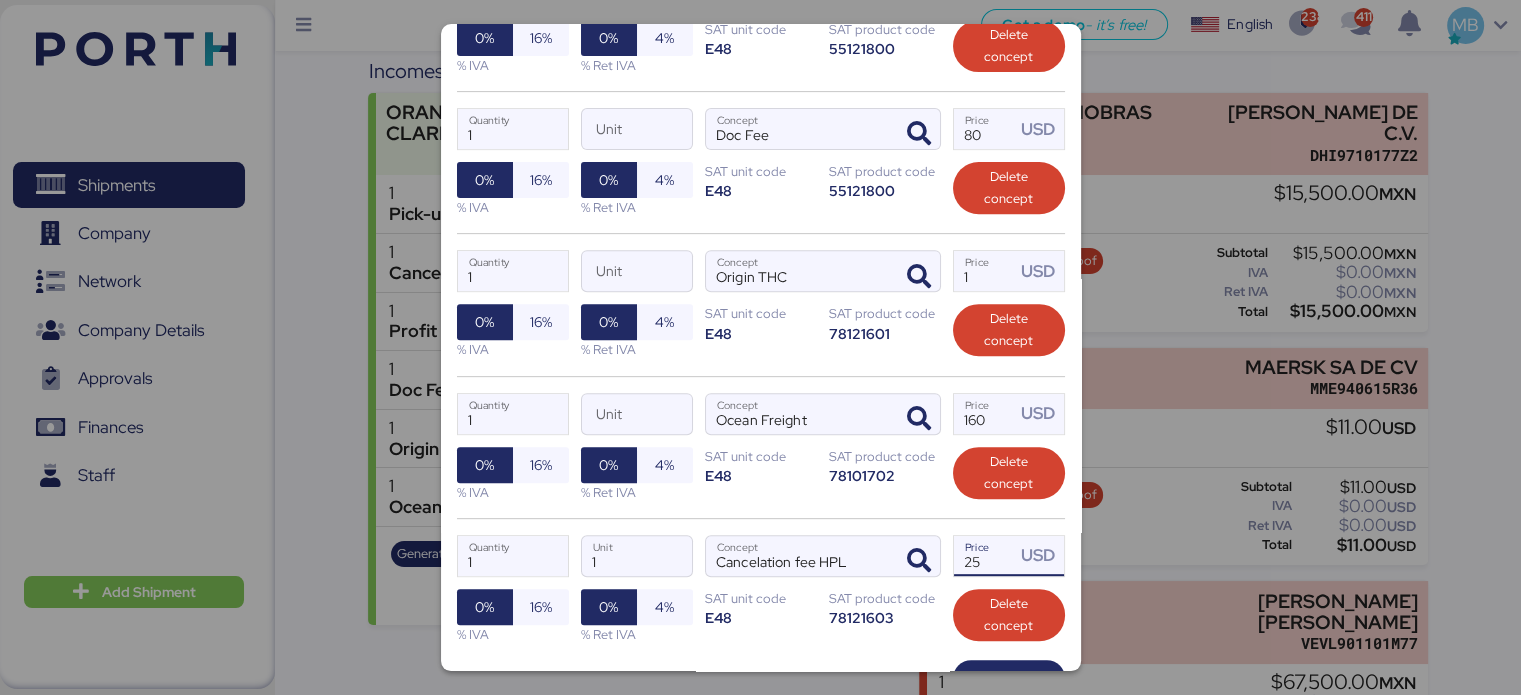 drag, startPoint x: 971, startPoint y: 563, endPoint x: 937, endPoint y: 559, distance: 34.234486 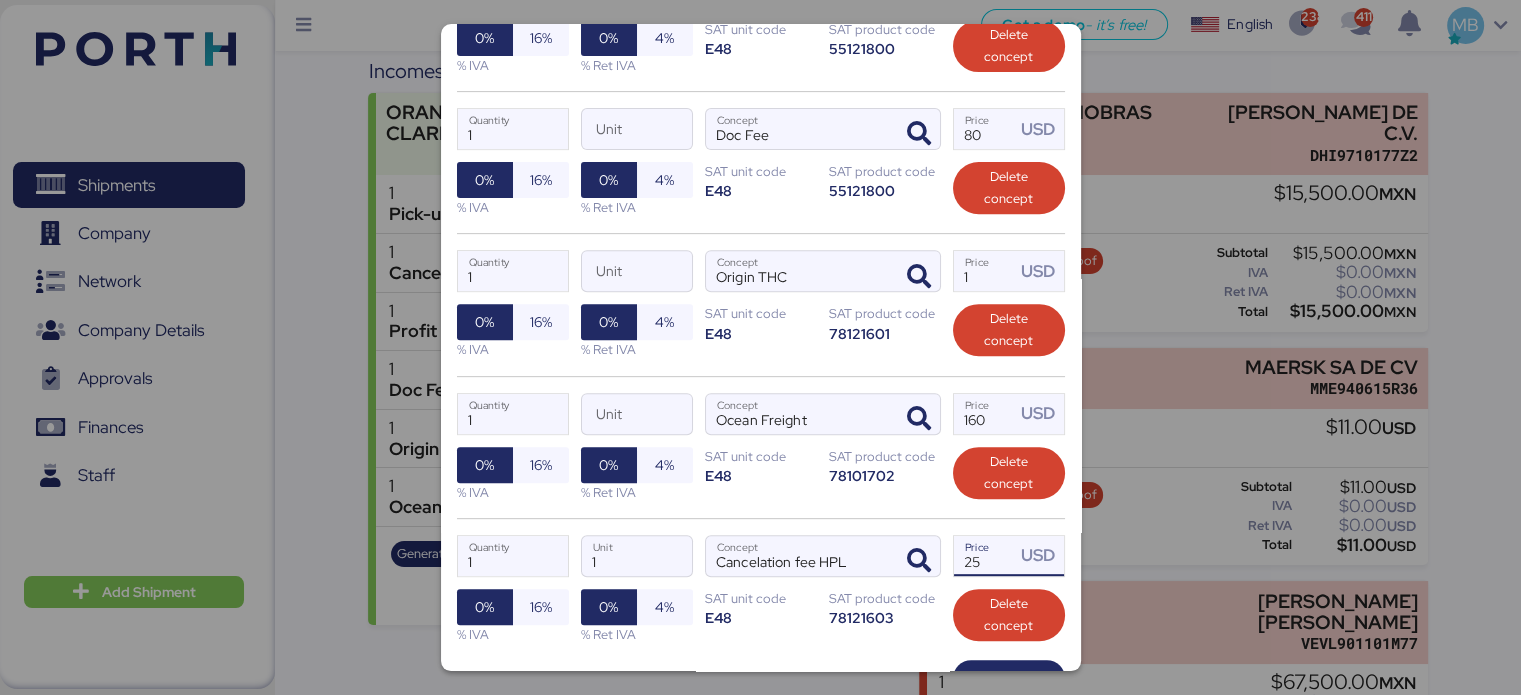 click on "1 Quantity 1 Unit Cancelation fee HPL Concept   25 Price USD 0% 16% % IVA 0% 4% % Ret IVA SAT unit code E48 SAT product code 78121603 Delete concept" at bounding box center (761, 589) 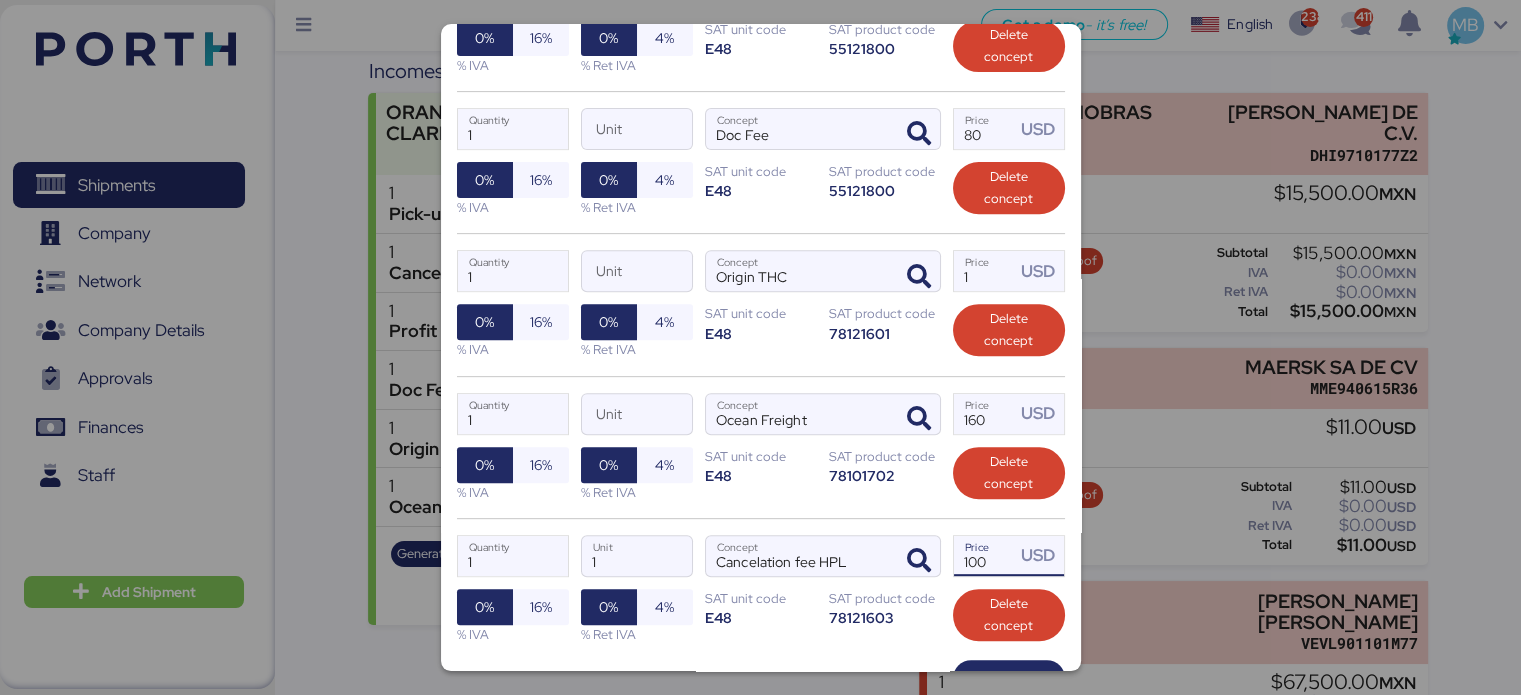 scroll, scrollTop: 904, scrollLeft: 0, axis: vertical 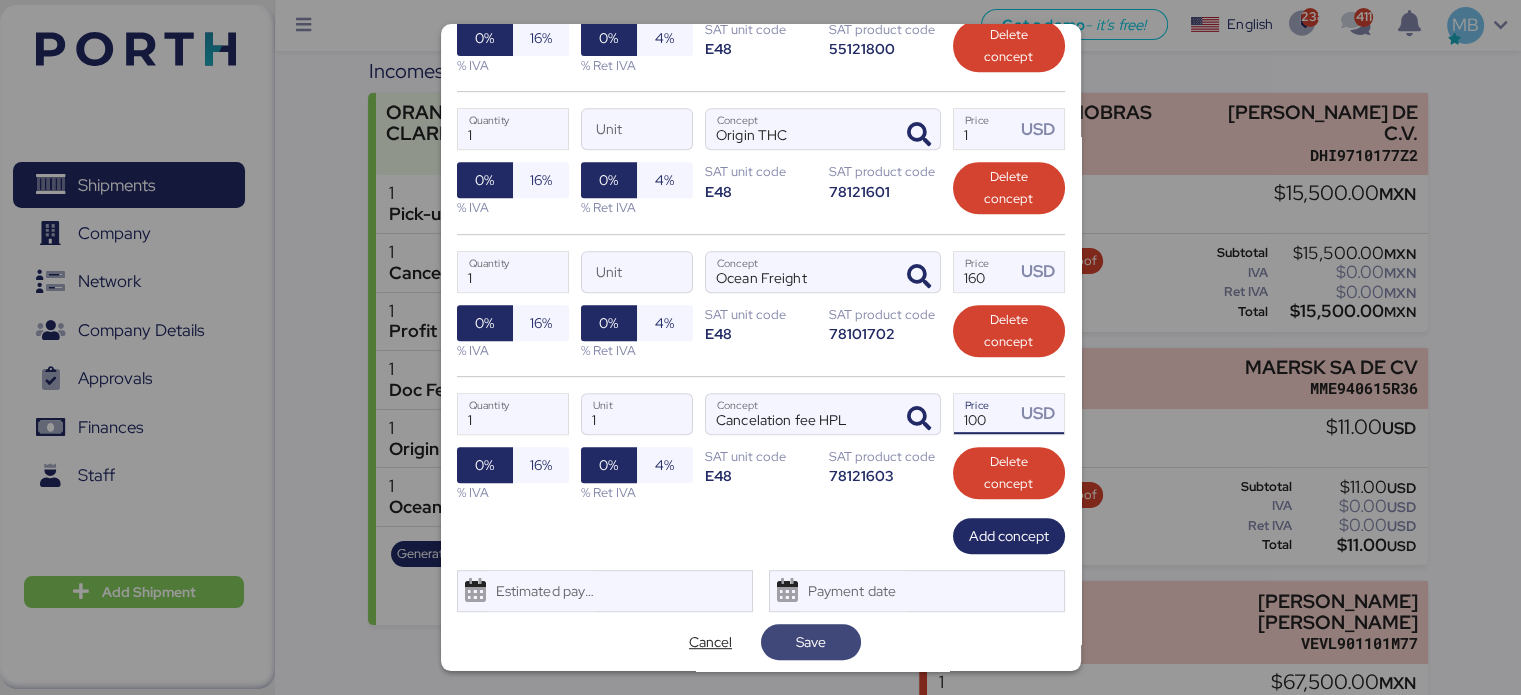type on "100" 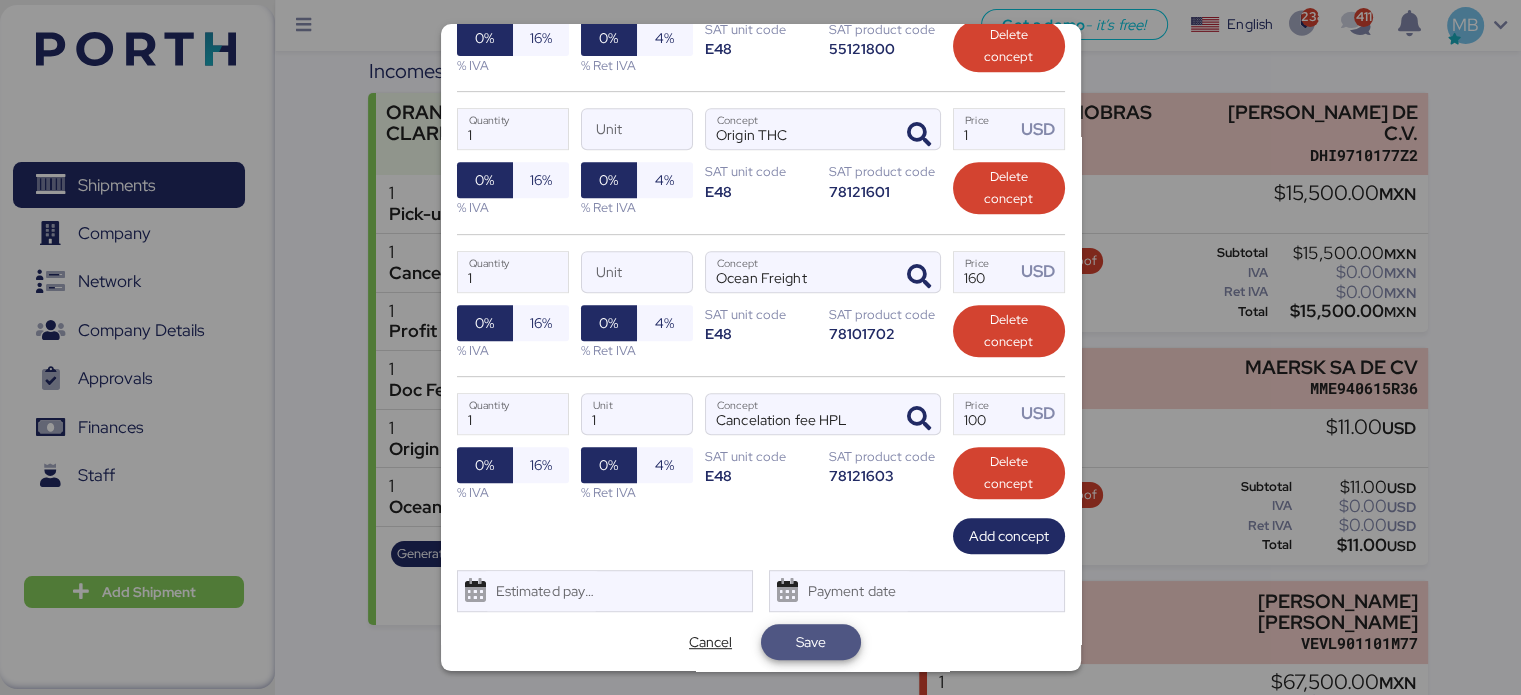 click on "Save" at bounding box center [811, 642] 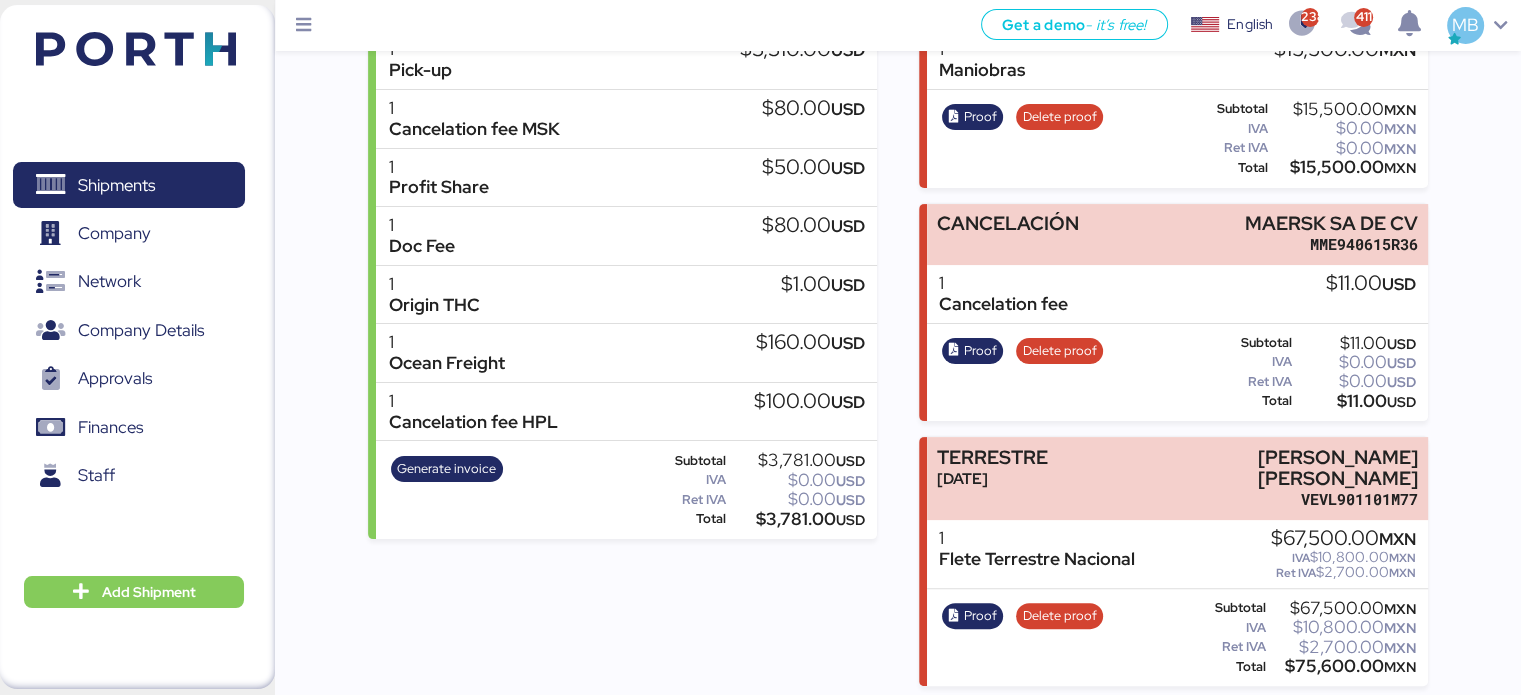 scroll, scrollTop: 200, scrollLeft: 0, axis: vertical 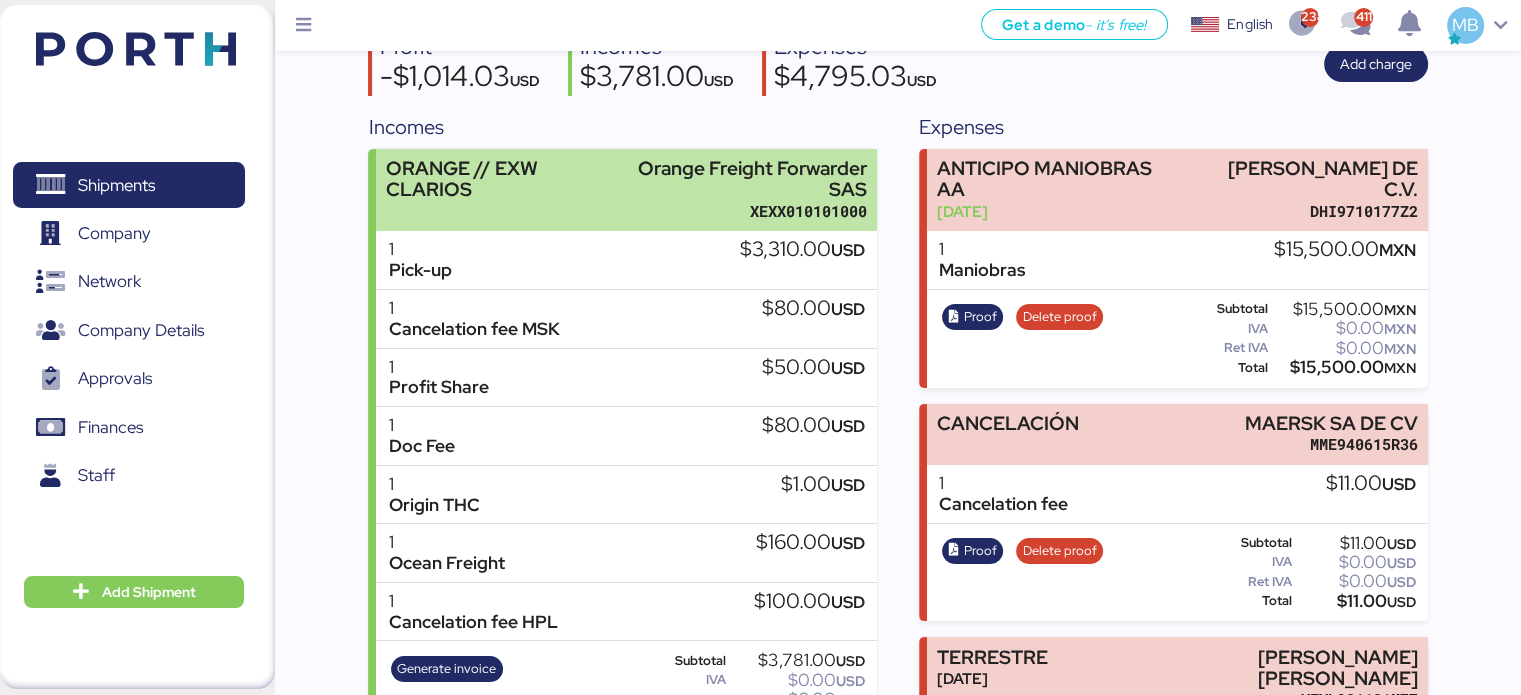click on "Orange Freight Forwarder SAS" at bounding box center [742, 179] 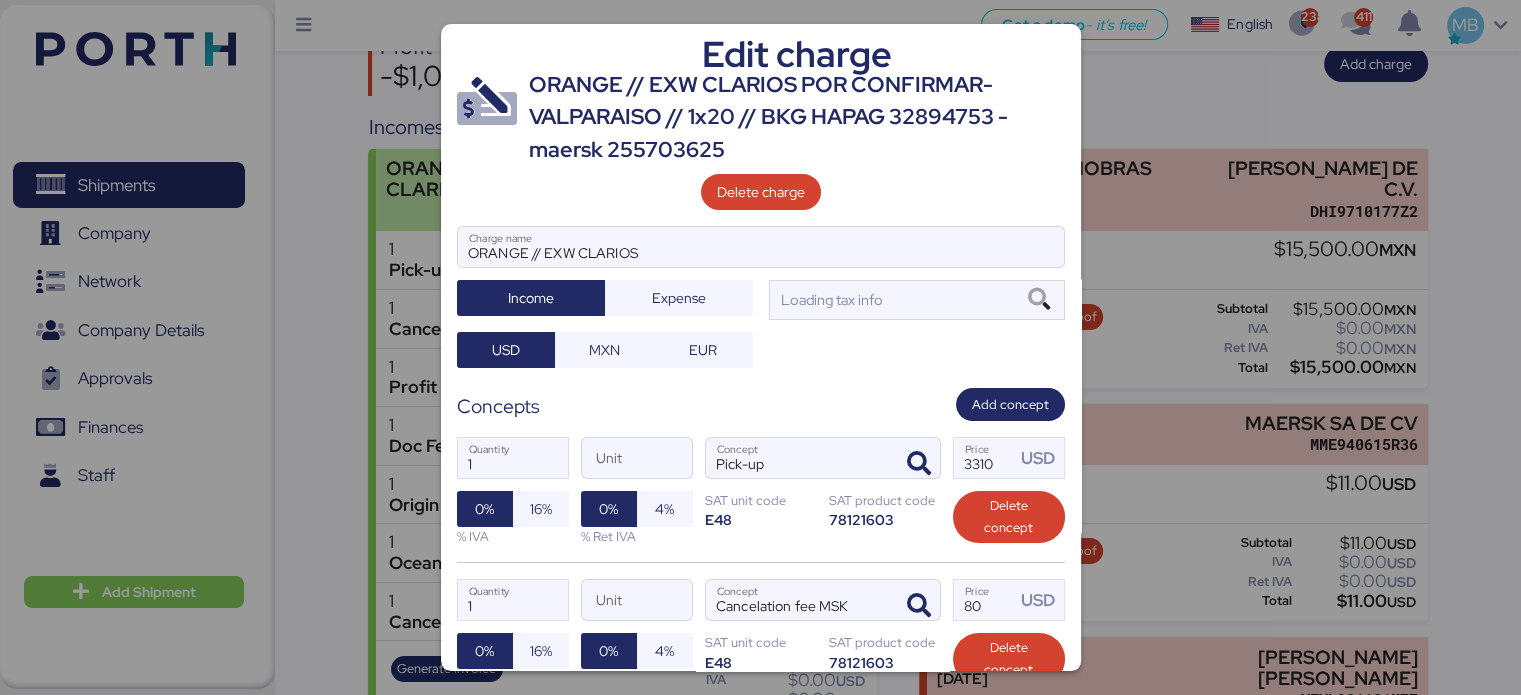 scroll, scrollTop: 0, scrollLeft: 0, axis: both 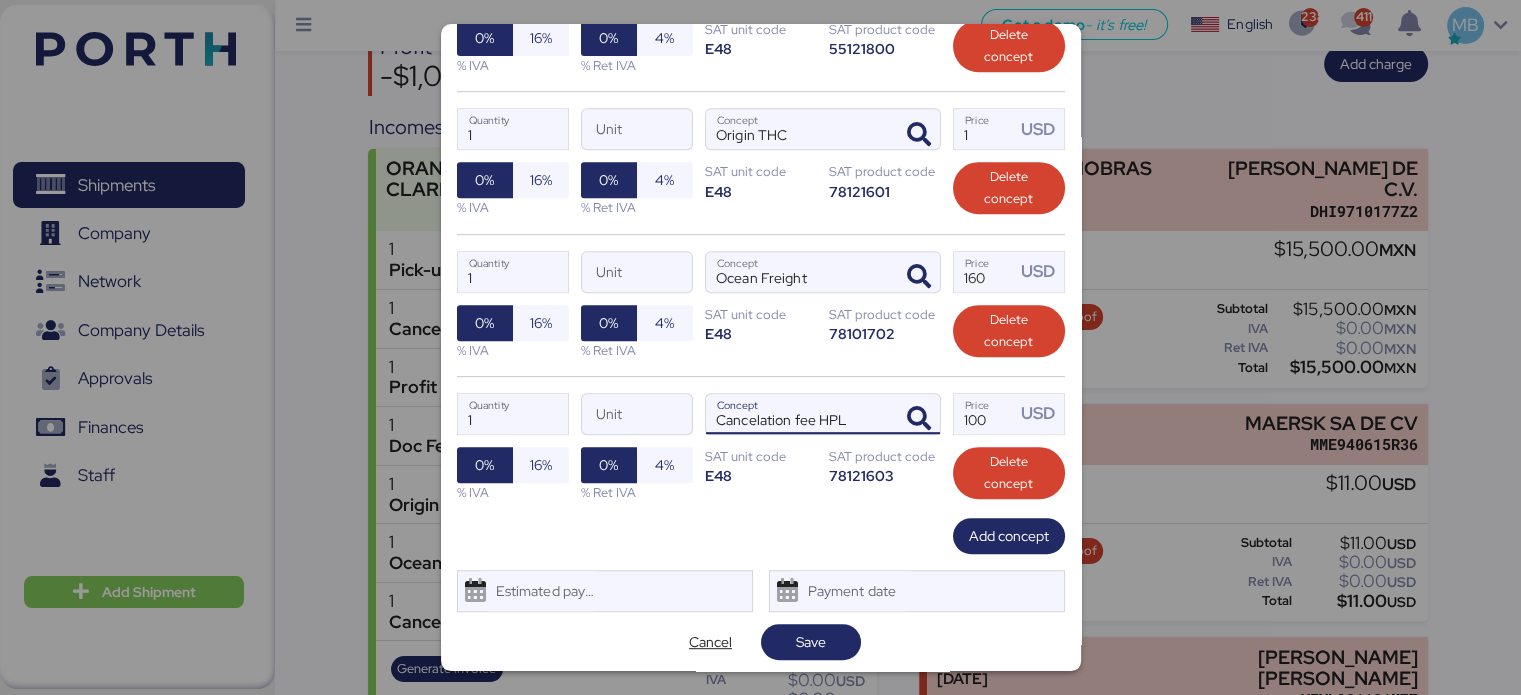 drag, startPoint x: 858, startPoint y: 420, endPoint x: 721, endPoint y: 414, distance: 137.13132 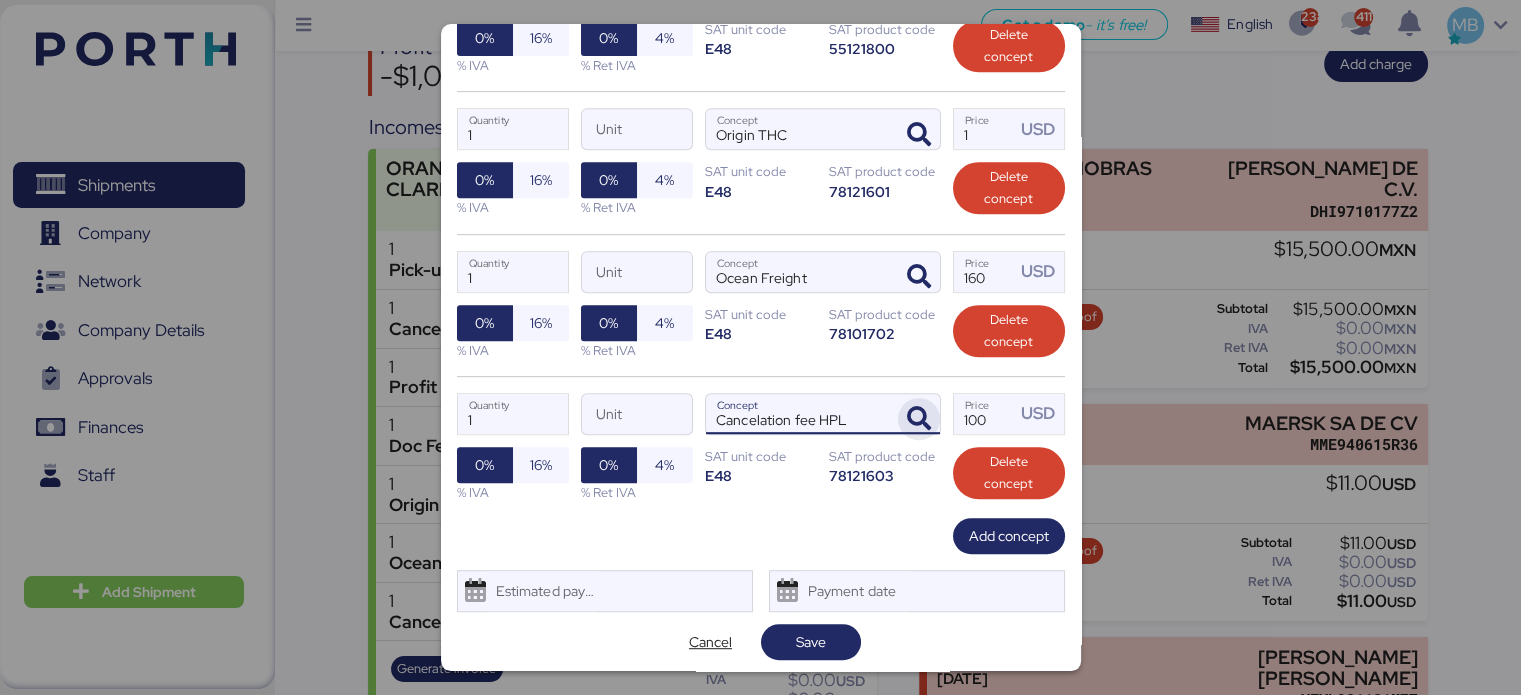 click at bounding box center [919, 419] 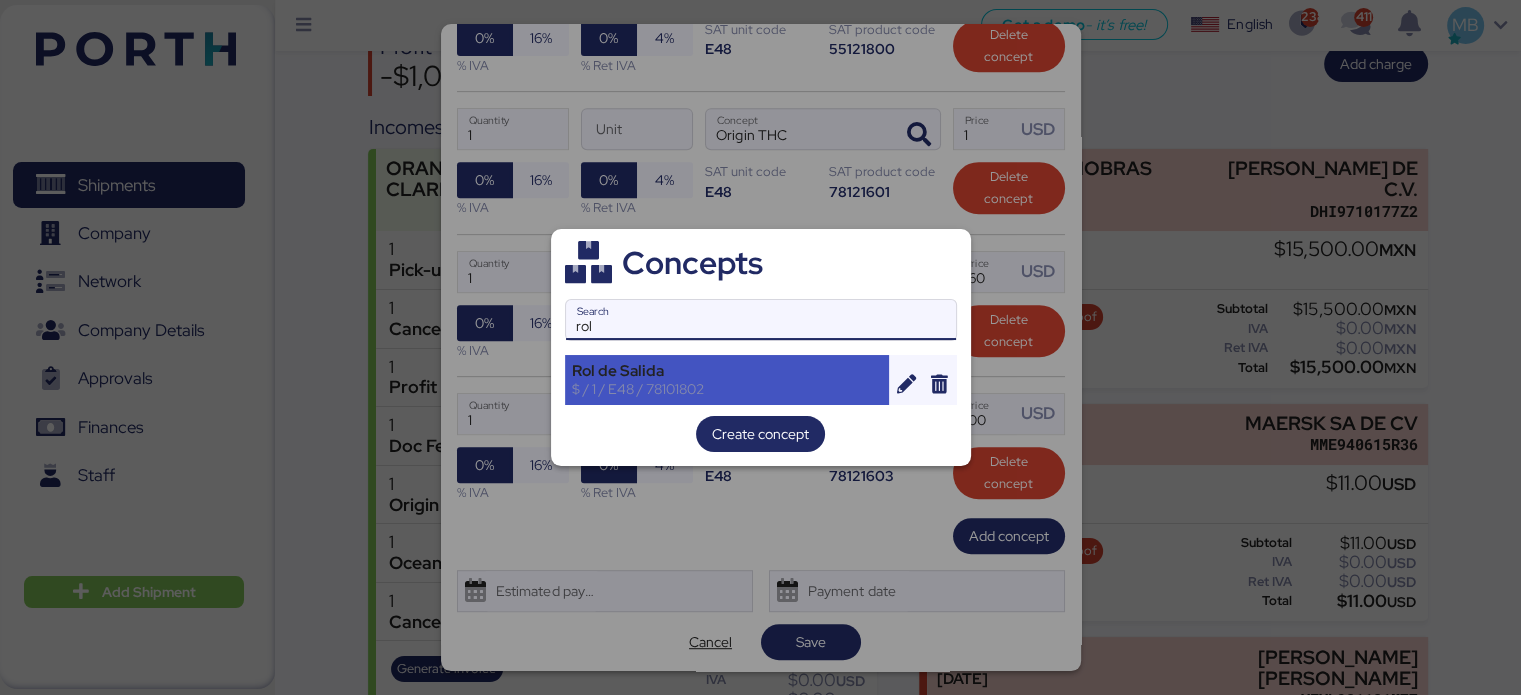 type on "rol" 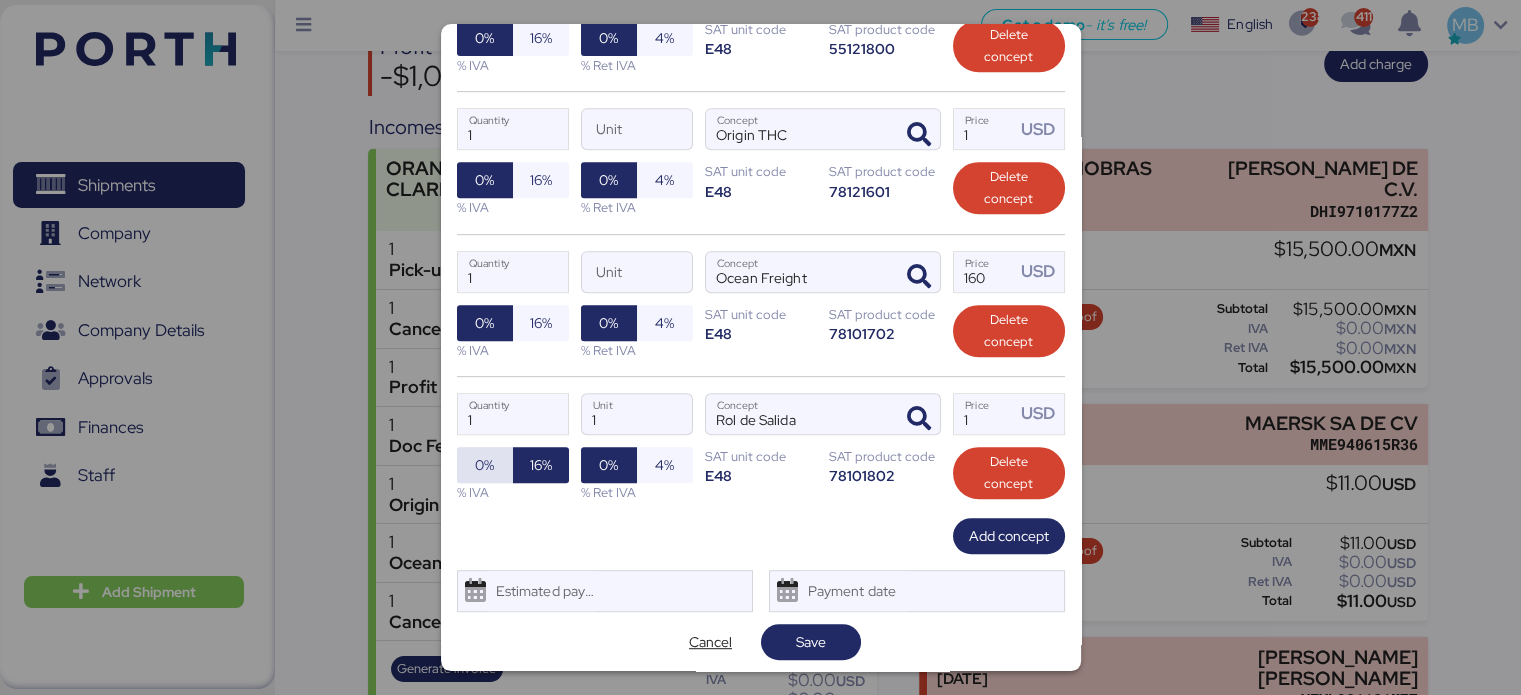 click on "0%" at bounding box center [485, 465] 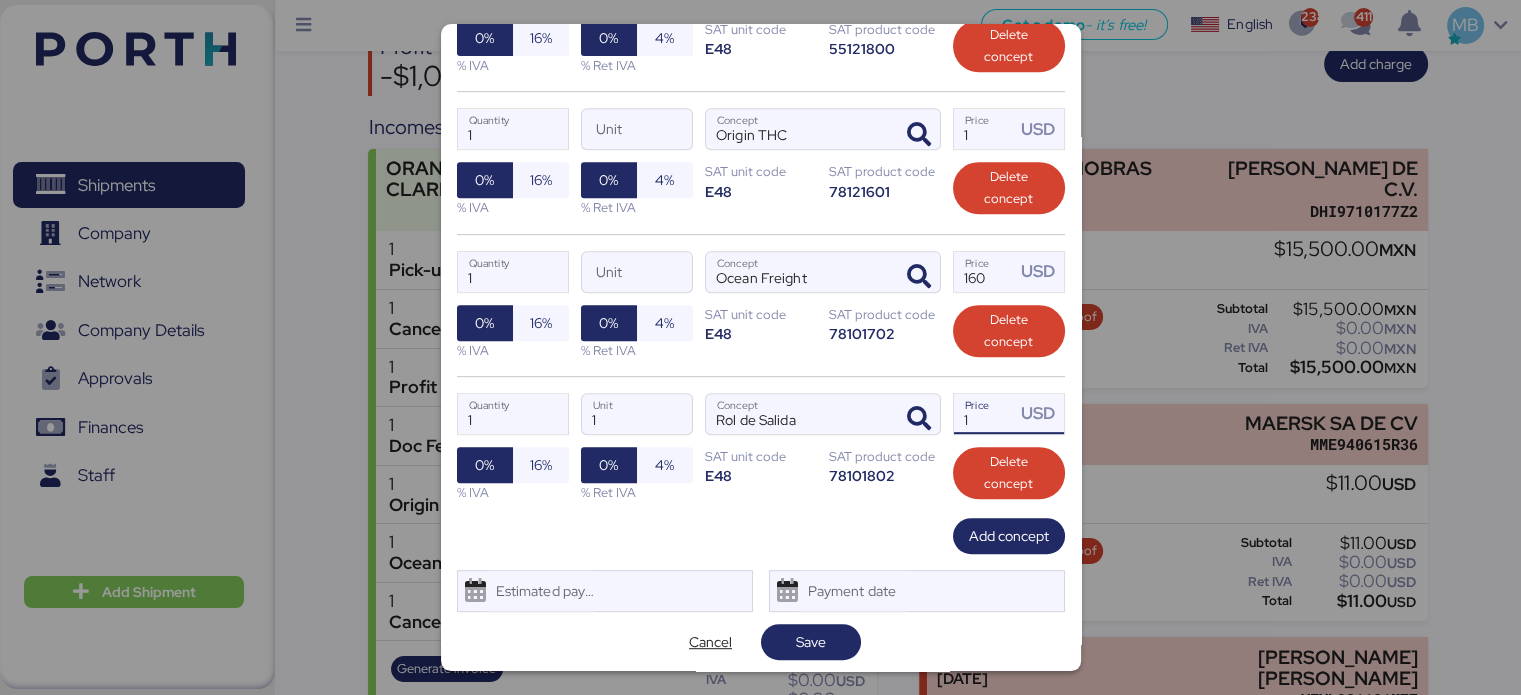 drag, startPoint x: 975, startPoint y: 411, endPoint x: 930, endPoint y: 409, distance: 45.044422 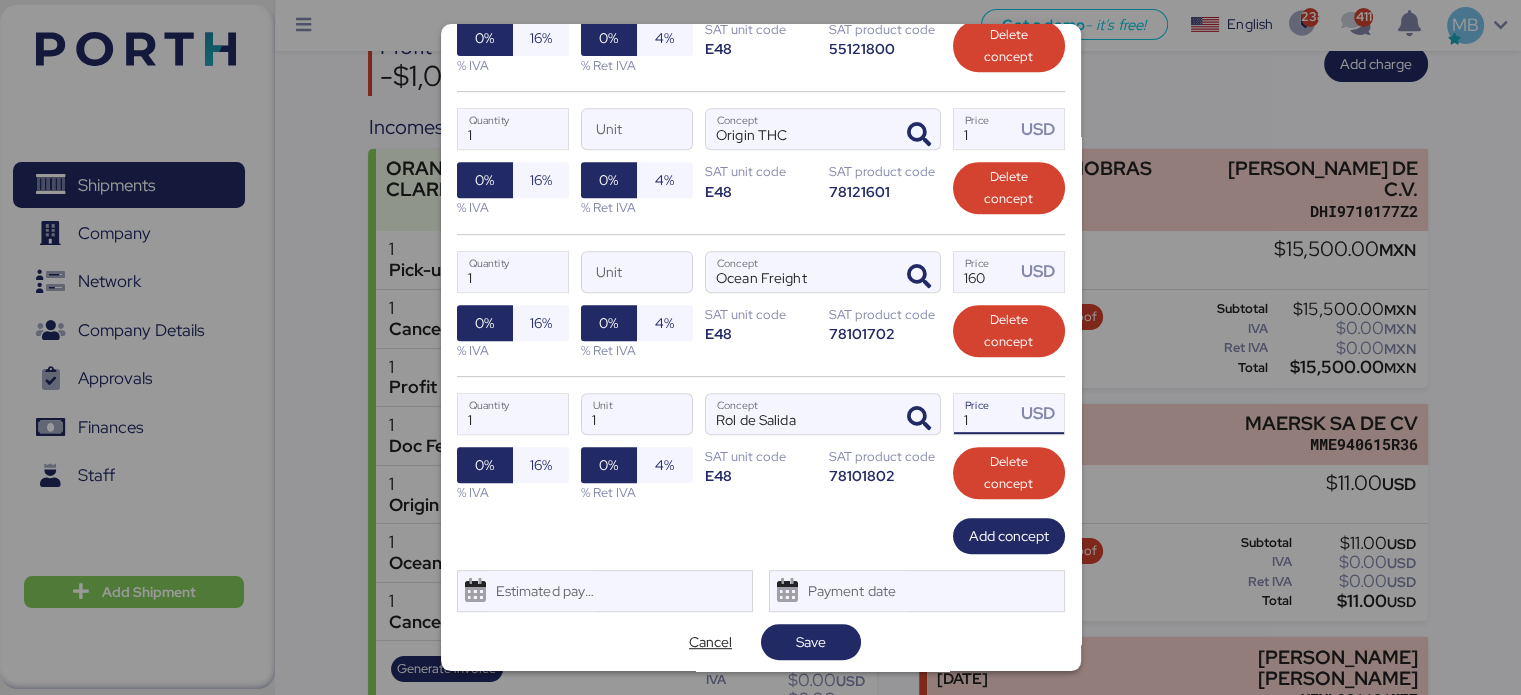 click on "1 Quantity 1 Unit Rol de Salida Concept   1 Price USD 0% 16% % IVA 0% 4% % Ret IVA SAT unit code E48 SAT product code 78101802 Delete concept" at bounding box center (761, 447) 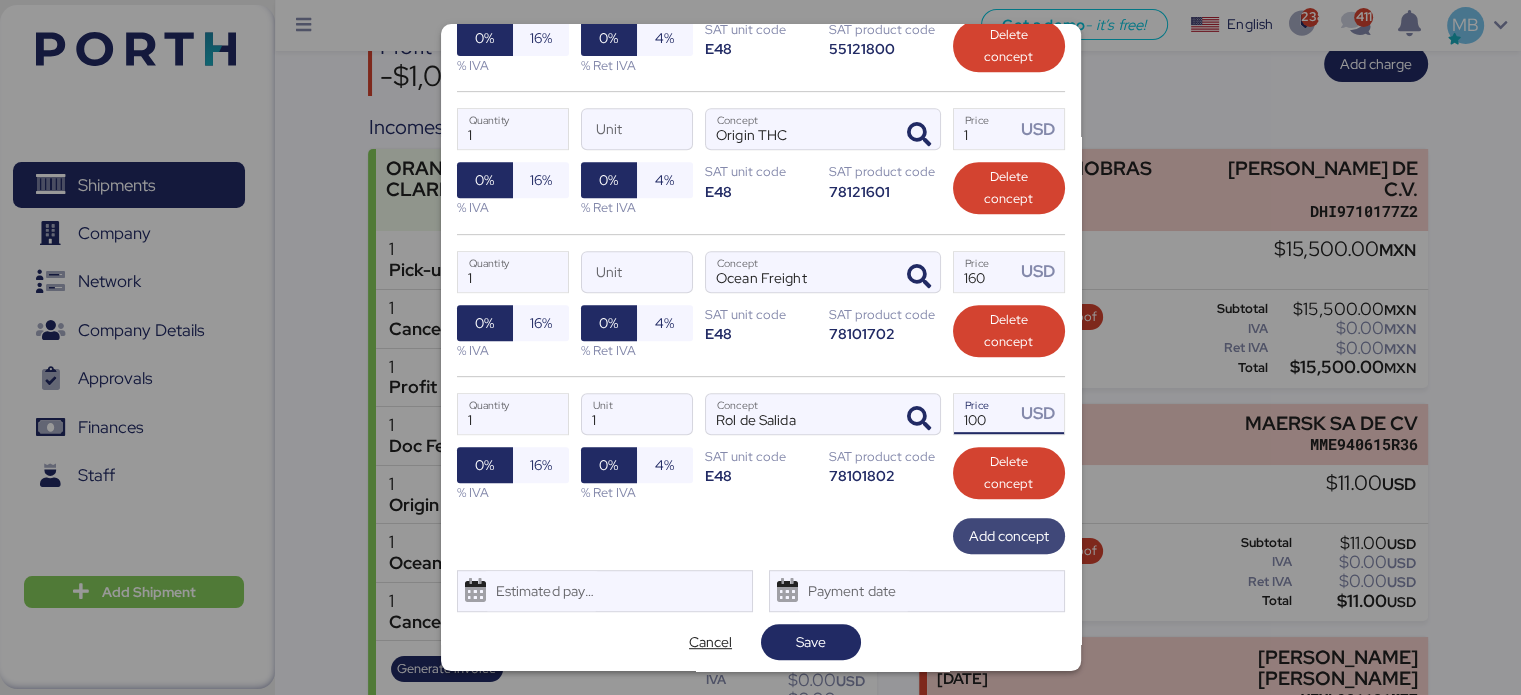 type on "100" 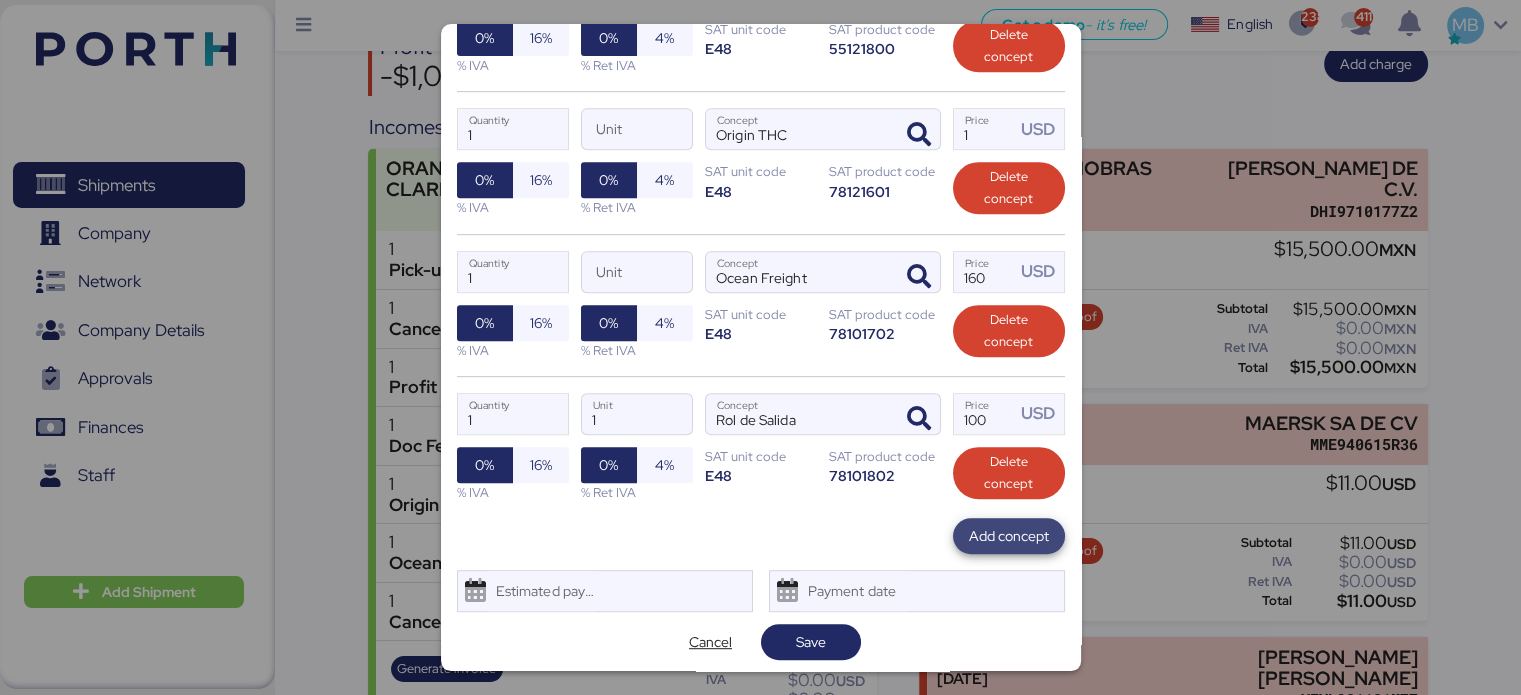 click on "Add concept" at bounding box center (1009, 536) 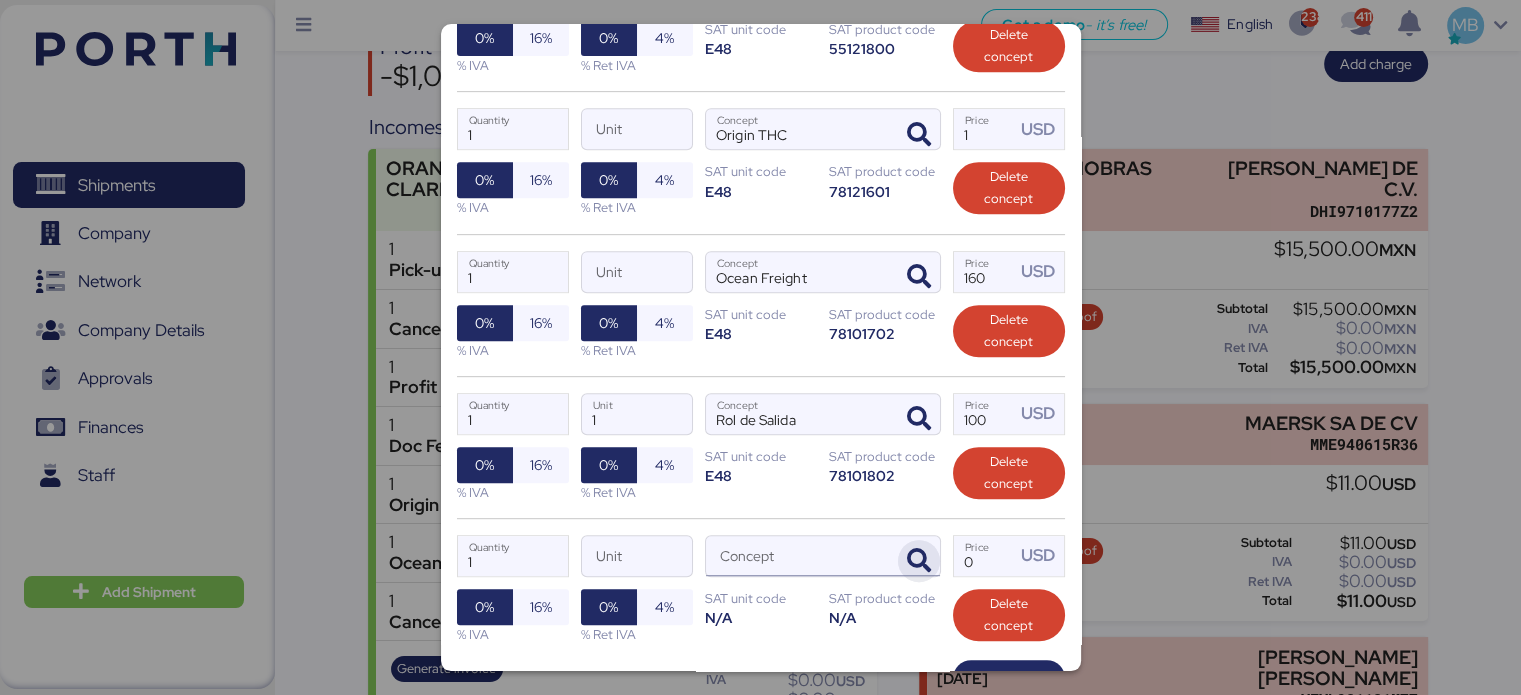 click at bounding box center [919, 561] 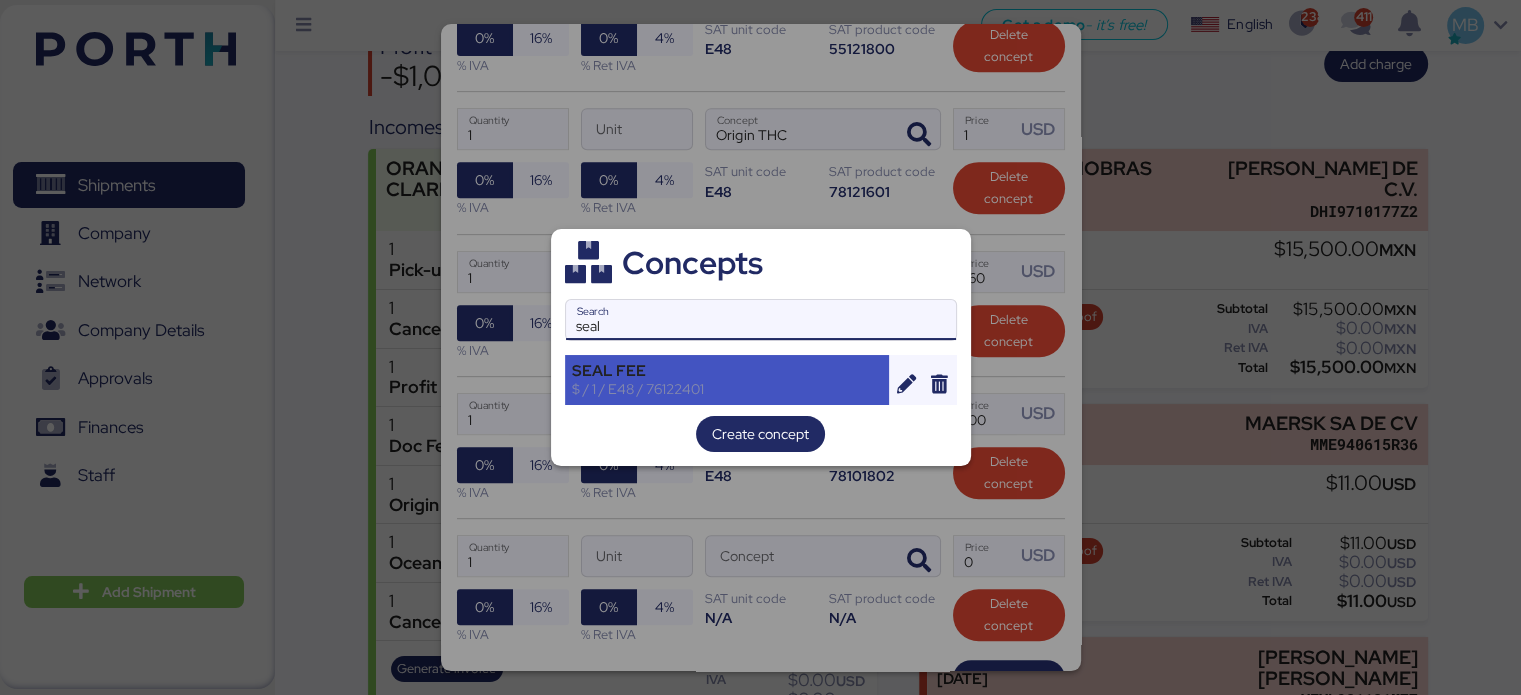 type on "seal" 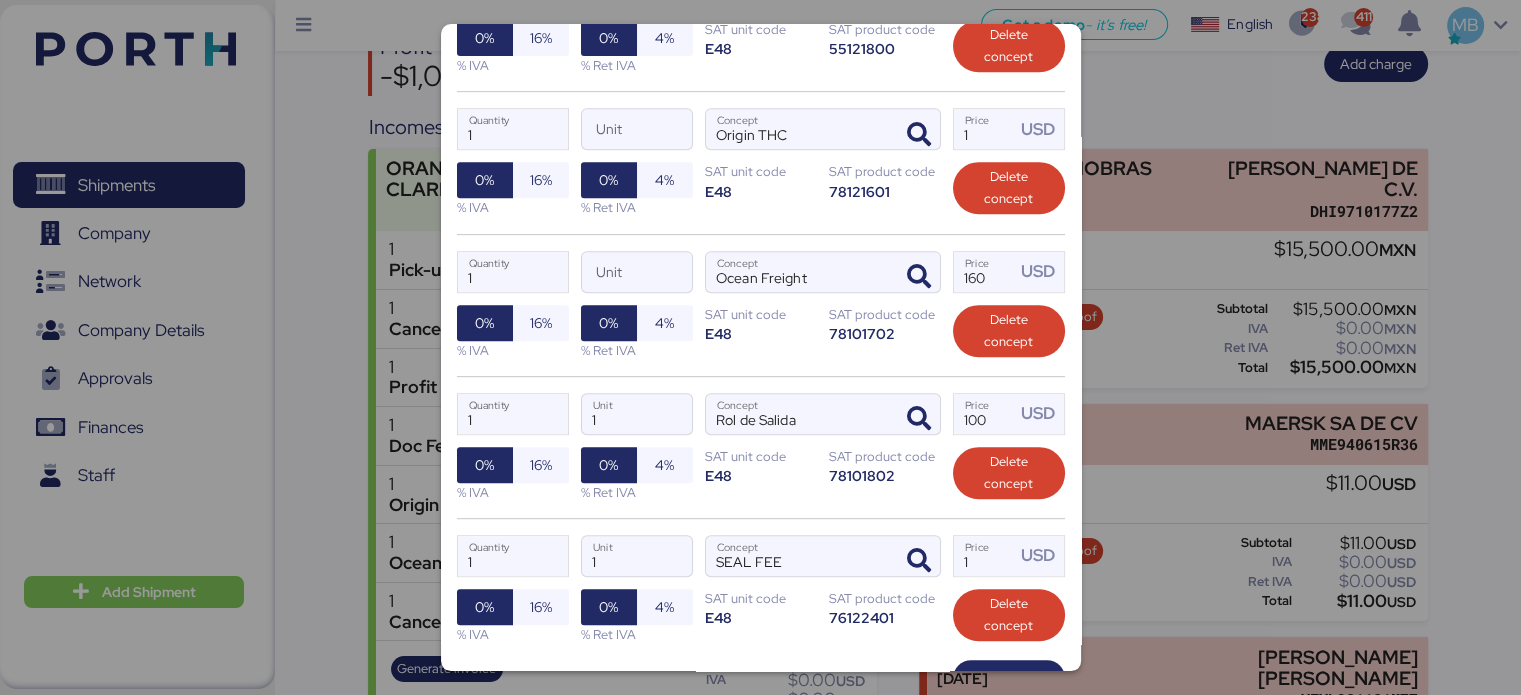 scroll, scrollTop: 1045, scrollLeft: 0, axis: vertical 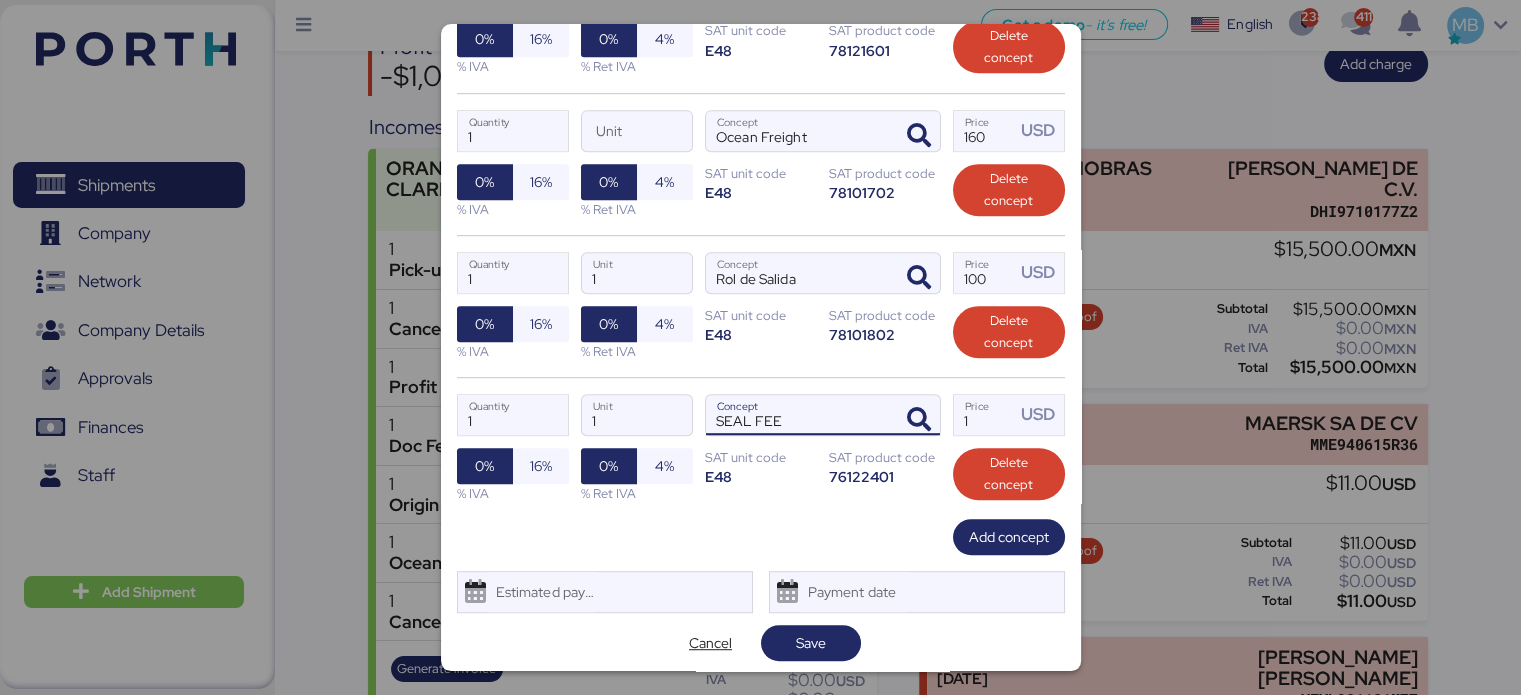 click on "SEAL FEE" at bounding box center (799, 415) 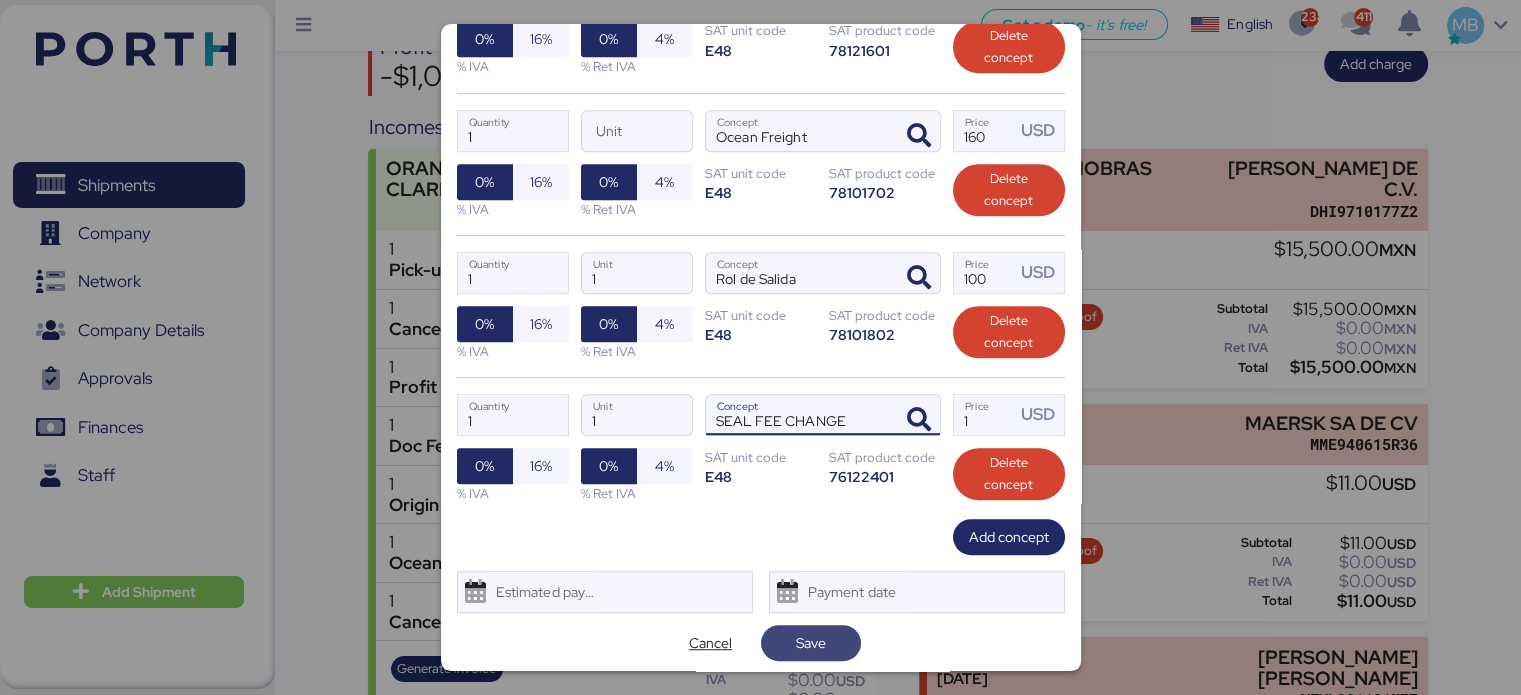 type on "SEAL FEE CHANGE" 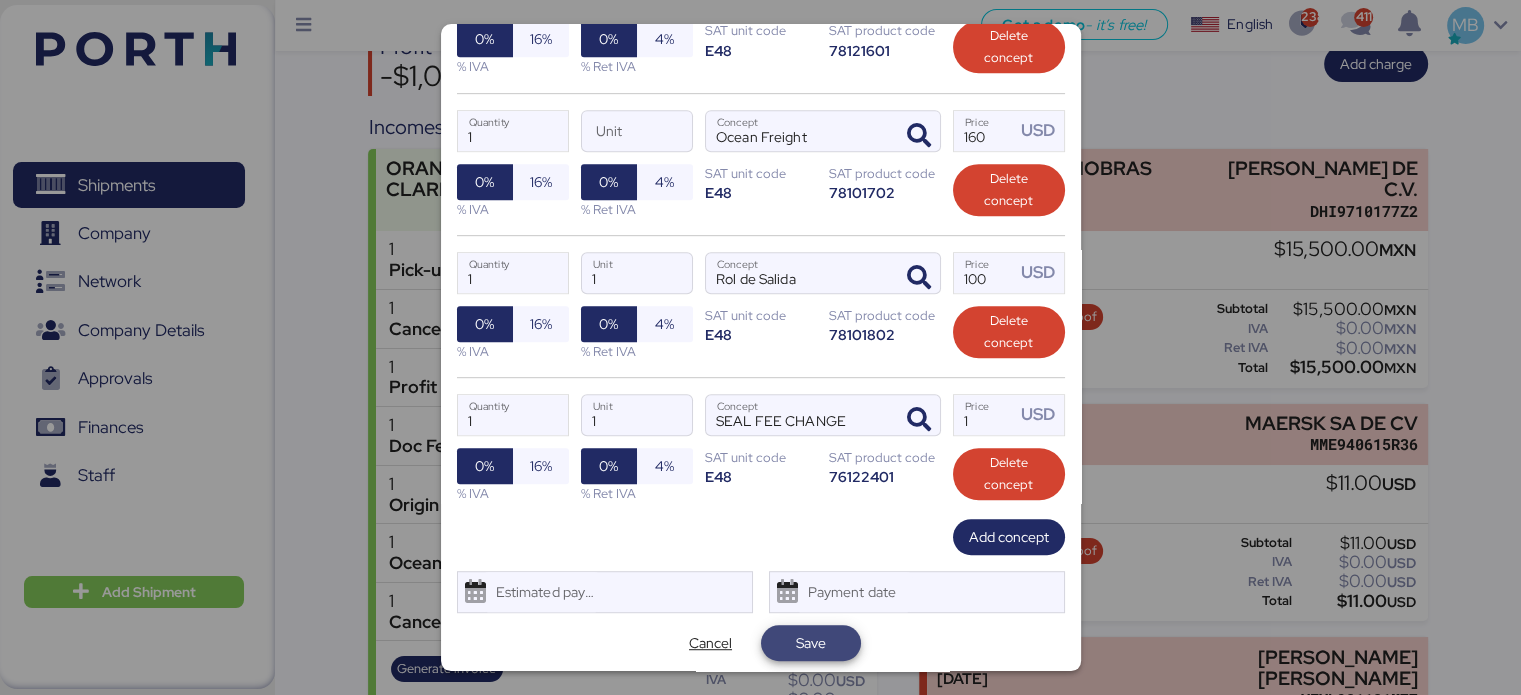 click on "Save" at bounding box center (811, 643) 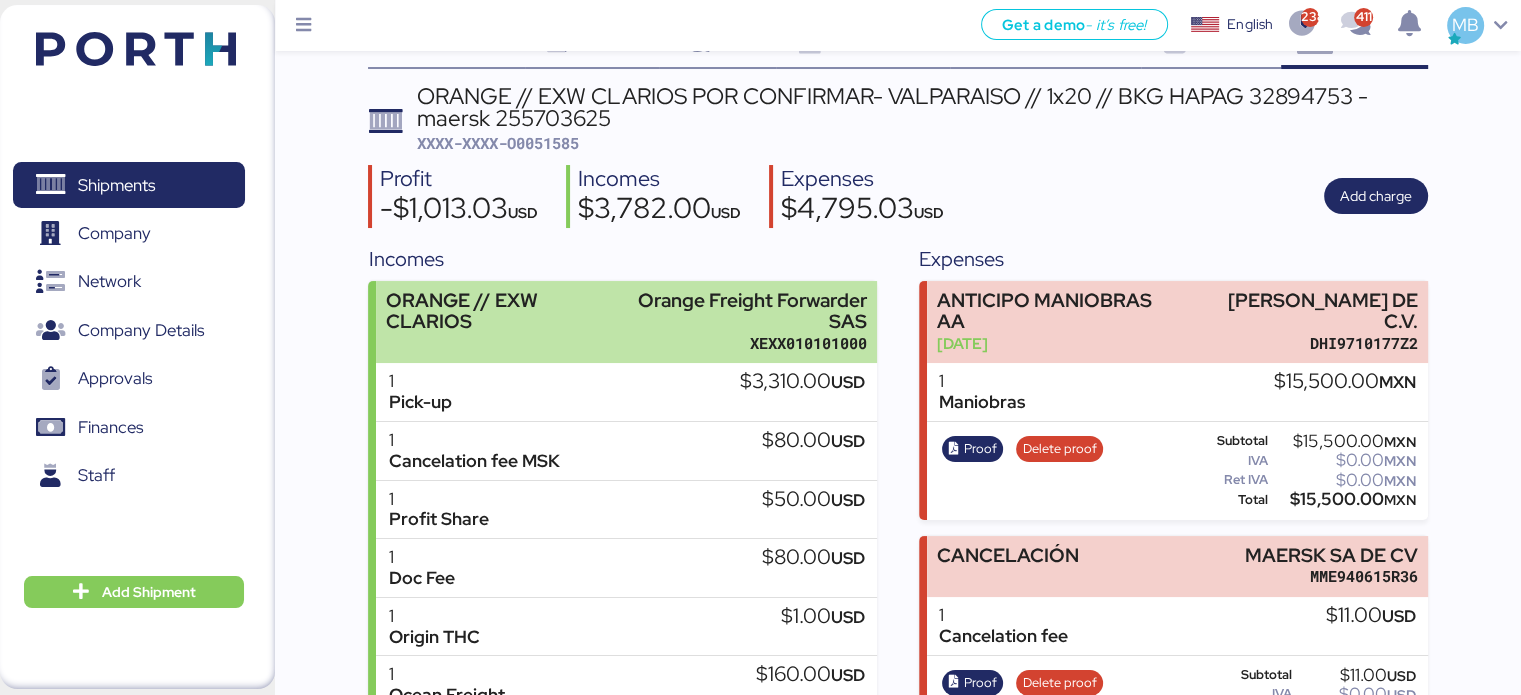scroll, scrollTop: 0, scrollLeft: 0, axis: both 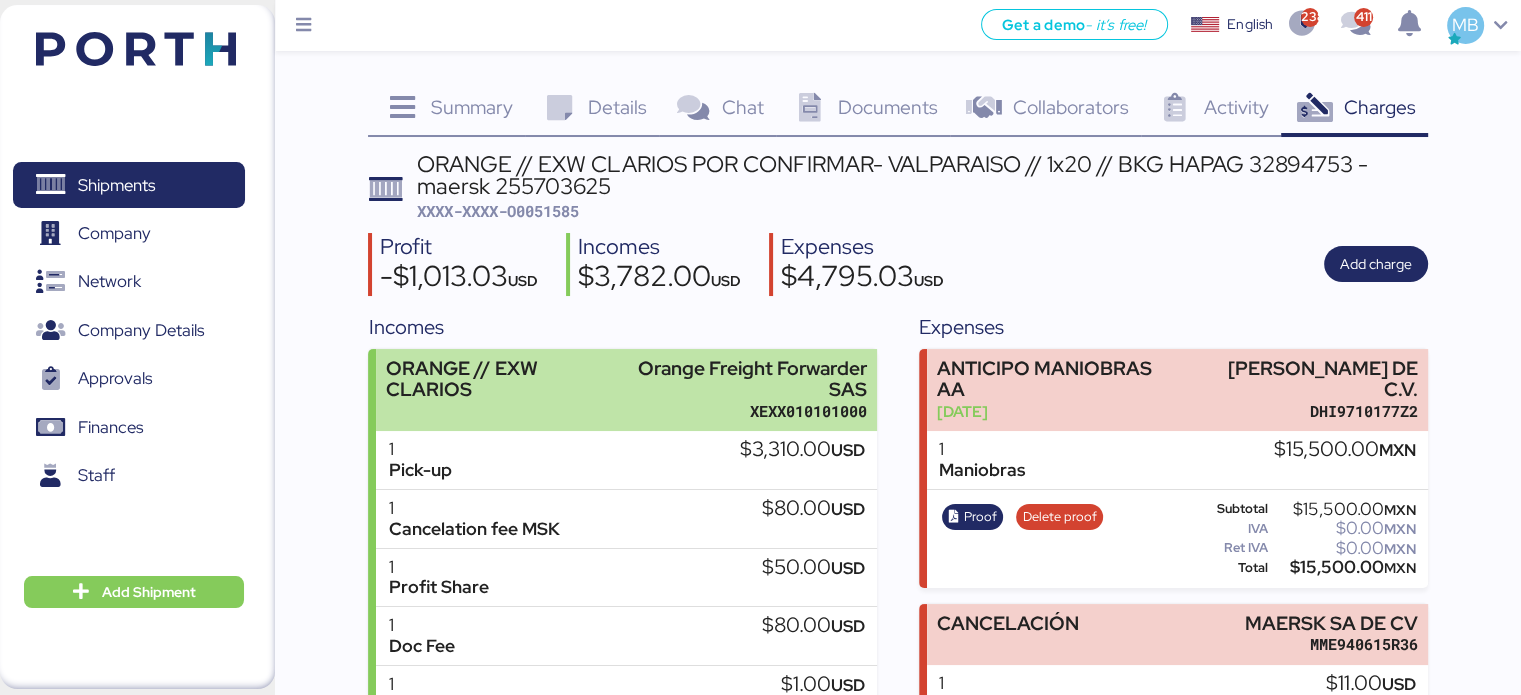 click on "Orange Freight Forwarder SAS" at bounding box center (742, 379) 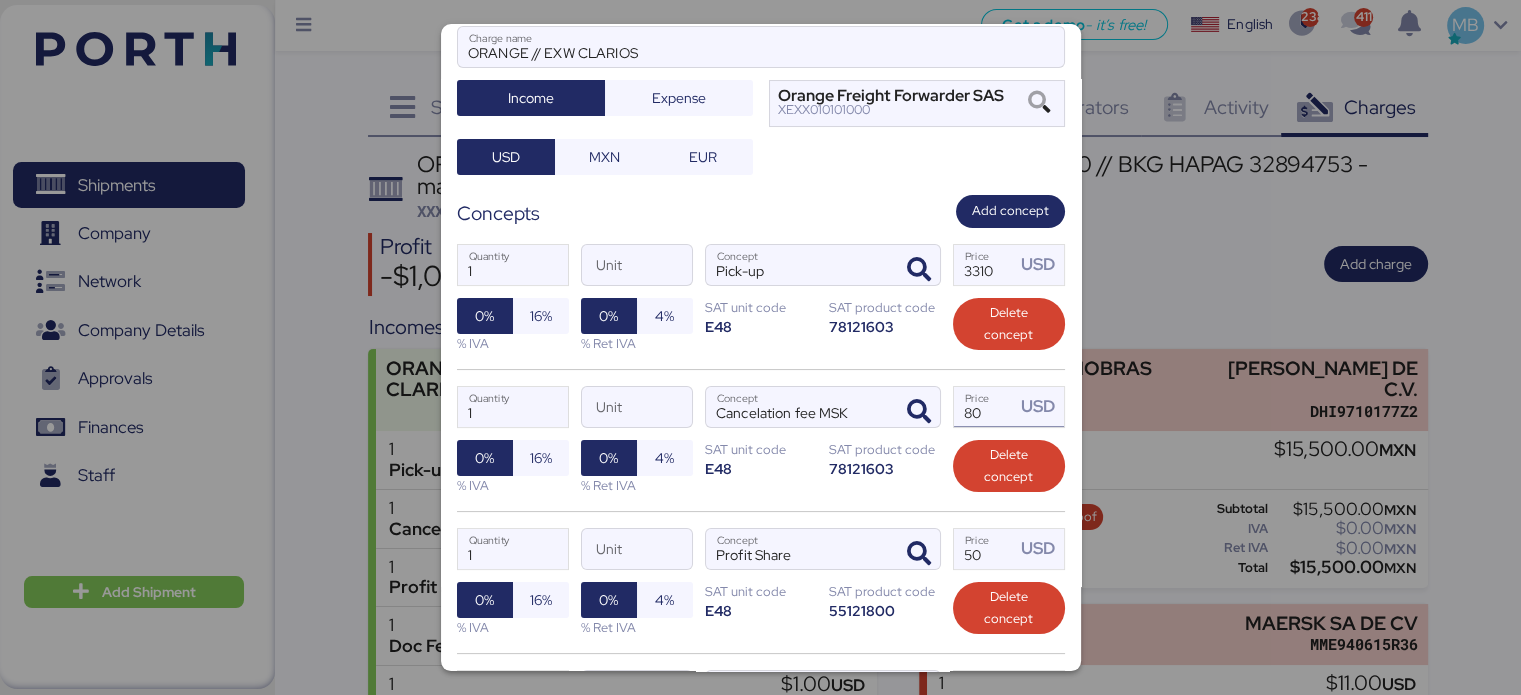 scroll, scrollTop: 1000, scrollLeft: 0, axis: vertical 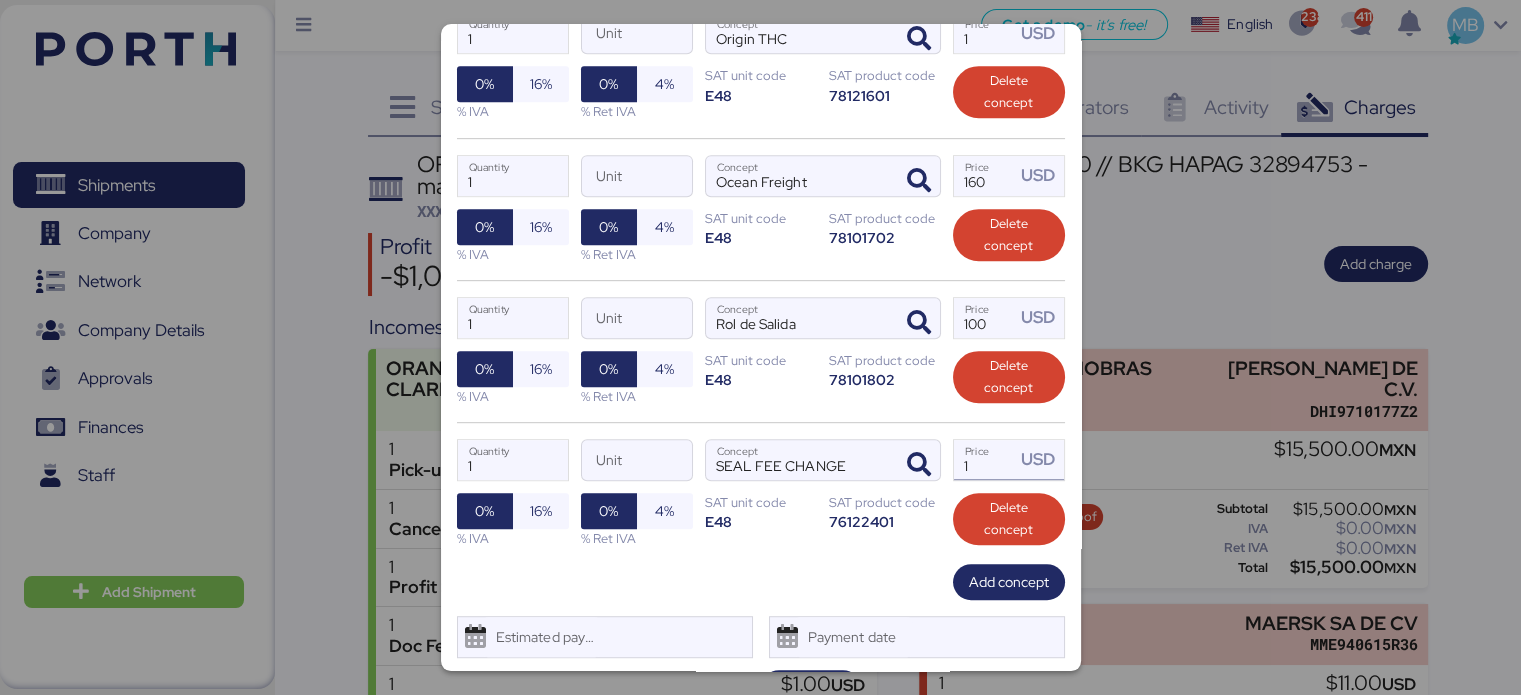 click on "1" at bounding box center [985, 460] 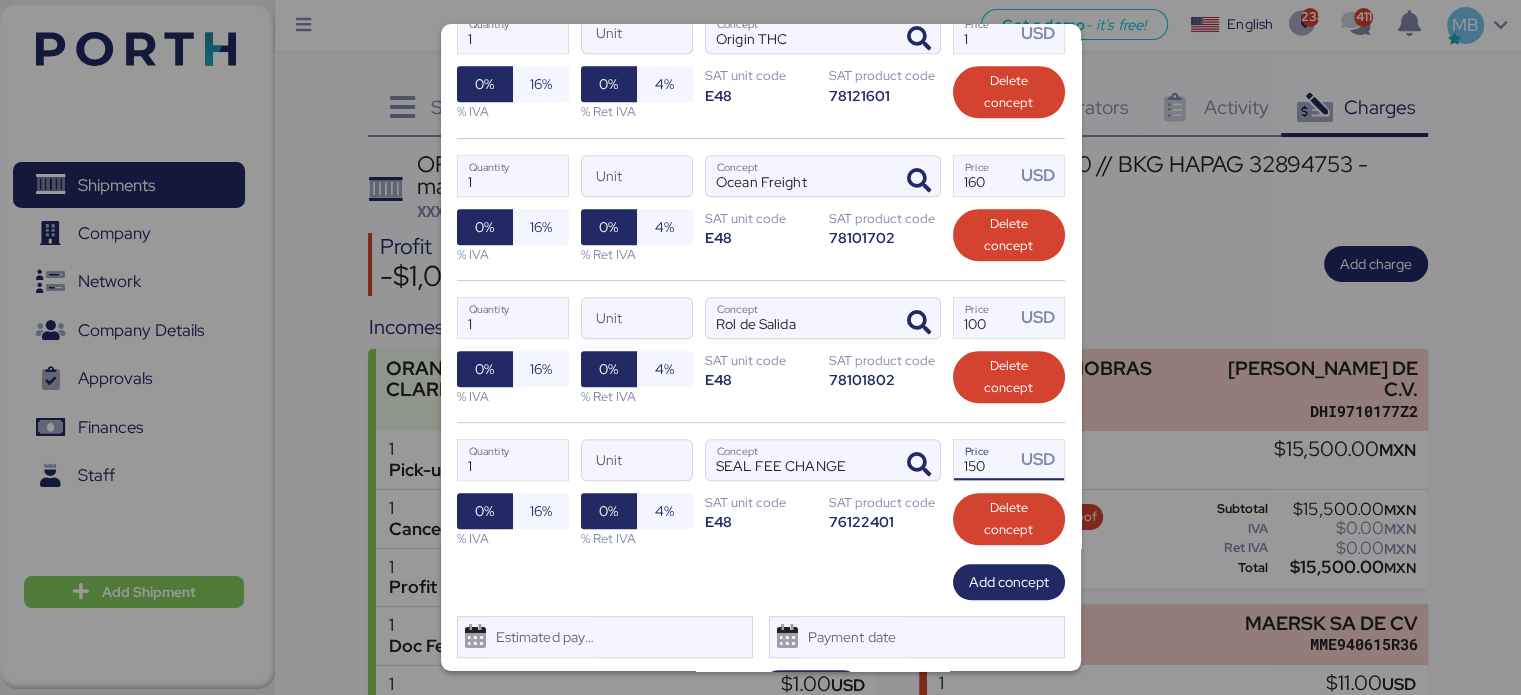 scroll, scrollTop: 1045, scrollLeft: 0, axis: vertical 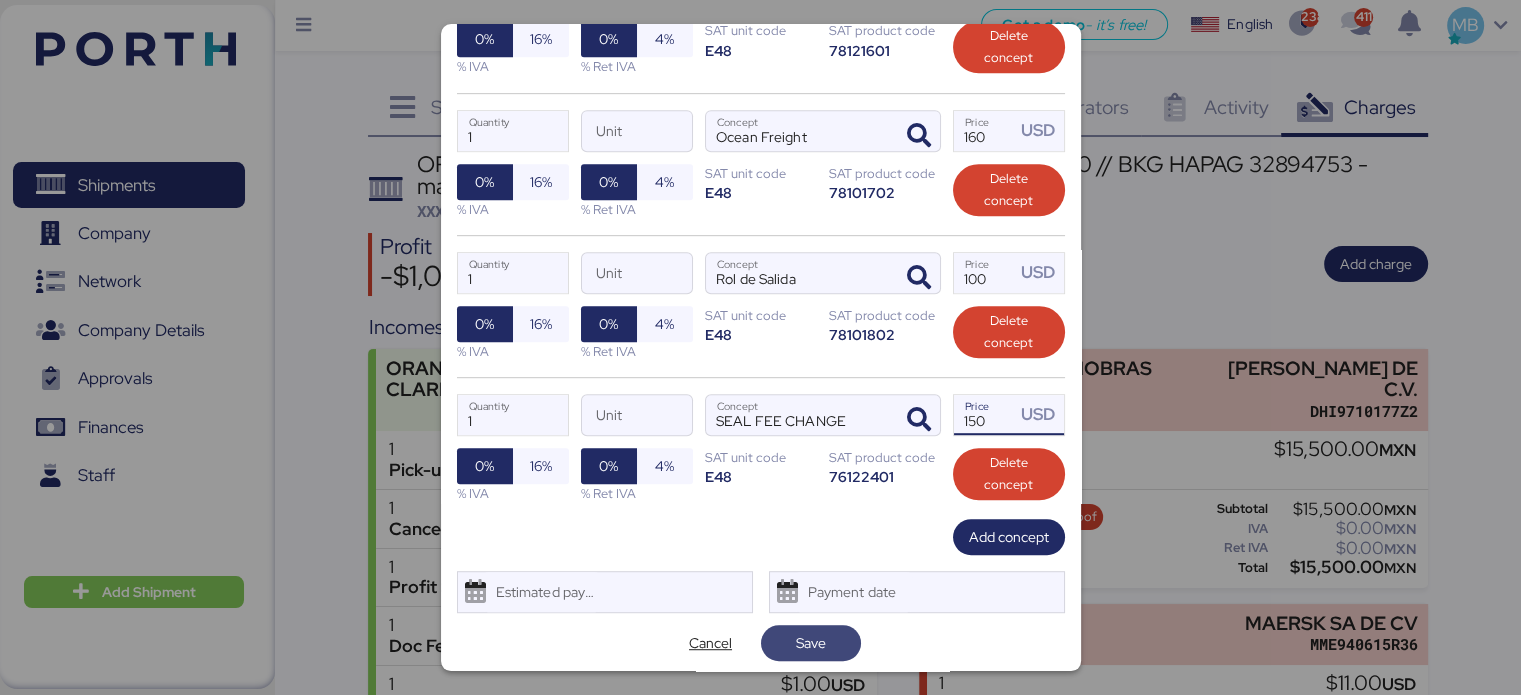 type on "150" 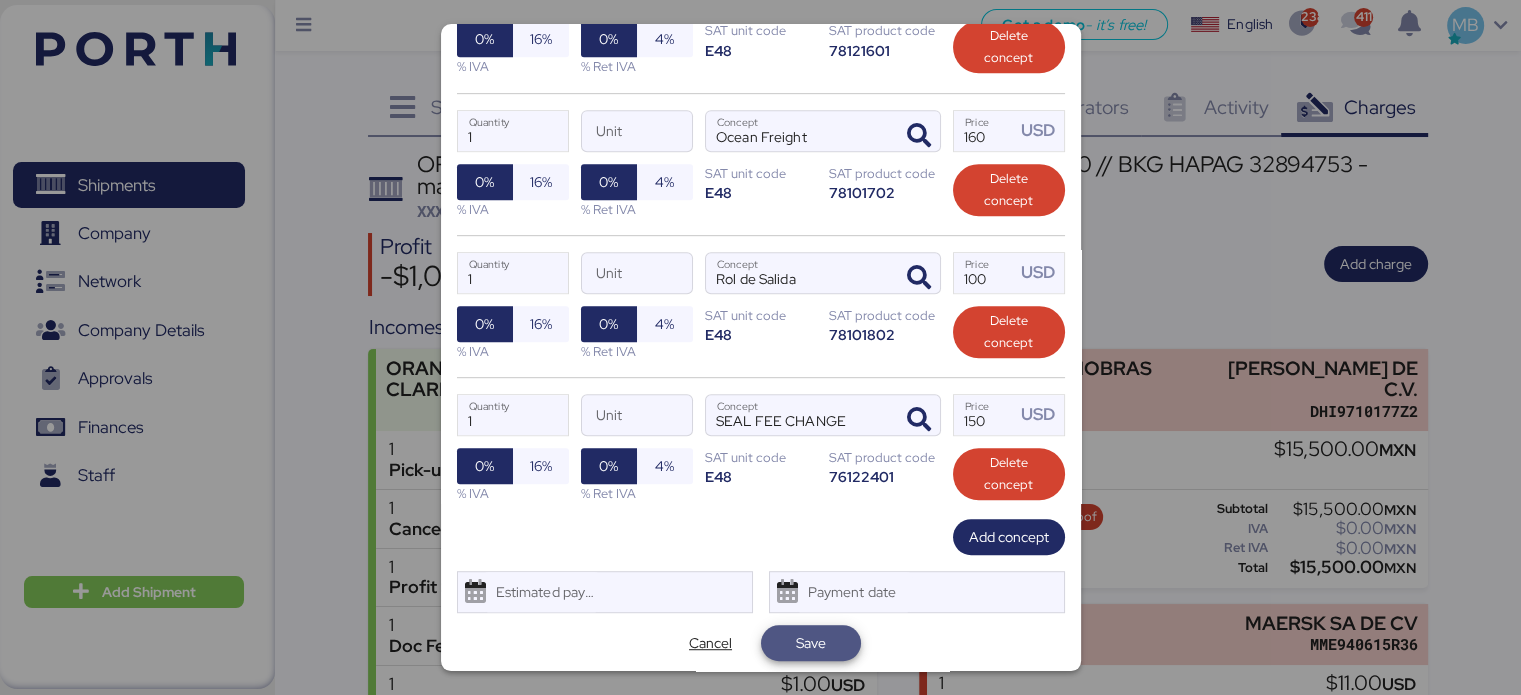 click on "Save" at bounding box center (811, 643) 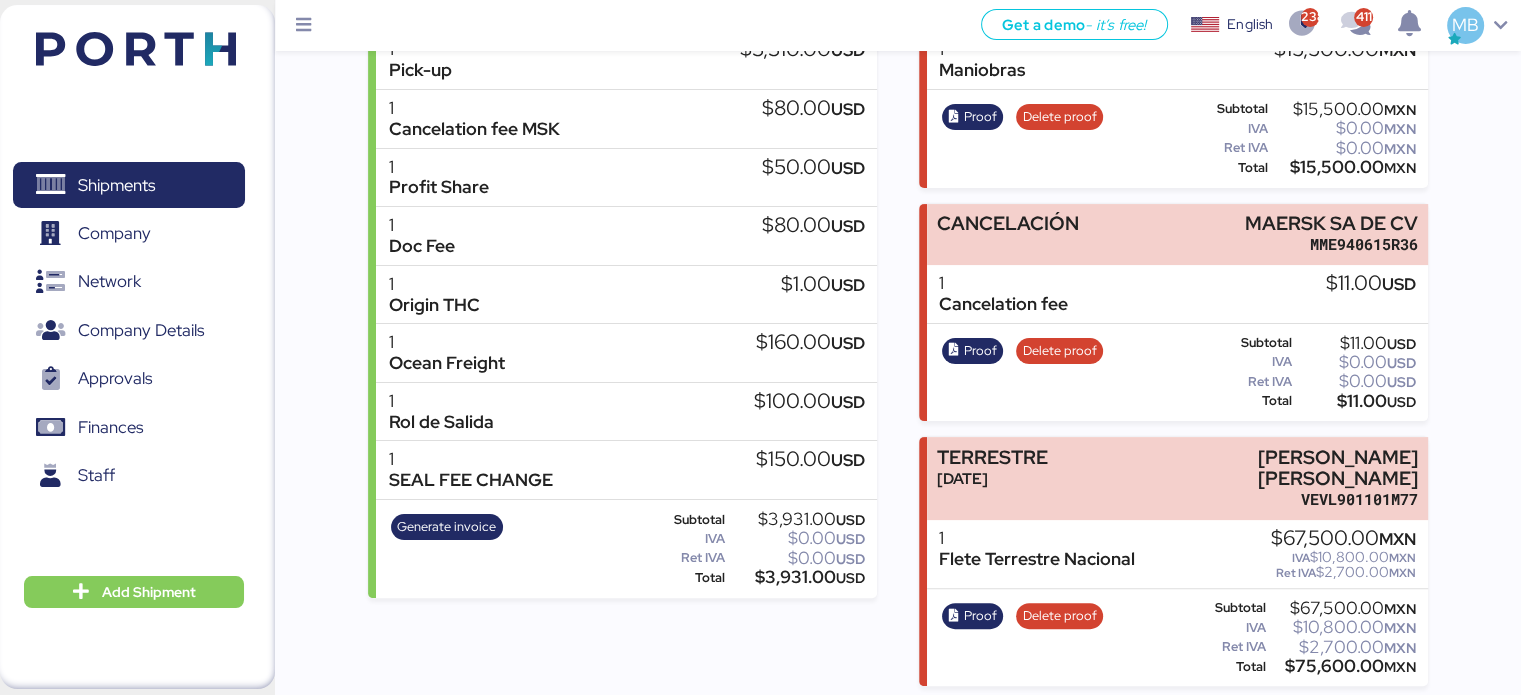 scroll, scrollTop: 200, scrollLeft: 0, axis: vertical 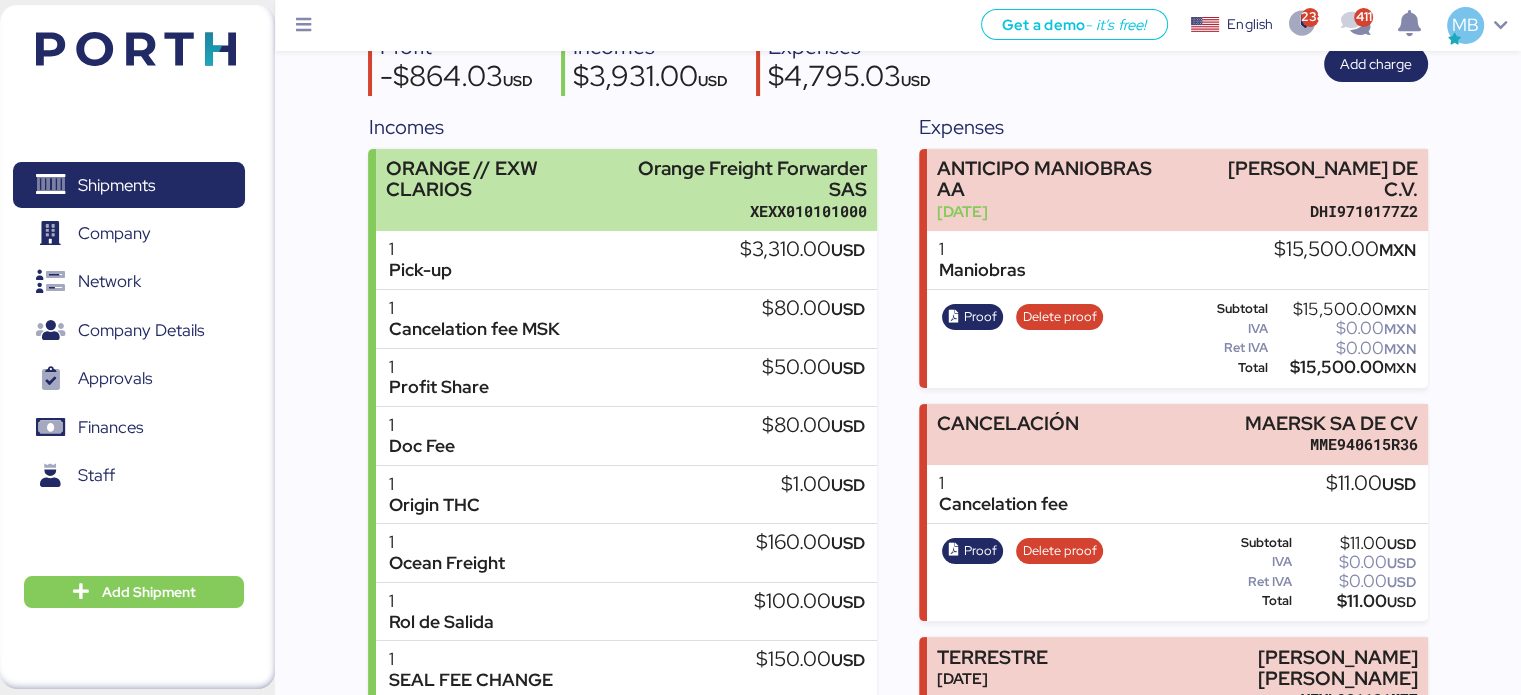 click on "XEXX010101000" at bounding box center [742, 211] 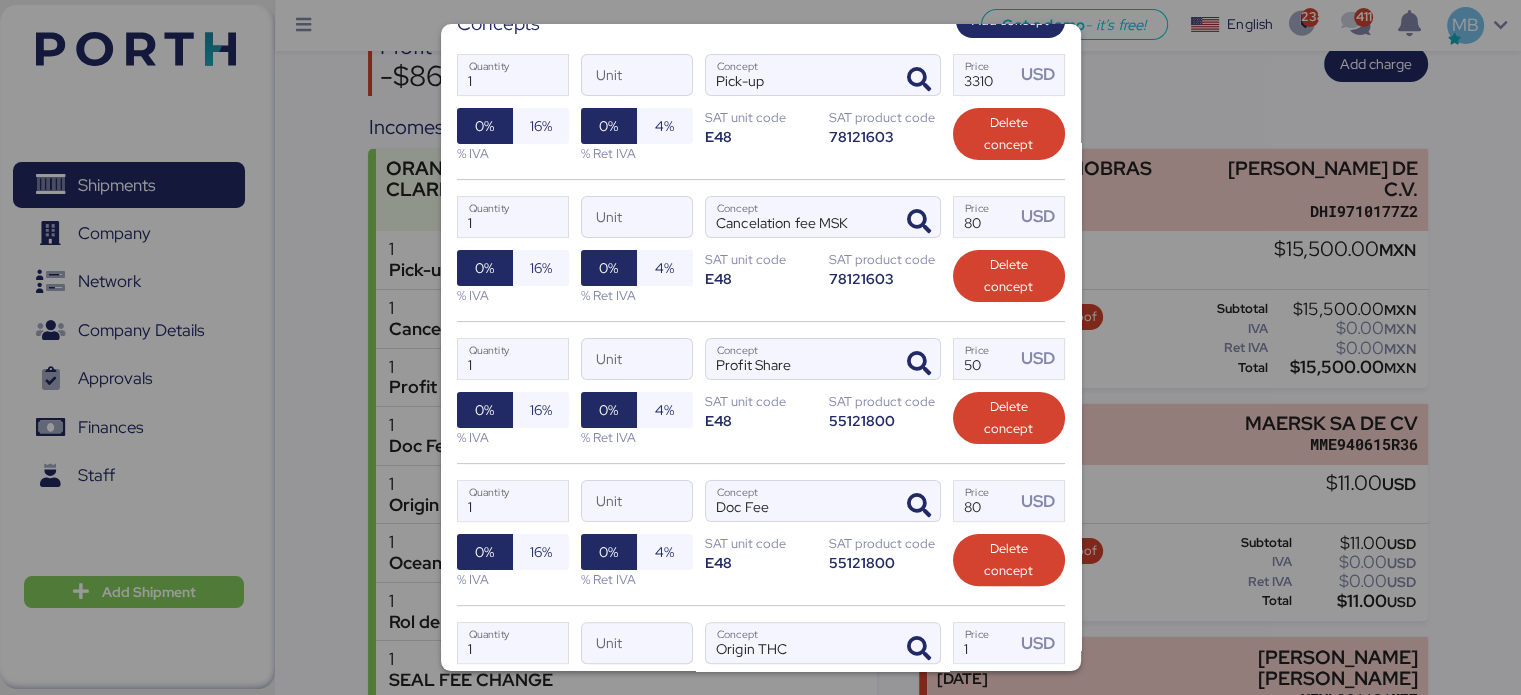 scroll, scrollTop: 1045, scrollLeft: 0, axis: vertical 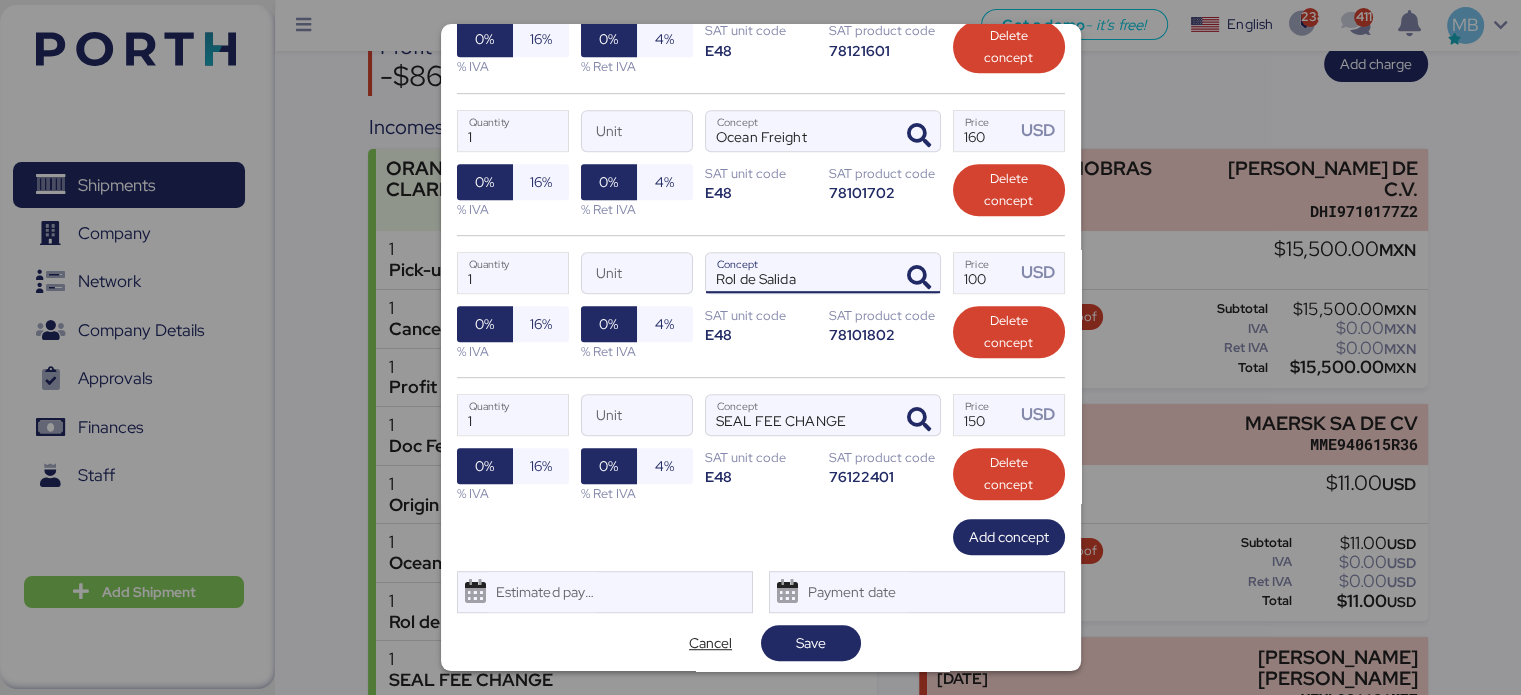 click on "Rol de Salida" at bounding box center [799, 273] 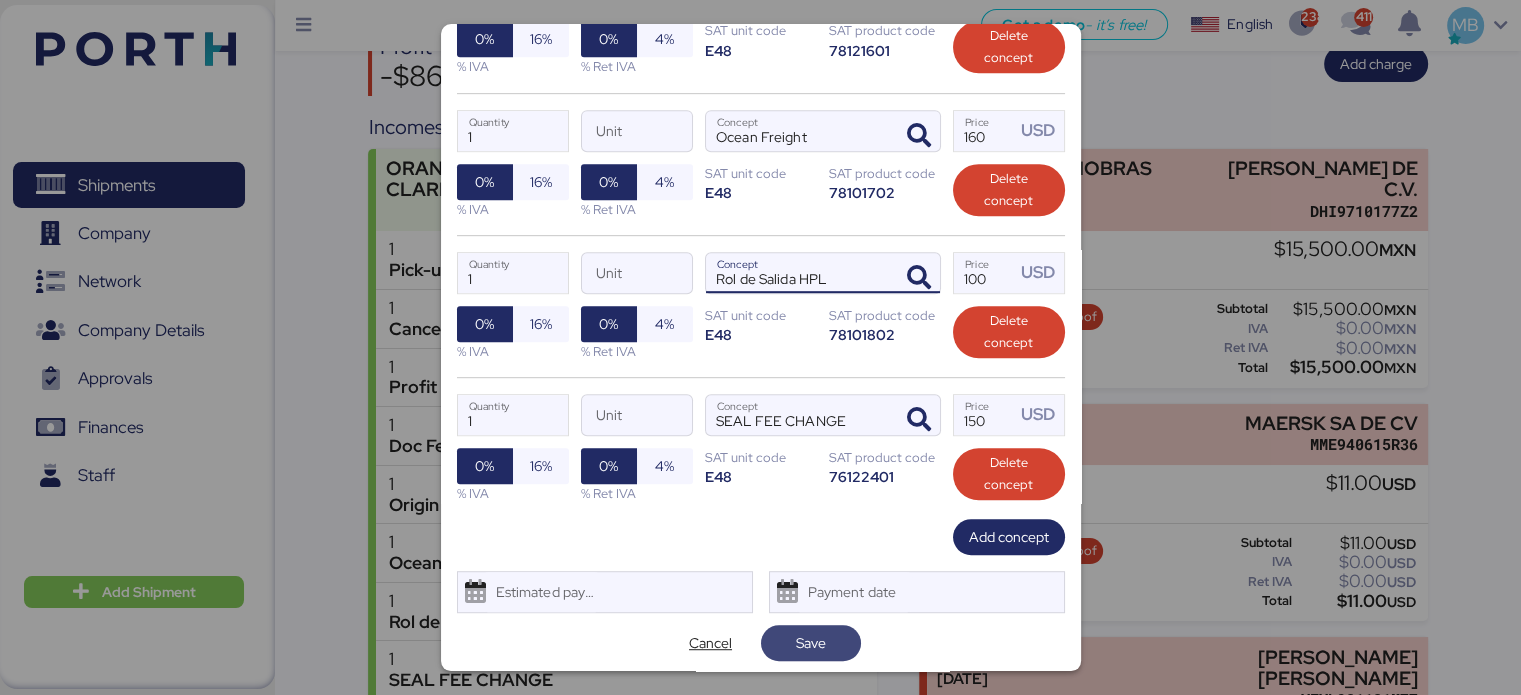 type on "Rol de Salida HPL" 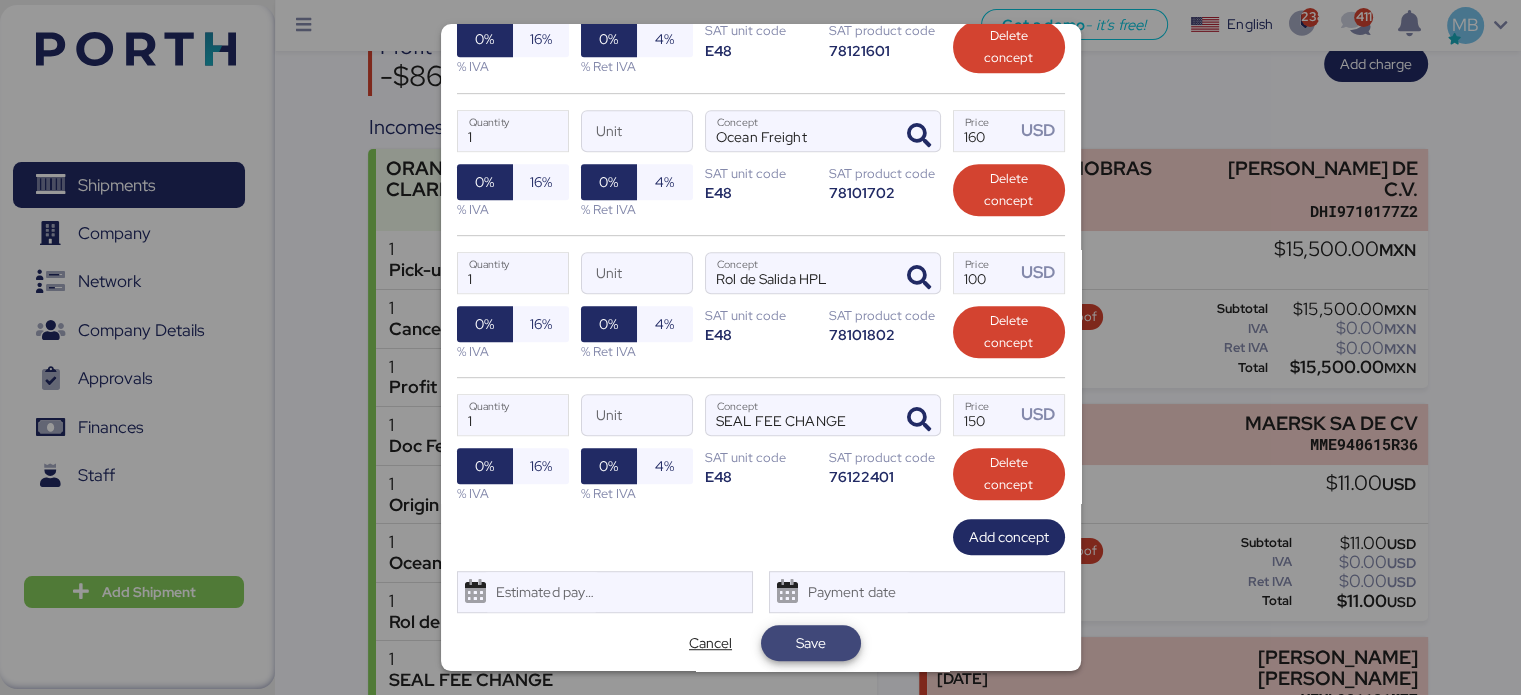 click on "Save" at bounding box center [811, 643] 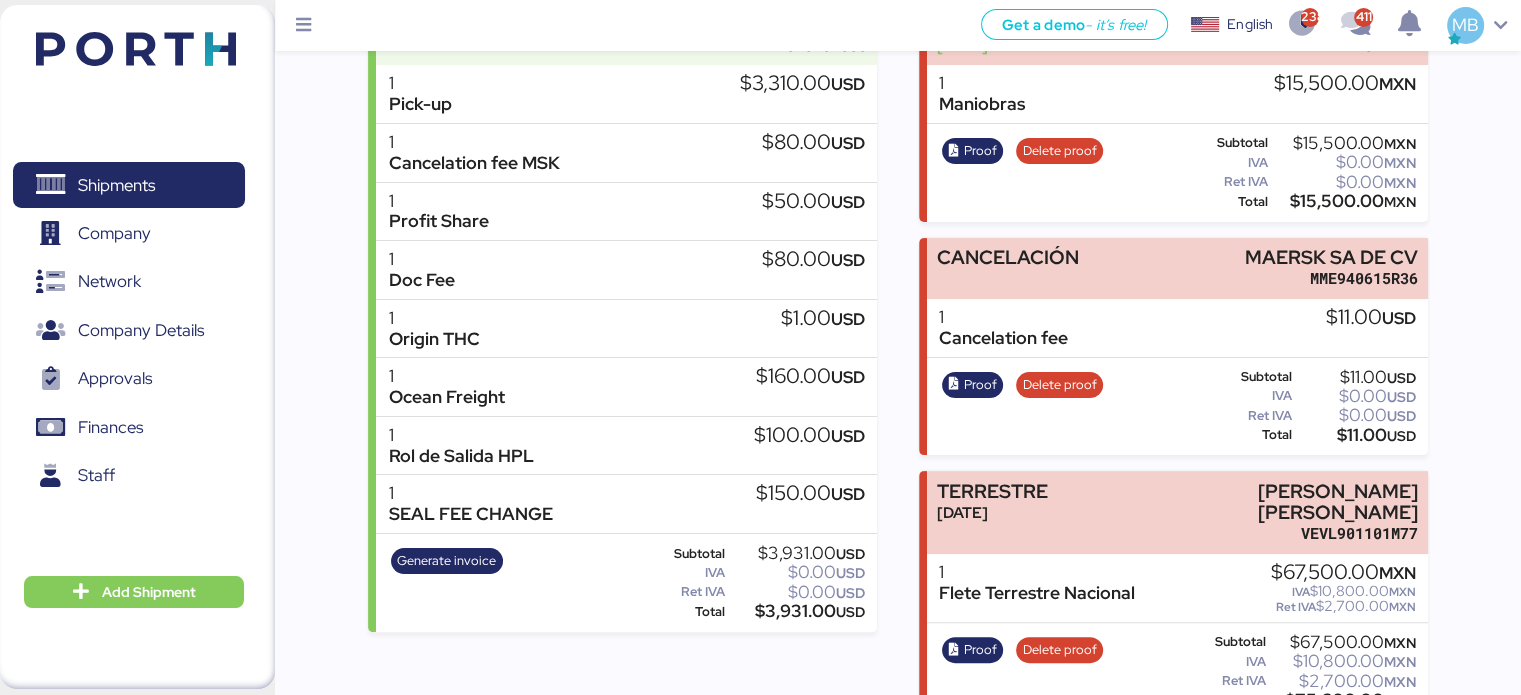 scroll, scrollTop: 400, scrollLeft: 0, axis: vertical 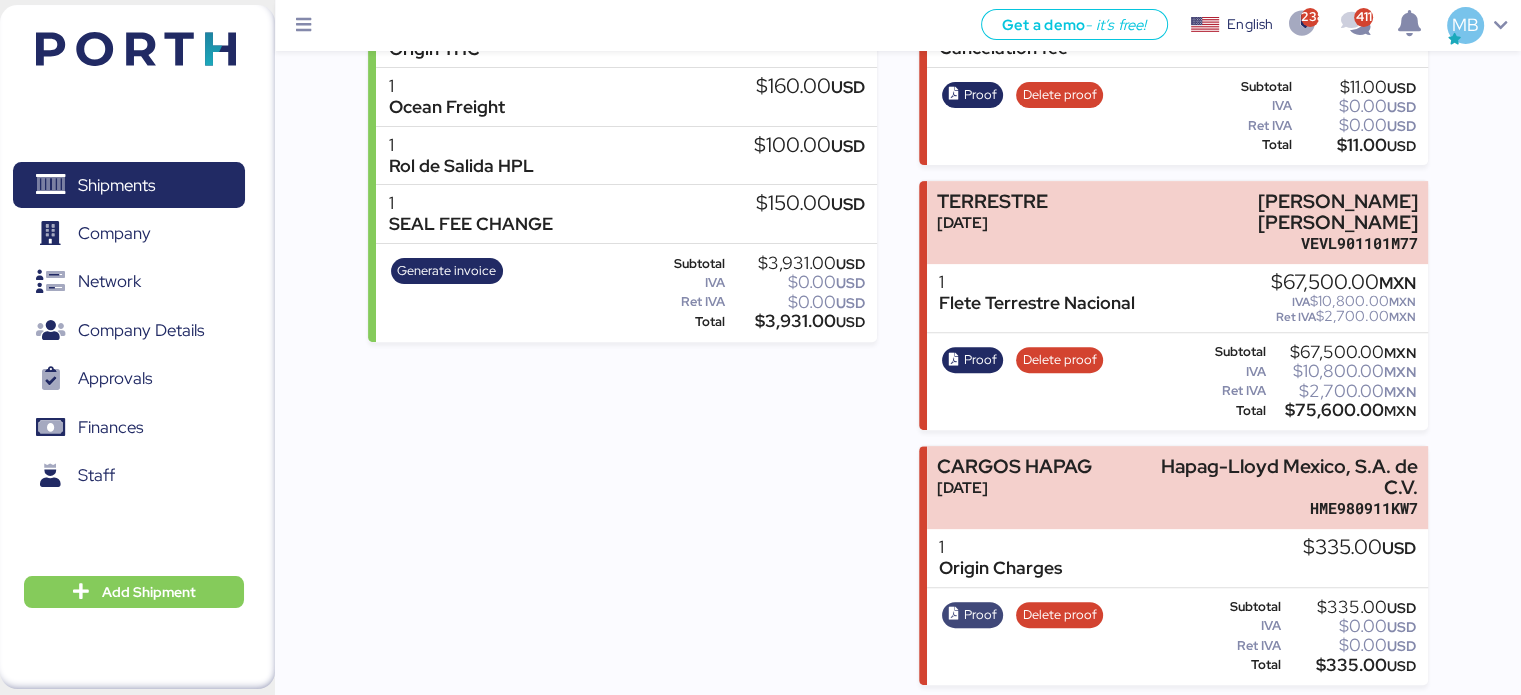 click on "Proof" at bounding box center [972, 615] 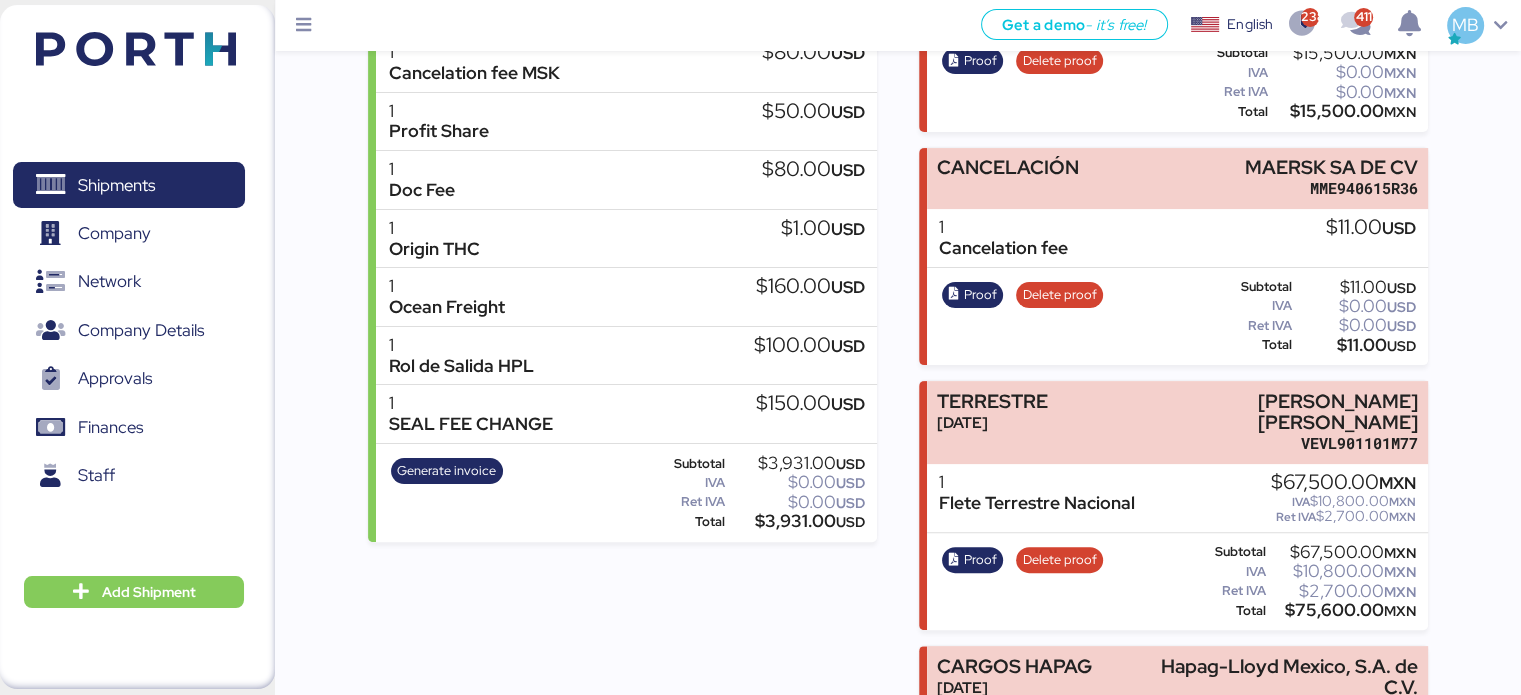 scroll, scrollTop: 256, scrollLeft: 0, axis: vertical 